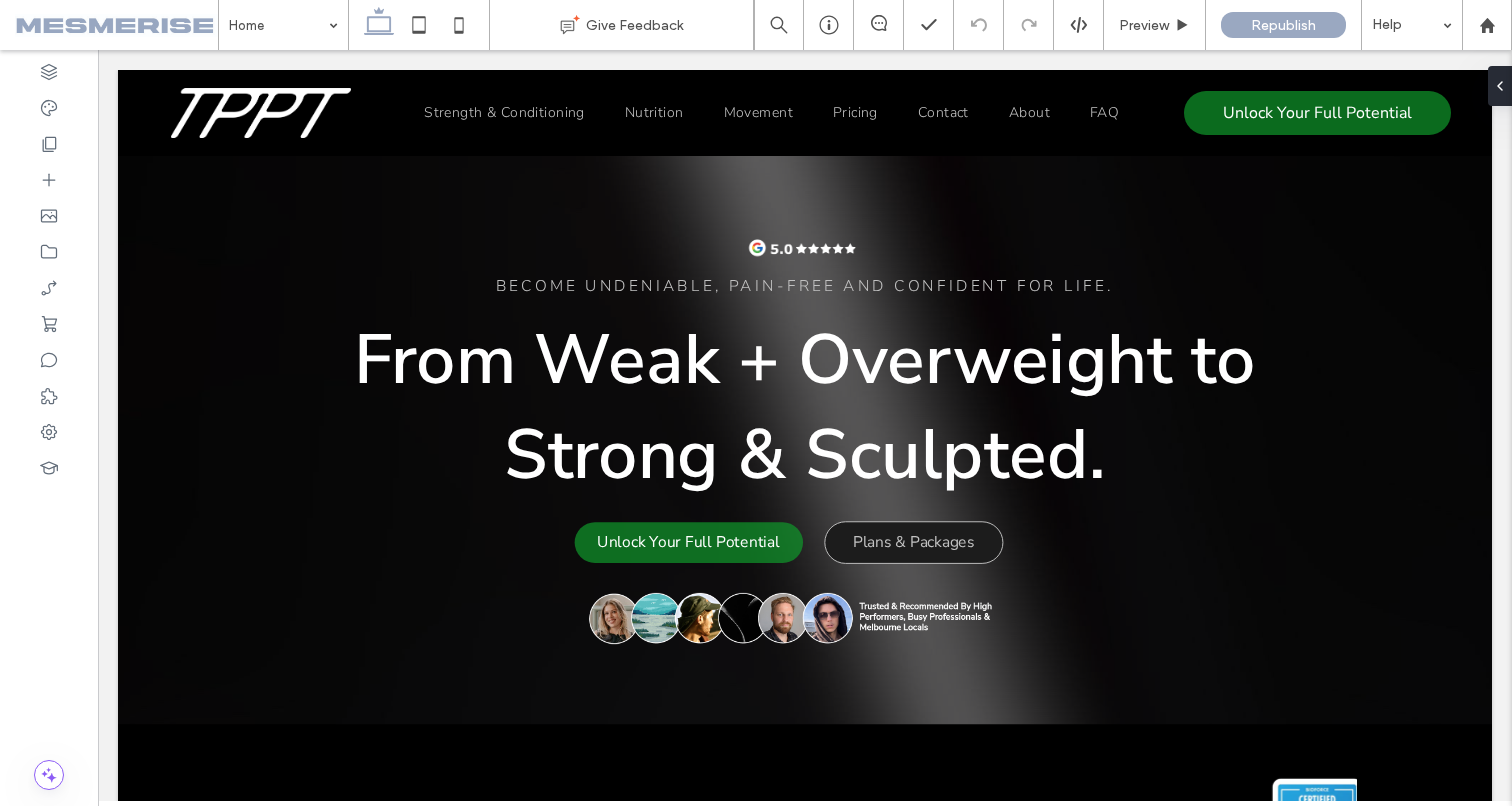 scroll, scrollTop: 0, scrollLeft: 0, axis: both 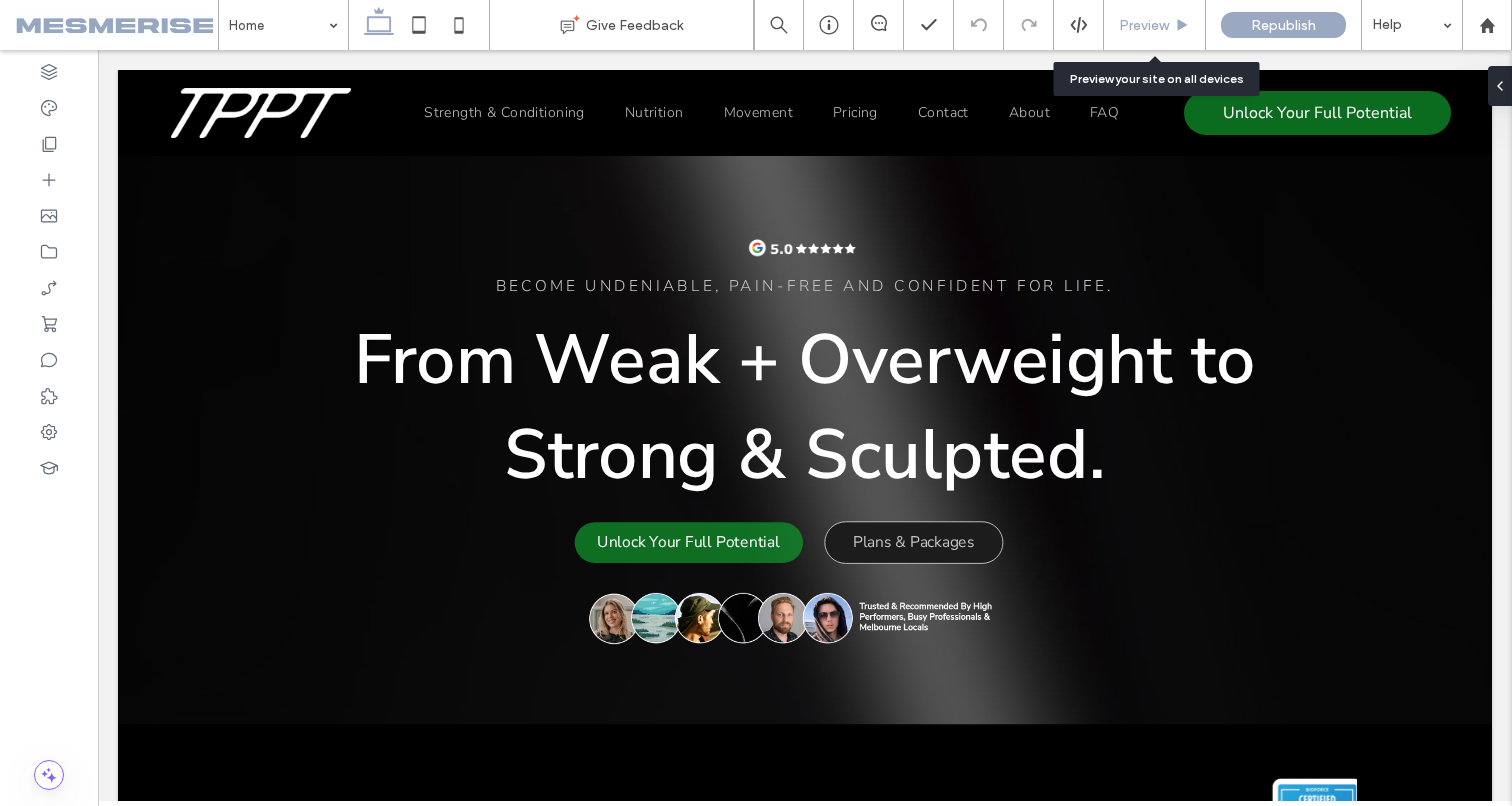 click on "Preview" at bounding box center (1144, 25) 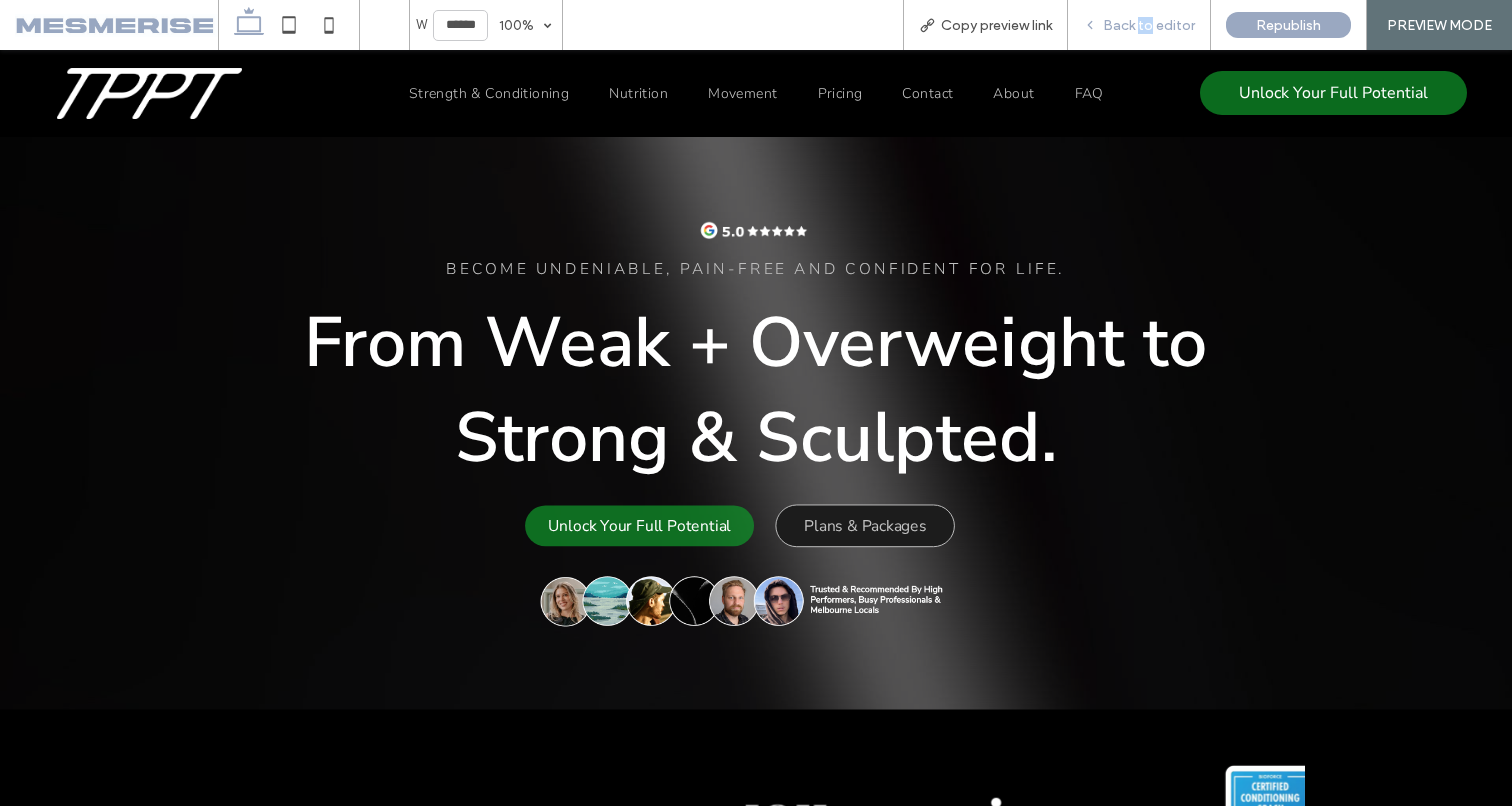 click on "Back to editor" at bounding box center (1149, 25) 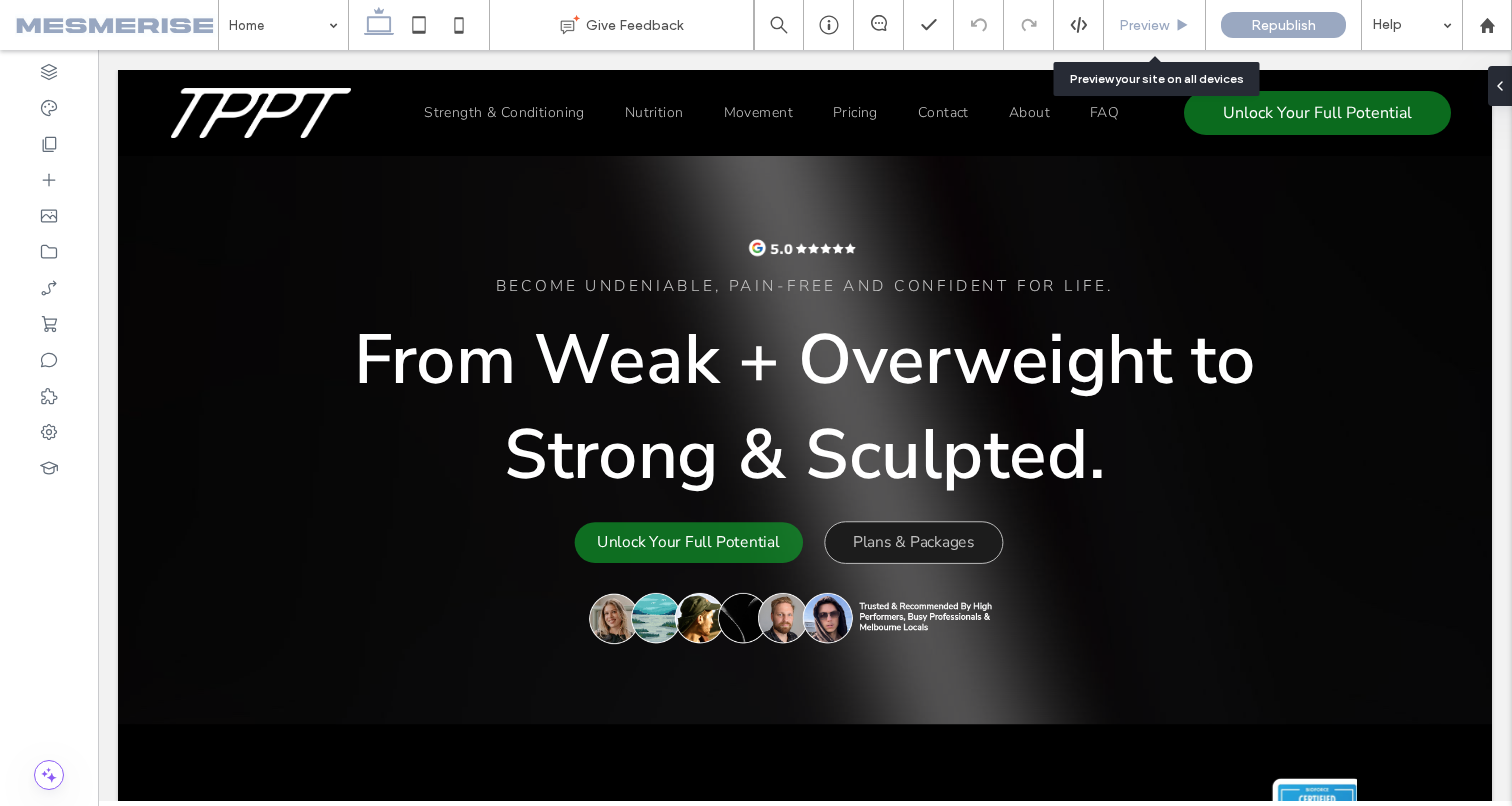 click on "Preview" at bounding box center (1144, 25) 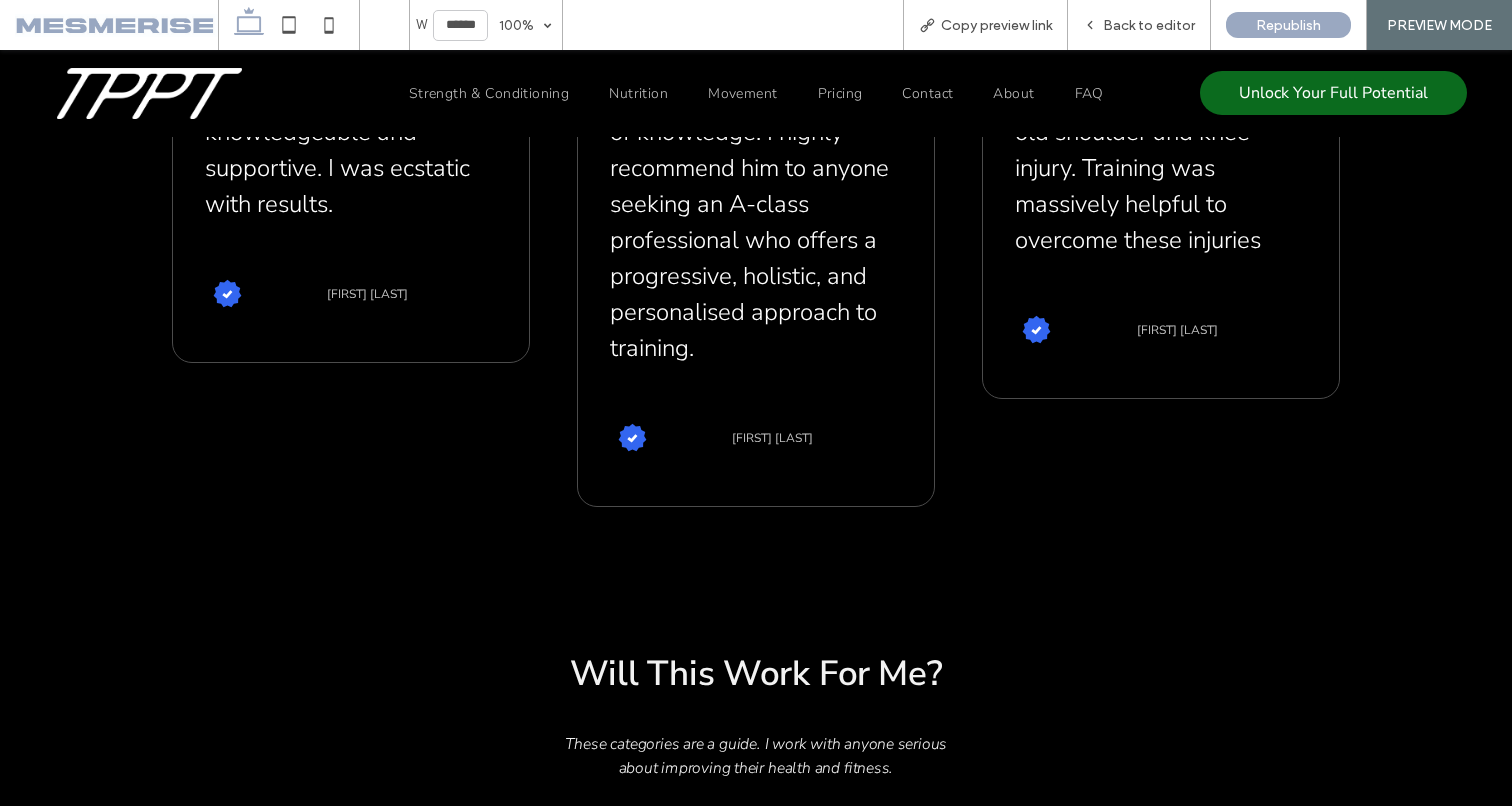 scroll, scrollTop: 2460, scrollLeft: 0, axis: vertical 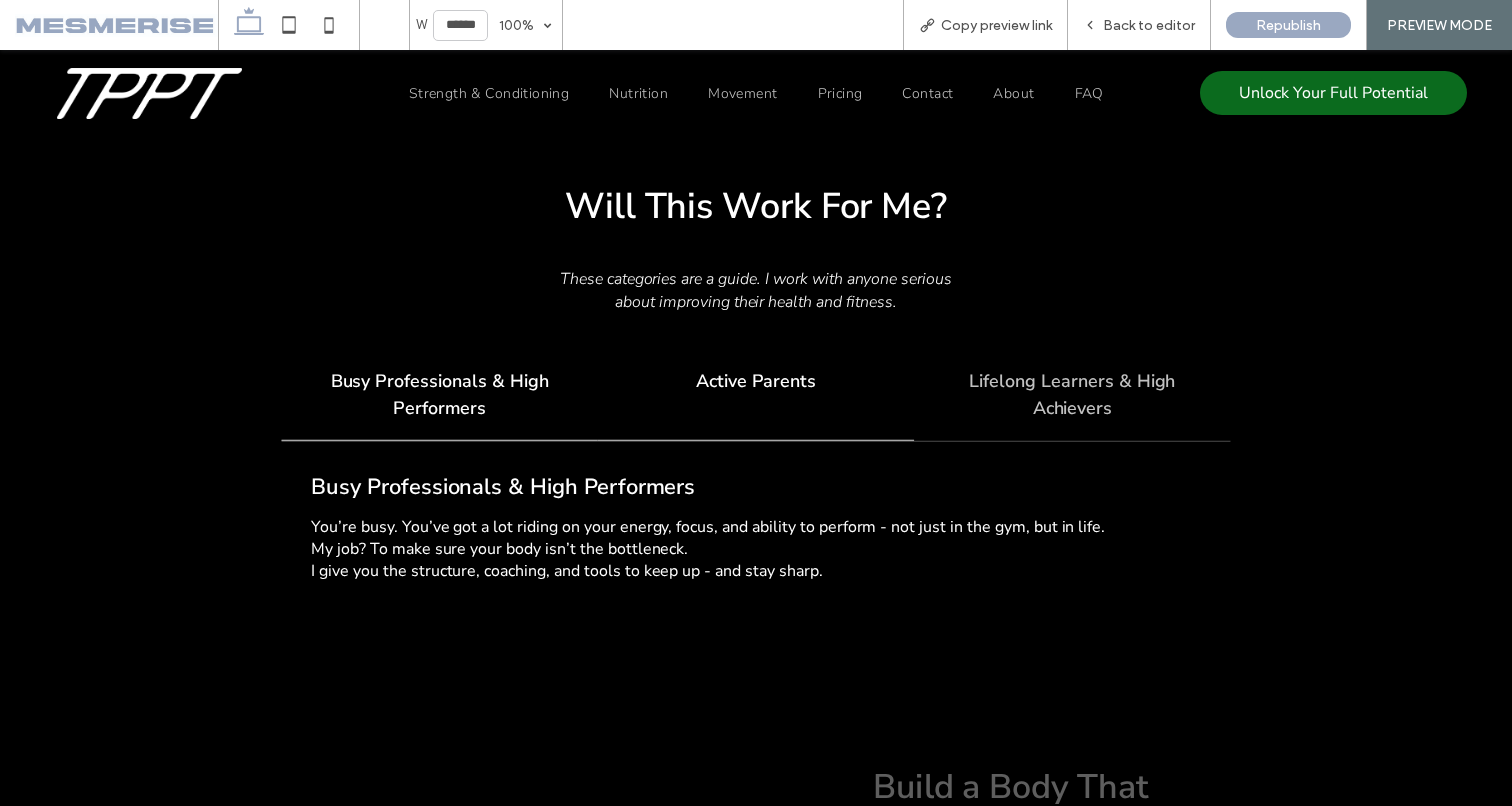 click on "Active Parents" at bounding box center (756, 395) 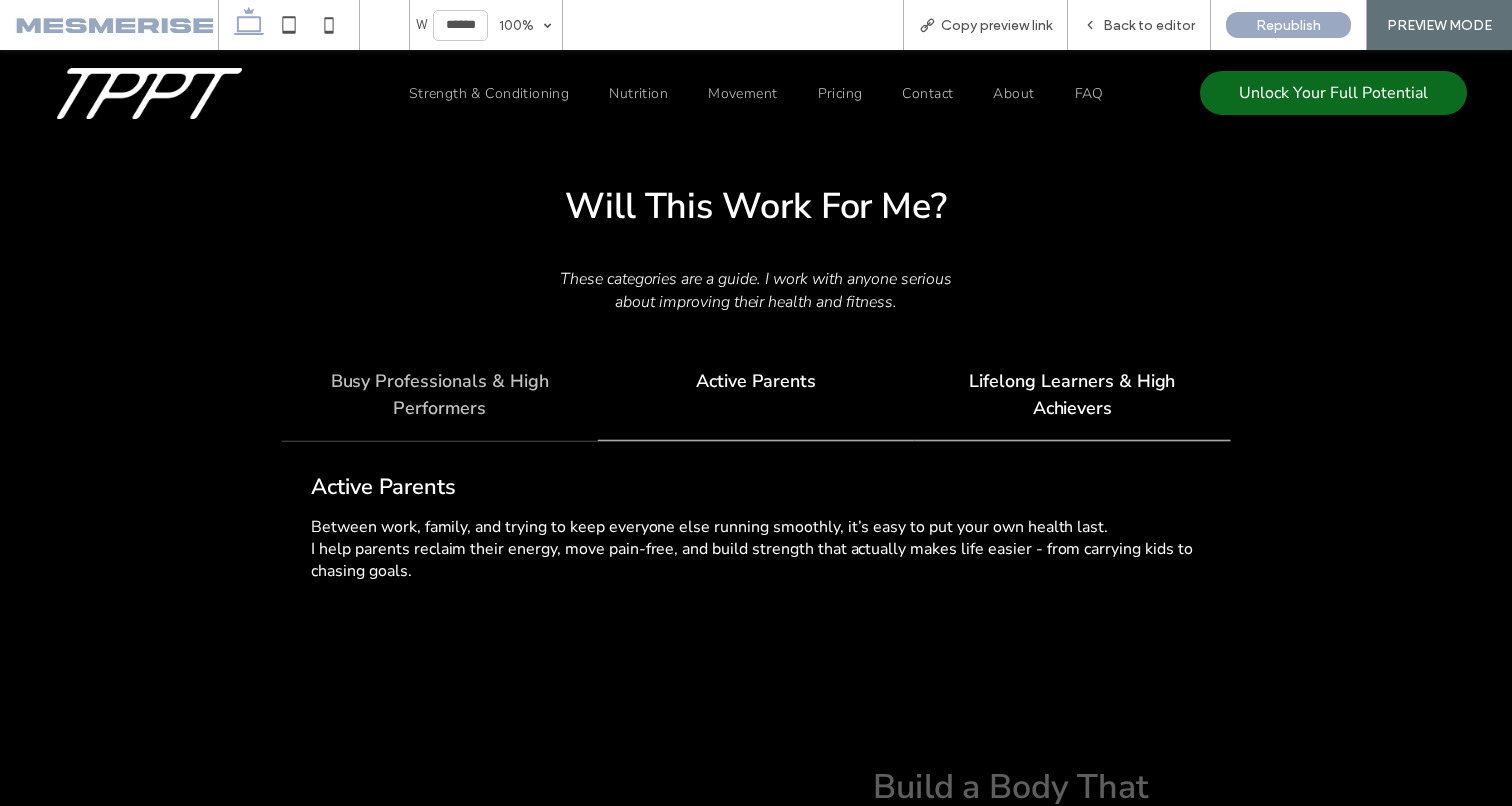 click on "Lifelong Learners & High Achievers" at bounding box center [1072, 395] 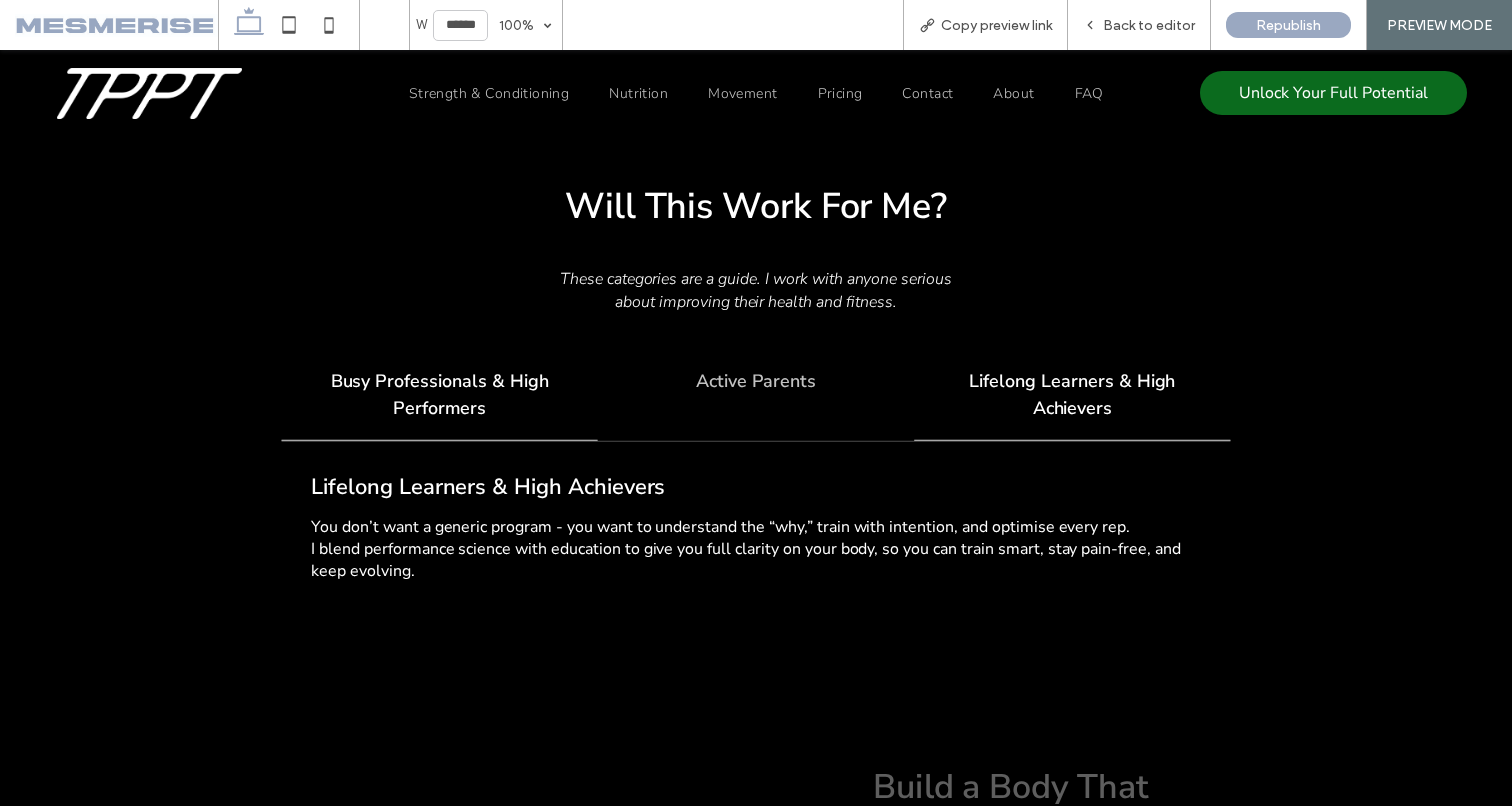 click on "Busy Professionals & High Performers" at bounding box center [439, 395] 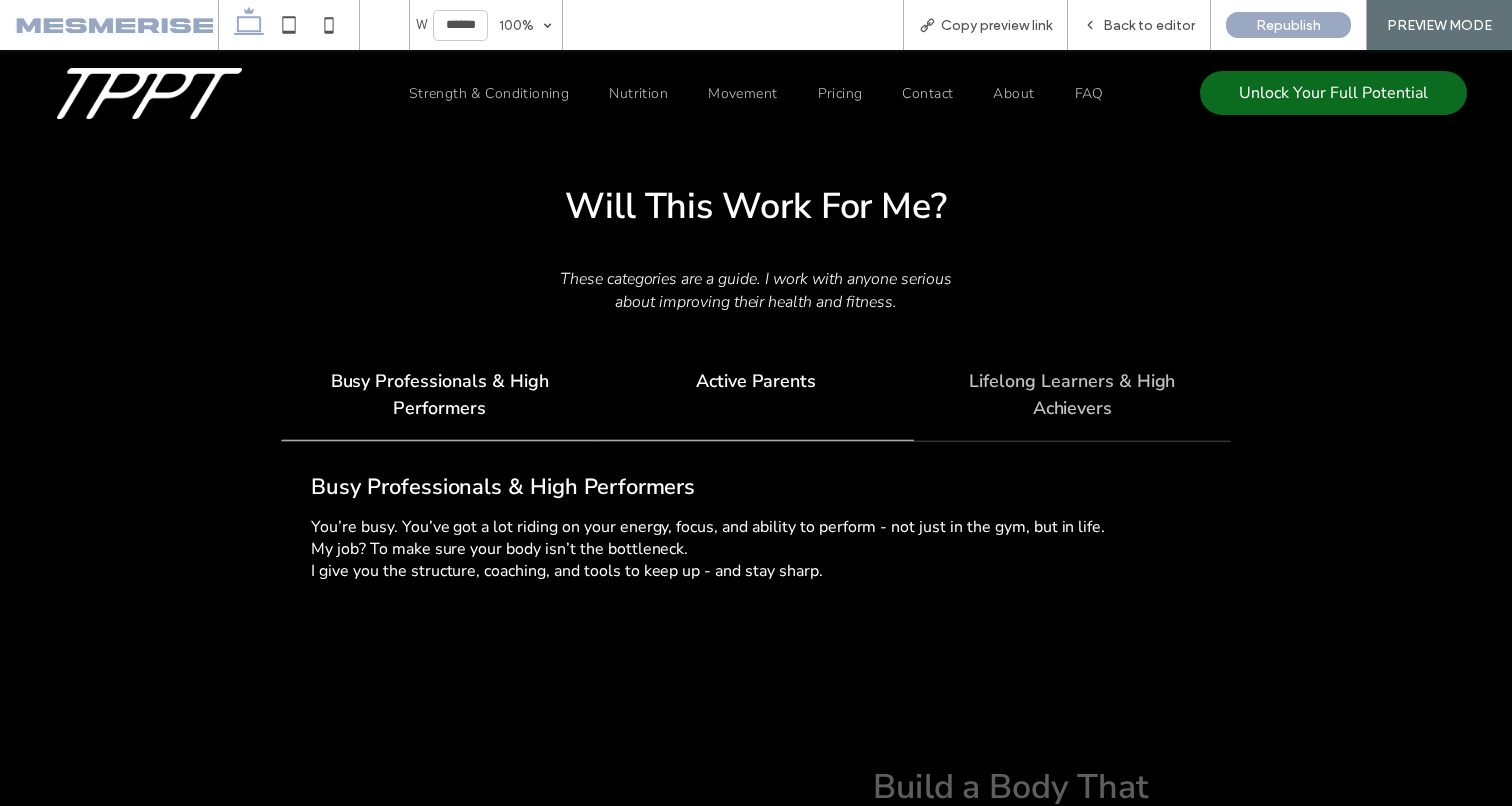 click on "Active Parents" at bounding box center [756, 395] 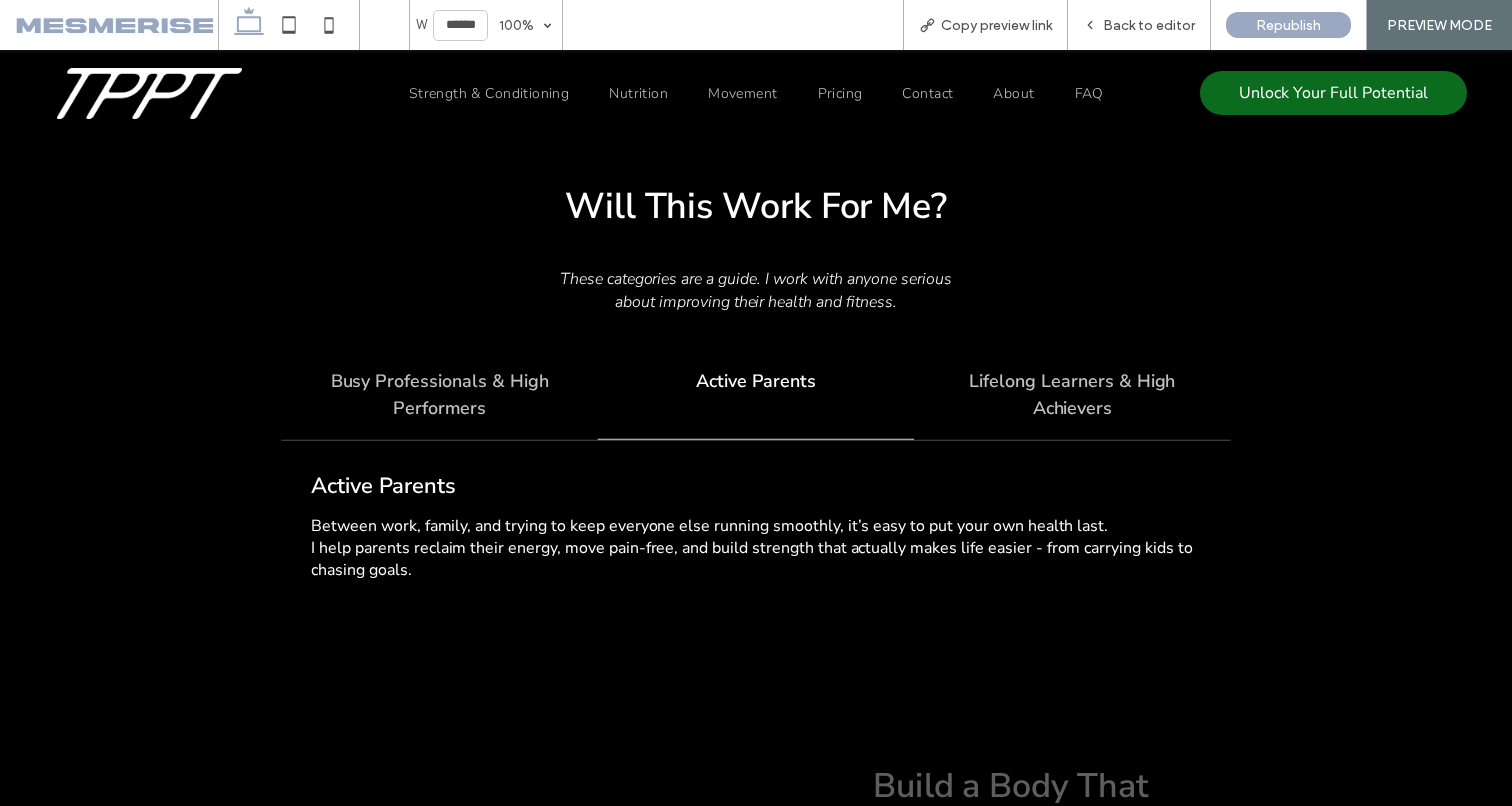 click on "Lifelong Learners & High Achievers" at bounding box center [1072, 395] 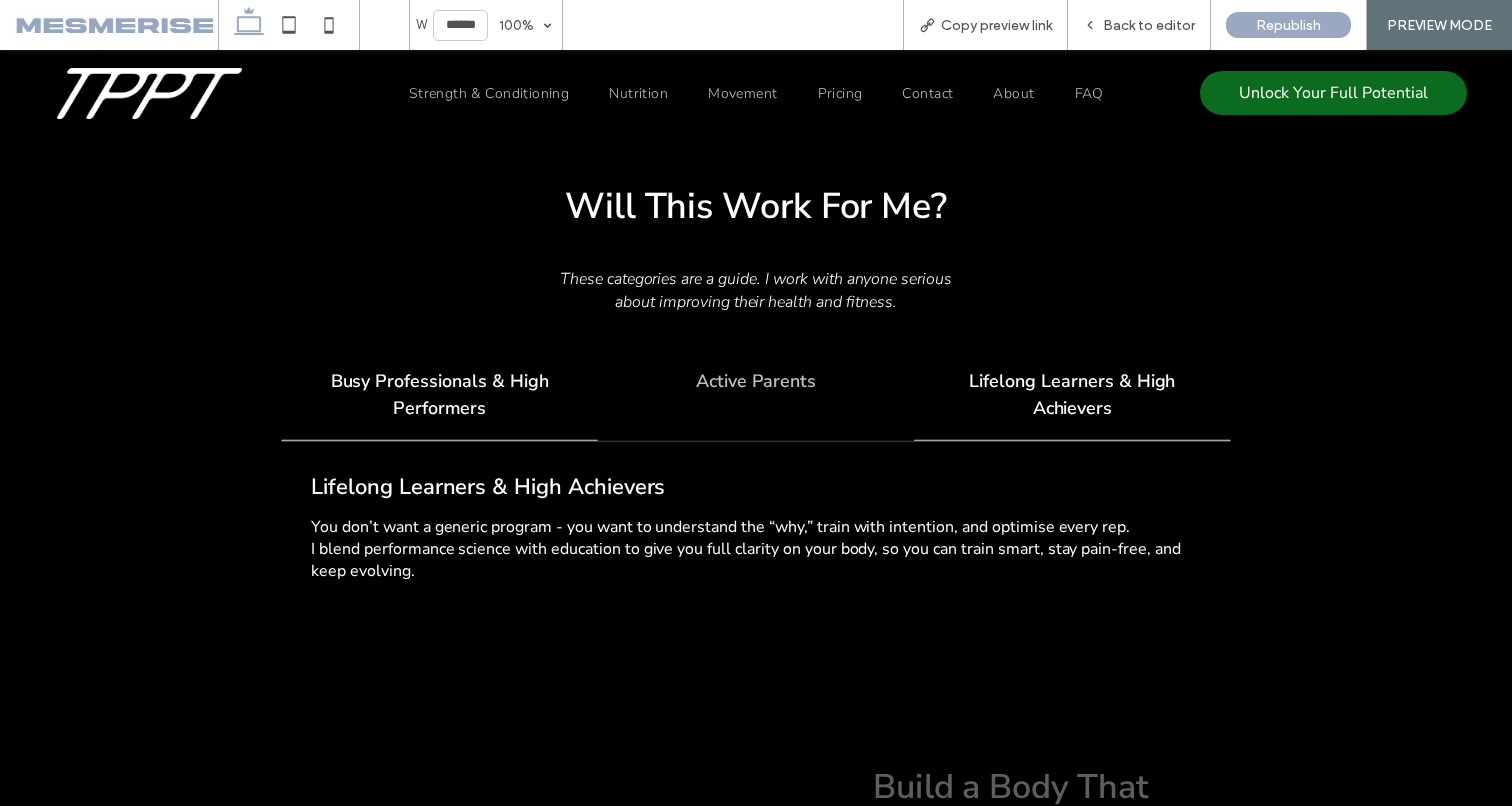 click on "Busy Professionals & High Performers" at bounding box center [439, 395] 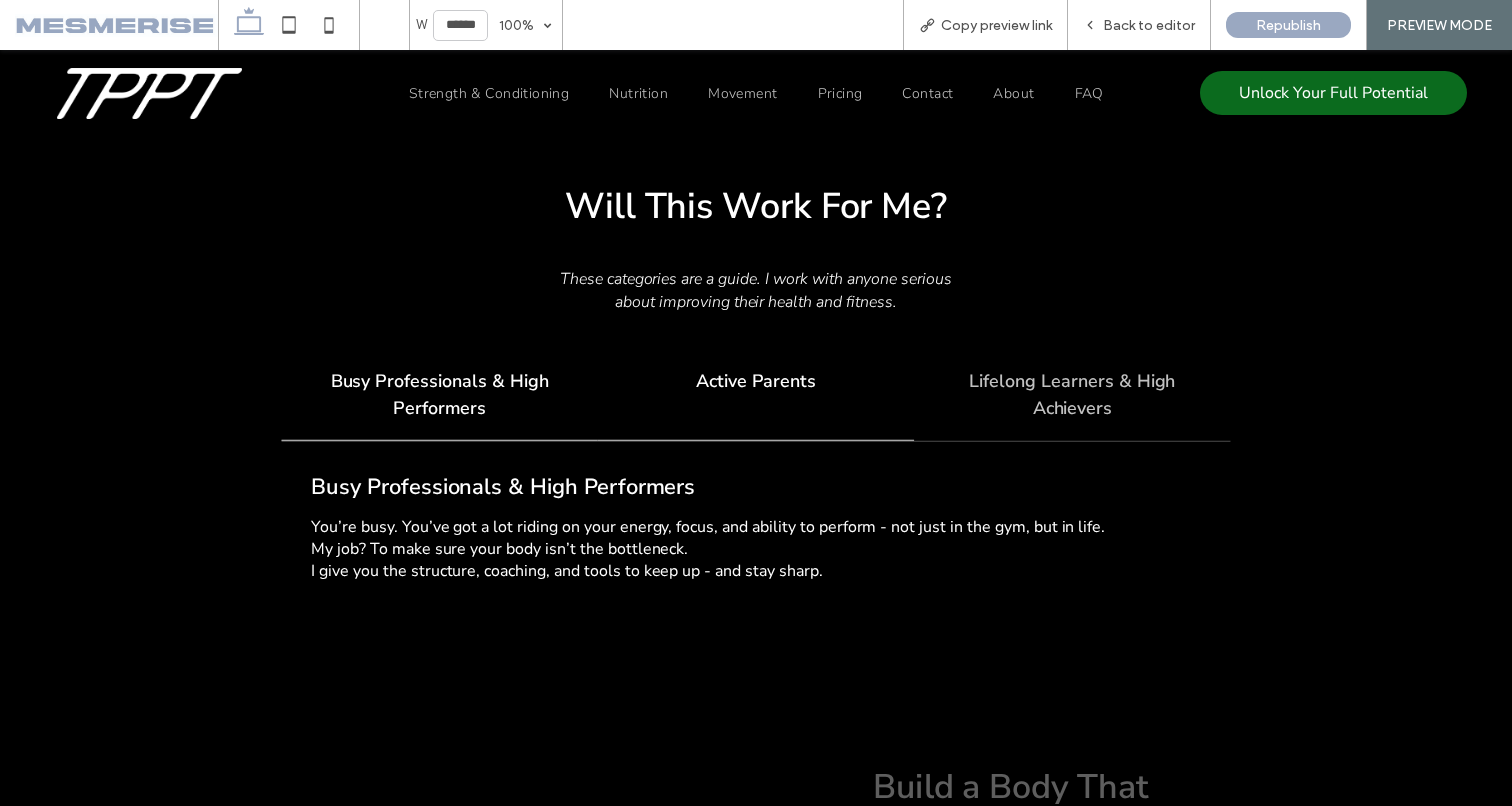 click on "Active Parents" at bounding box center (756, 381) 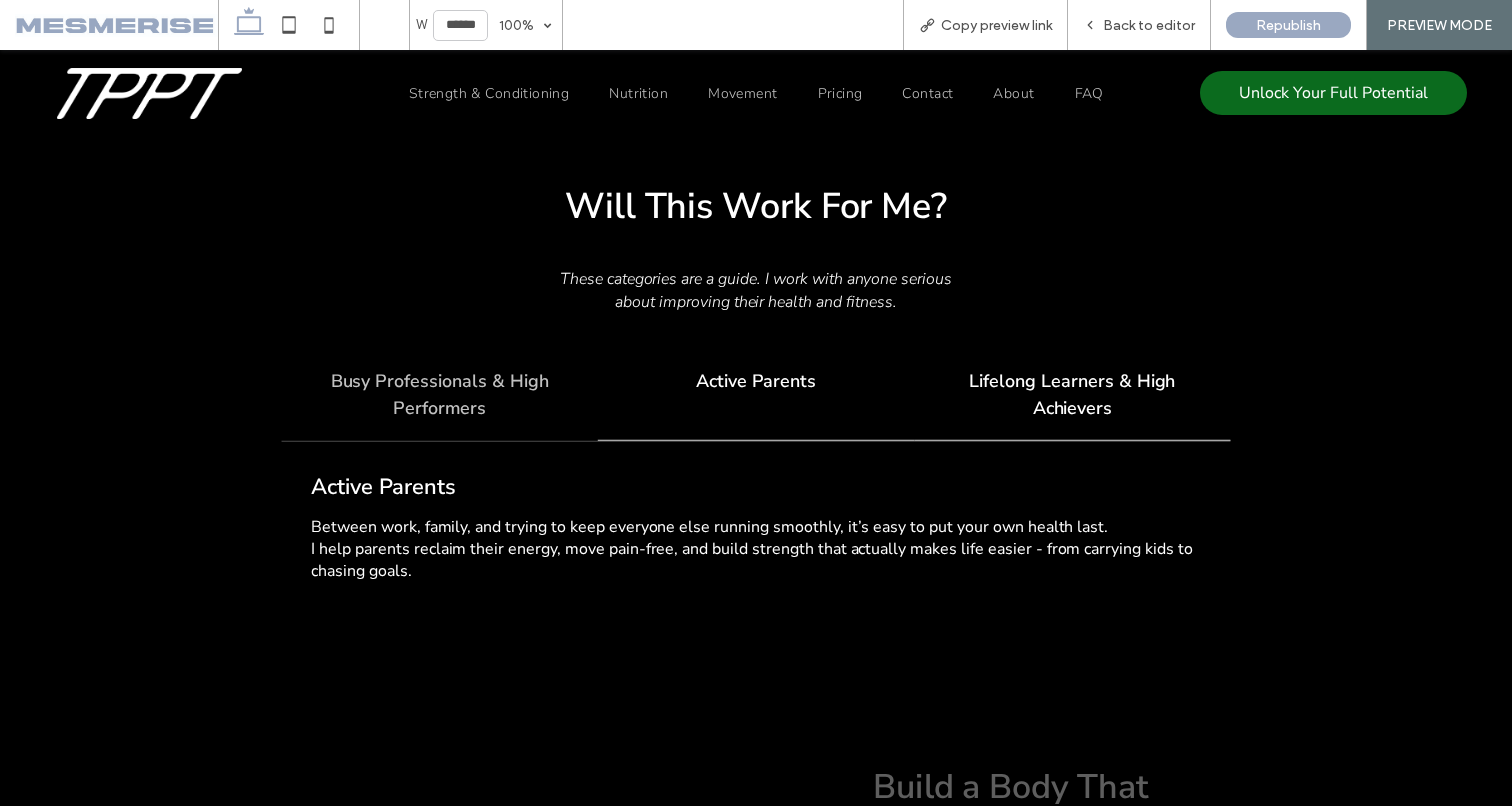 drag, startPoint x: 1018, startPoint y: 379, endPoint x: 700, endPoint y: 375, distance: 318.02515 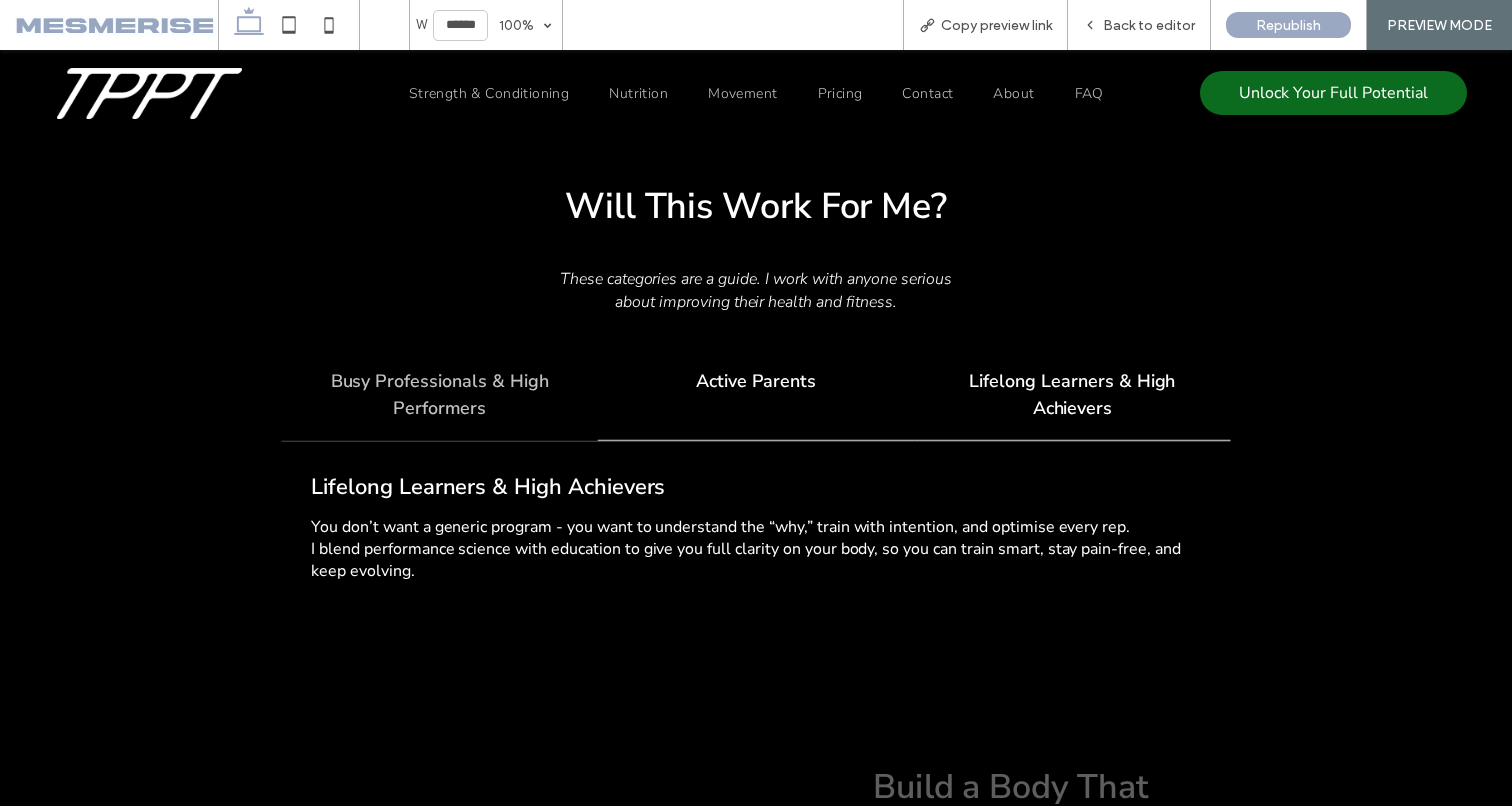 click on "Active Parents" at bounding box center (756, 381) 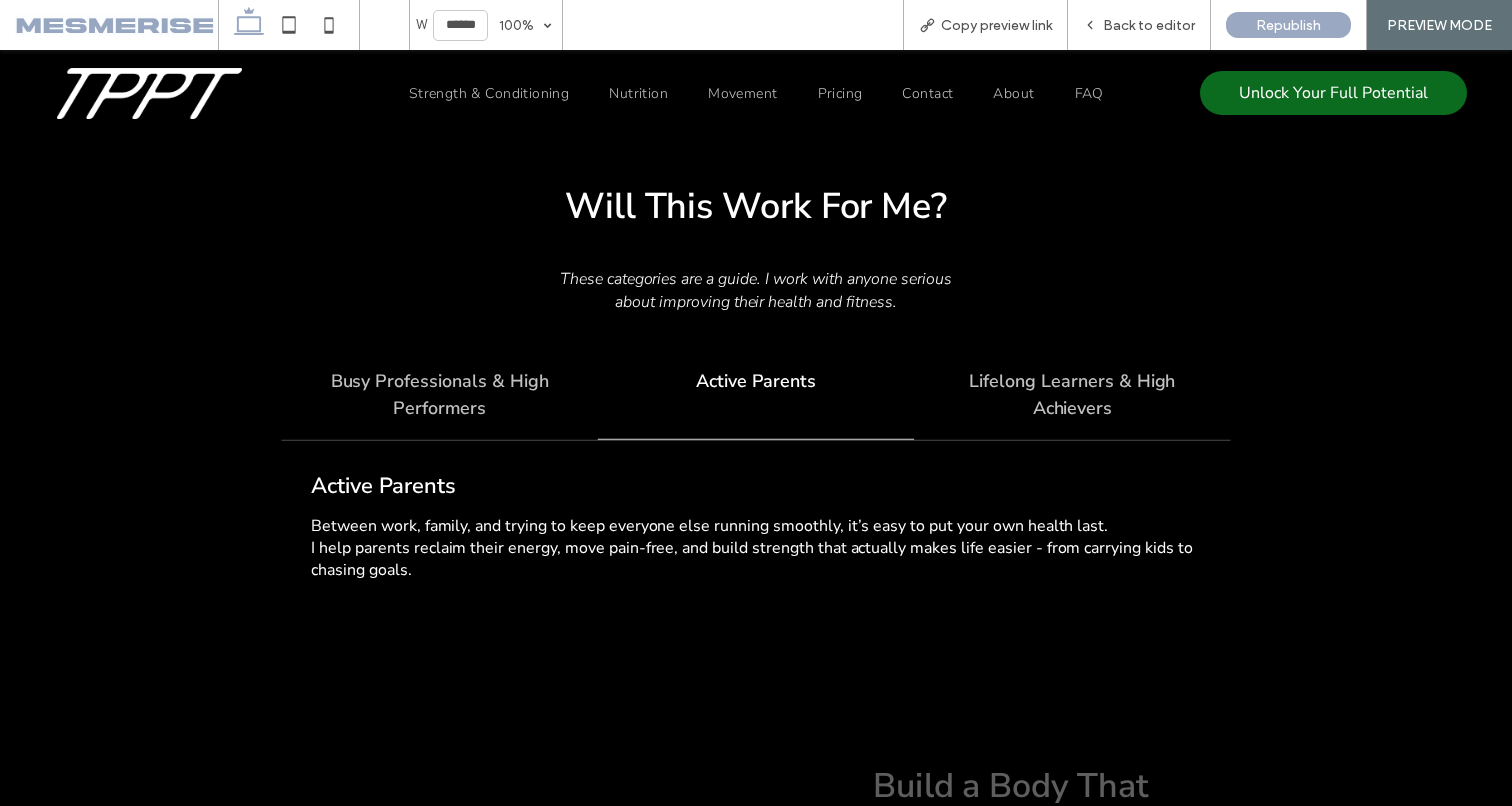 click on "Busy Professionals & High Performers" at bounding box center [439, 395] 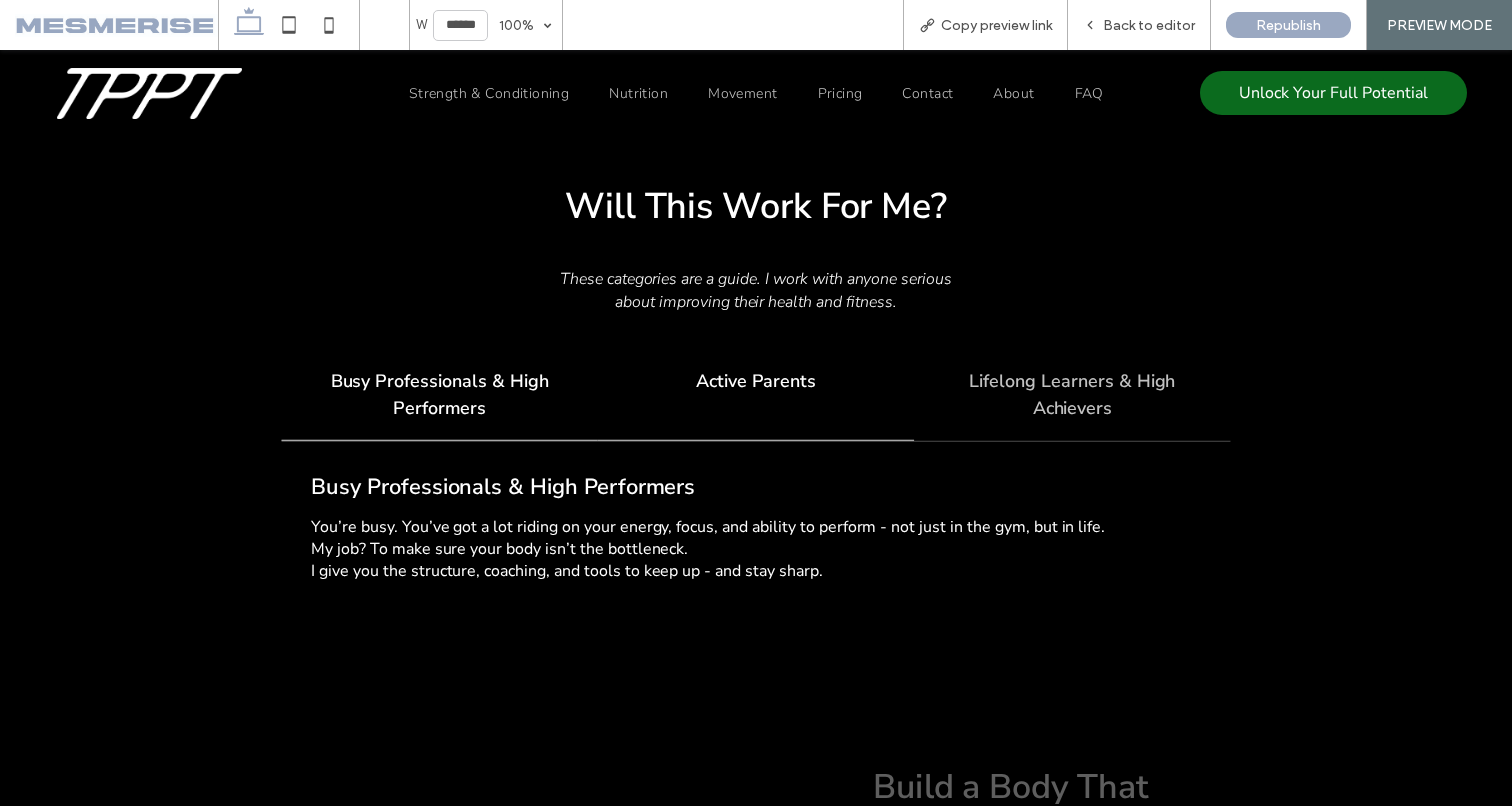 click on "Active Parents" at bounding box center (756, 381) 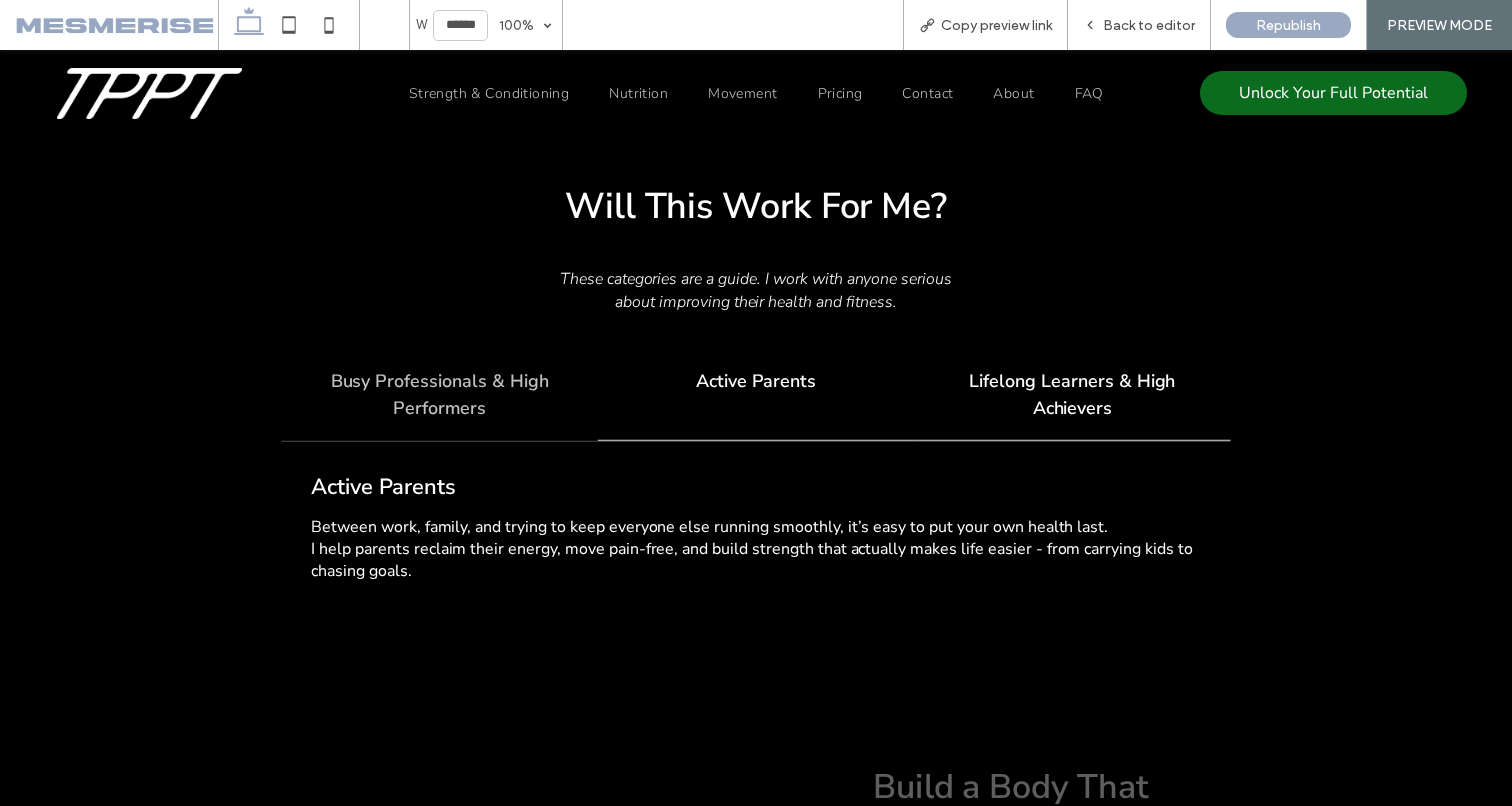 drag, startPoint x: 935, startPoint y: 375, endPoint x: 850, endPoint y: 371, distance: 85.09406 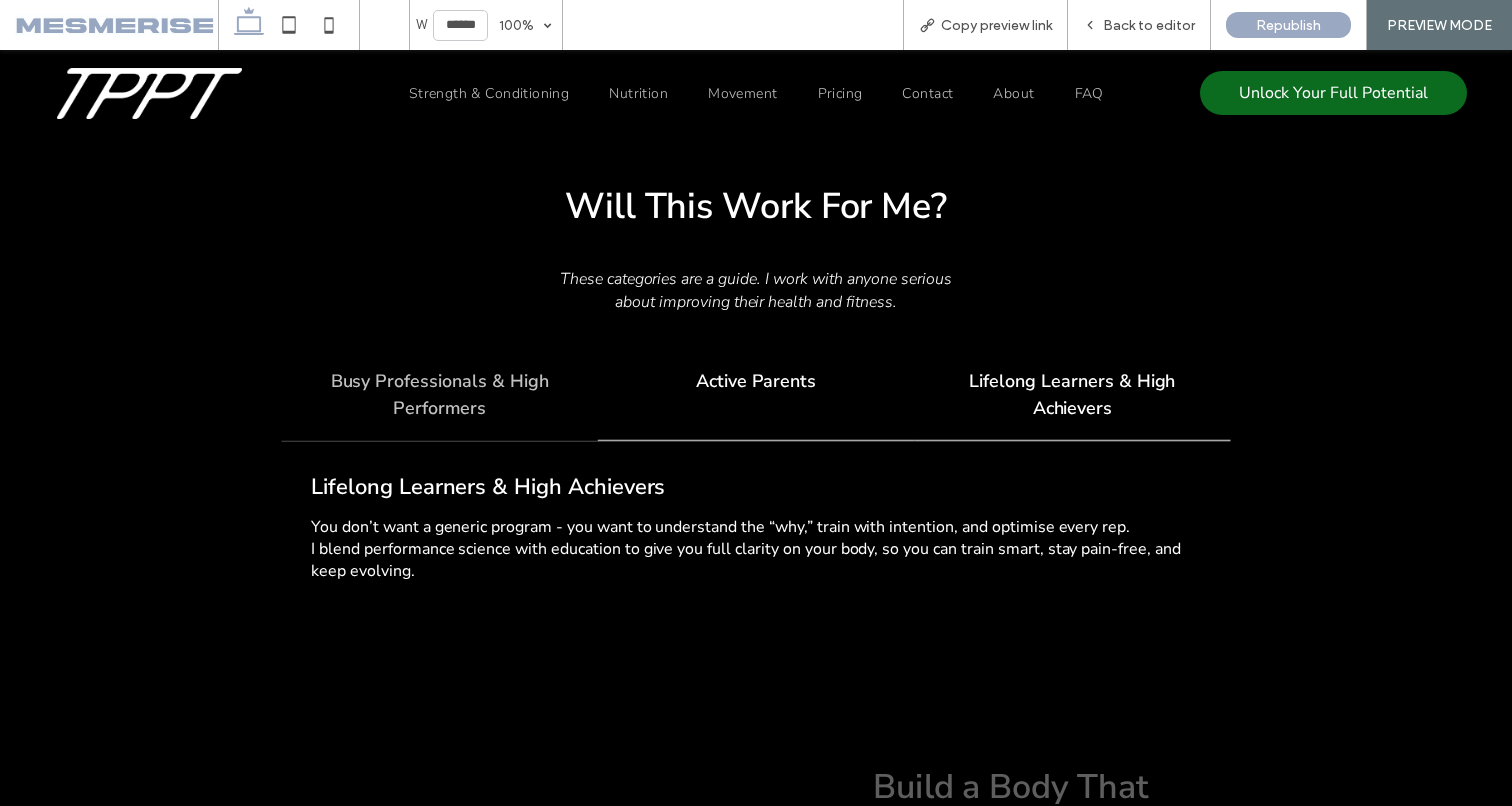 click on "Active Parents" at bounding box center (756, 395) 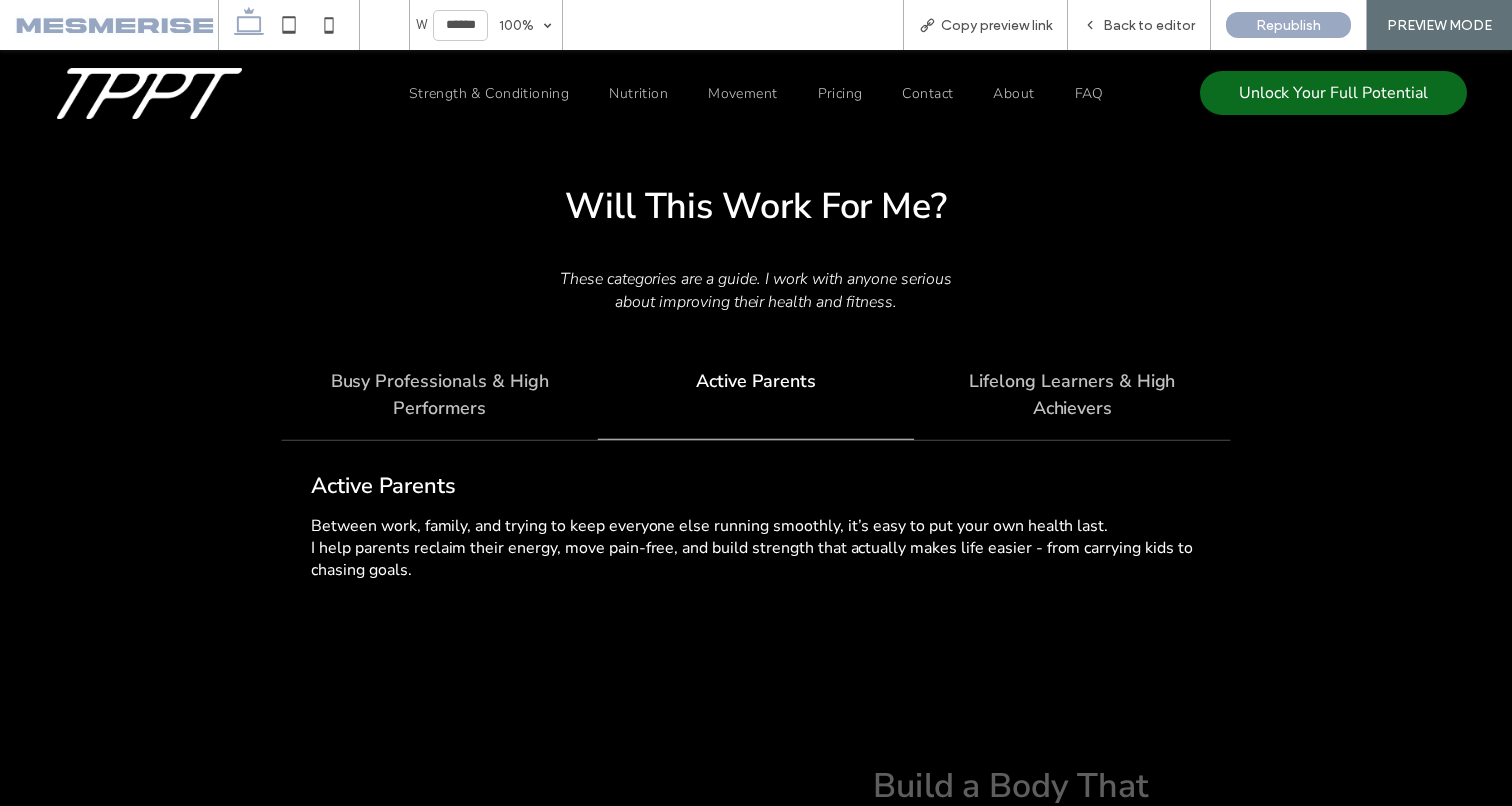 click on "Busy Professionals & High Performers" at bounding box center (439, 395) 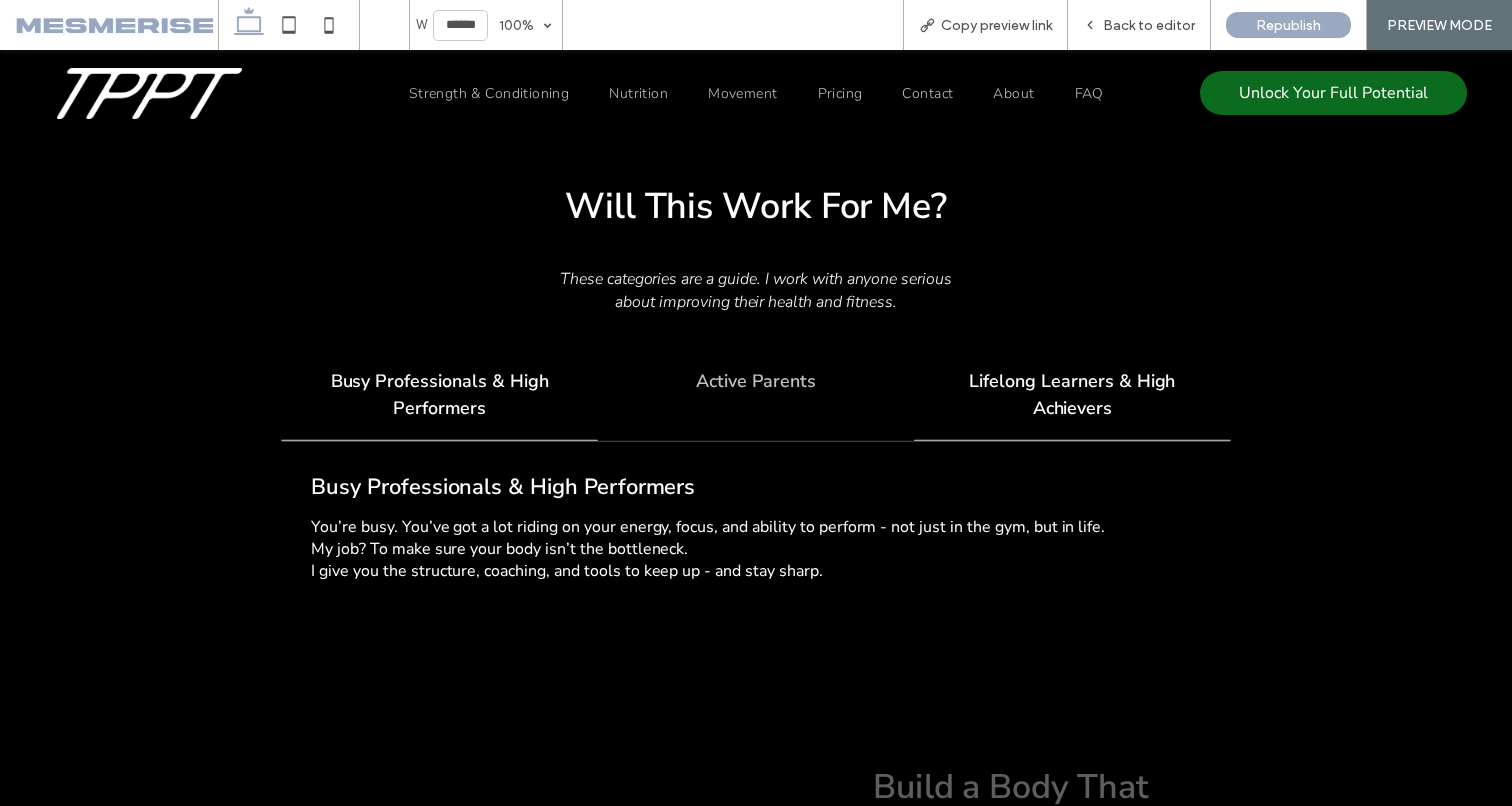 click on "Lifelong Learners & High Achievers" at bounding box center (1072, 395) 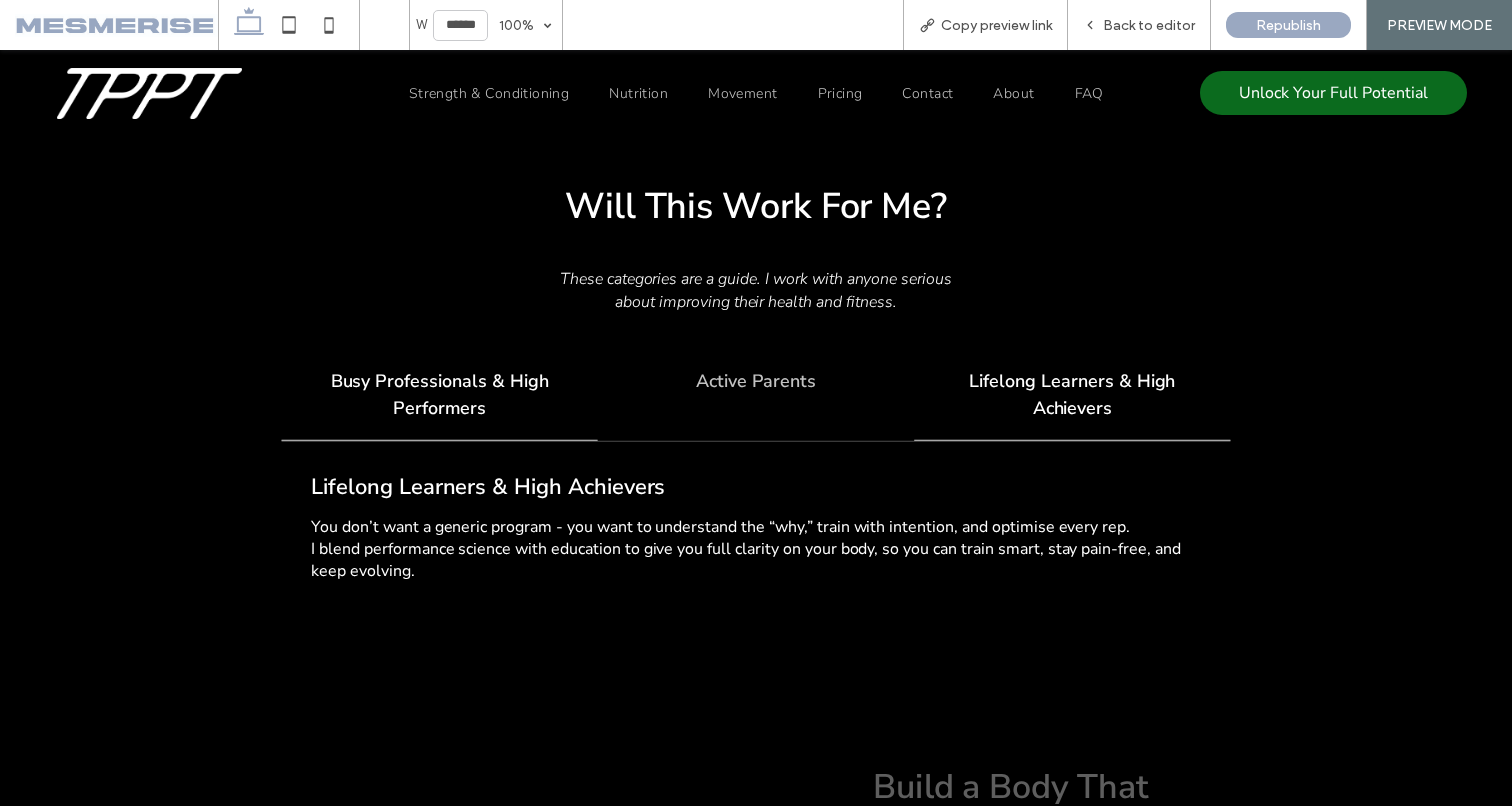 click on "Busy Professionals & High Performers" at bounding box center (439, 395) 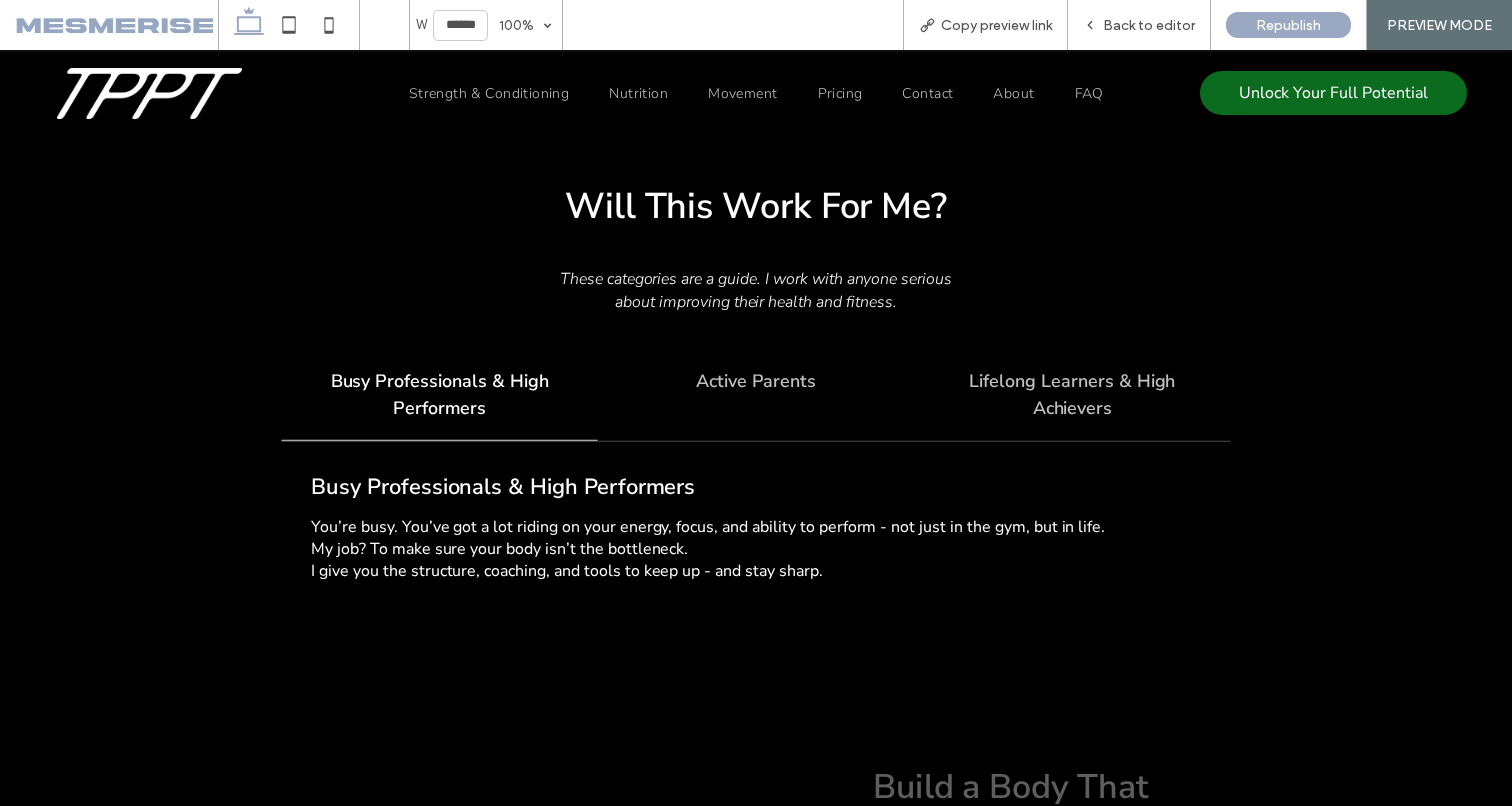 click on "Busy Professionals & High Performers" at bounding box center [439, 395] 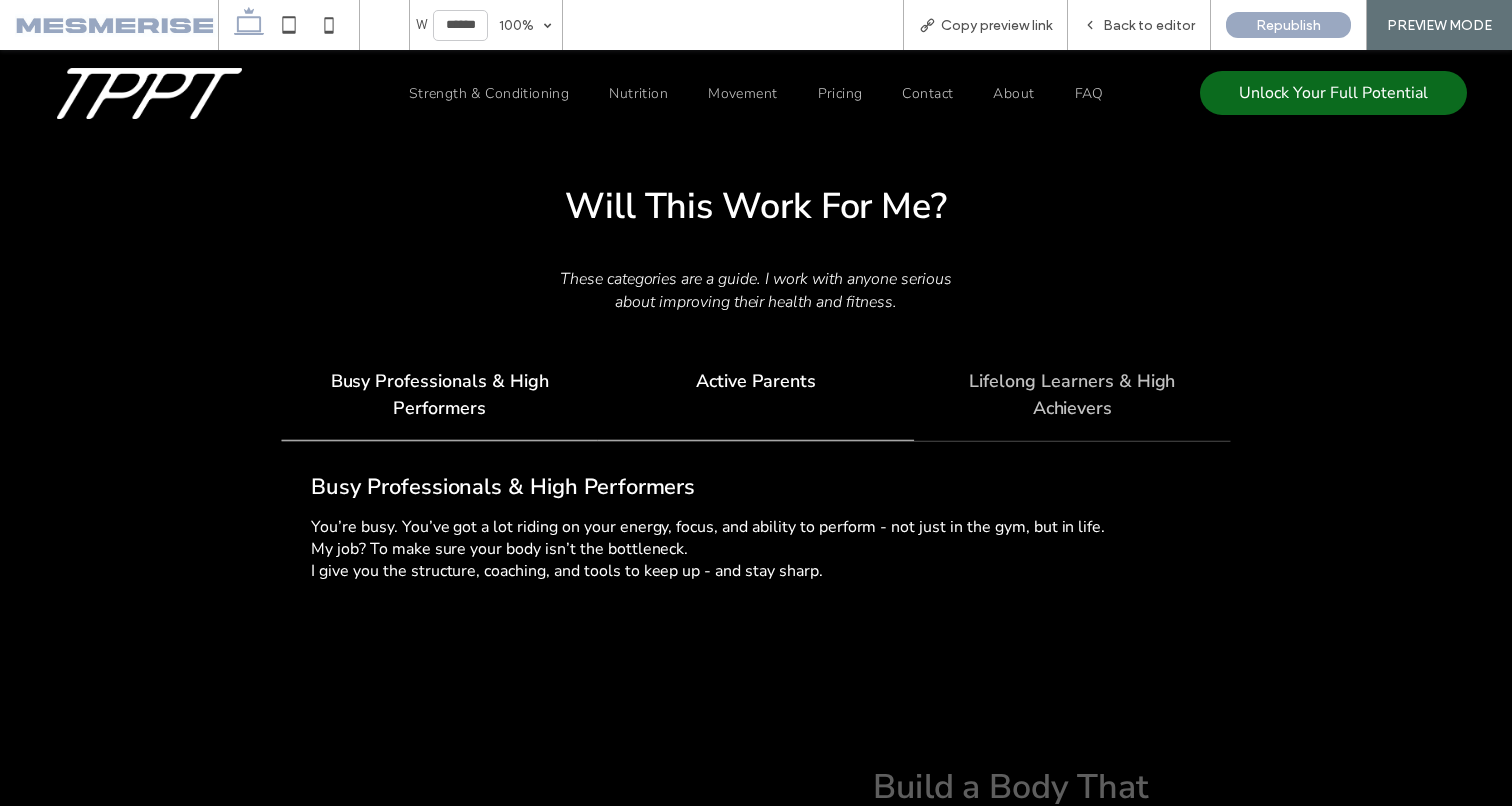 click on "Active Parents" at bounding box center [756, 395] 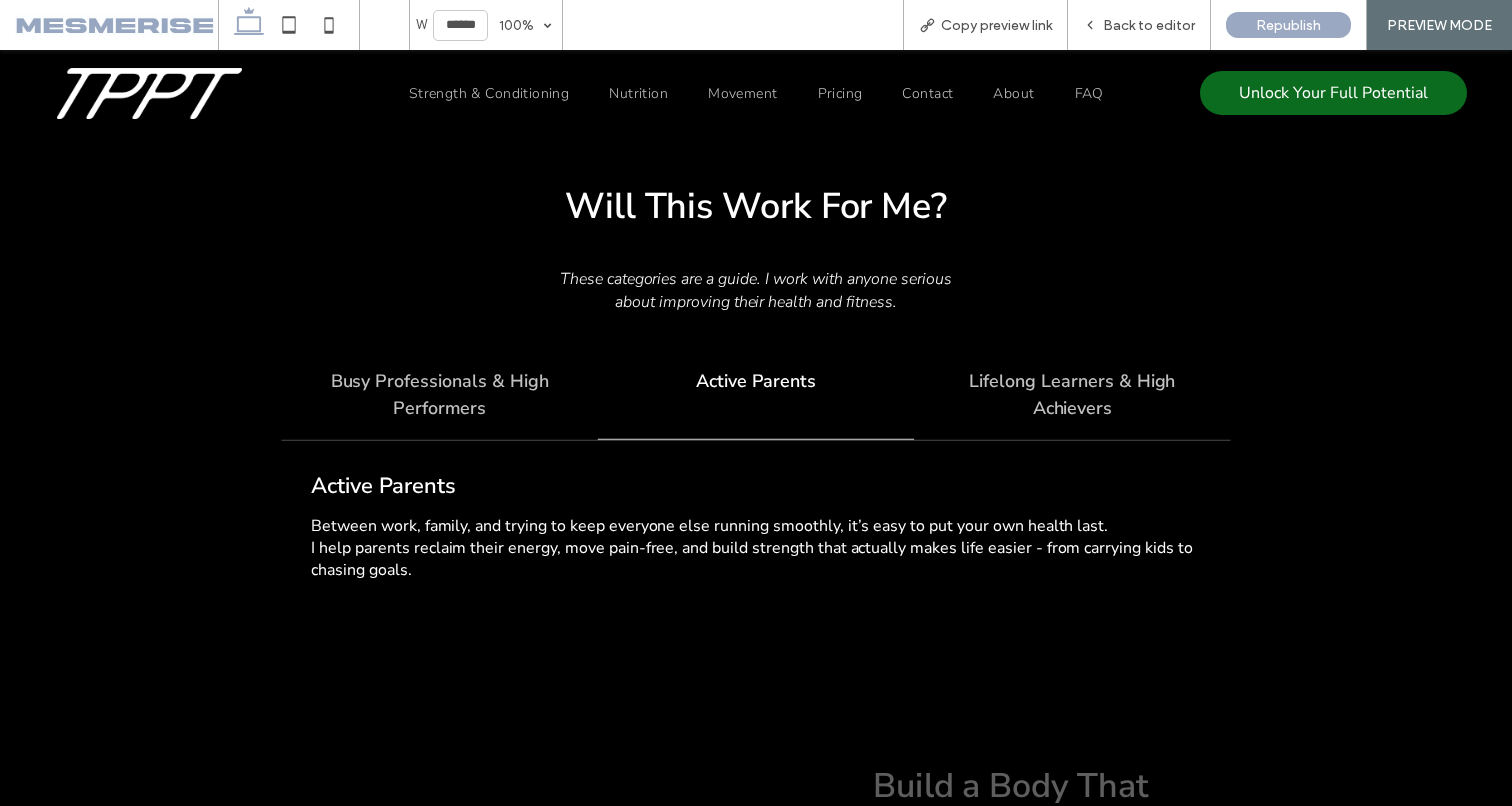 click on "Lifelong Learners & High Achievers" at bounding box center (1072, 395) 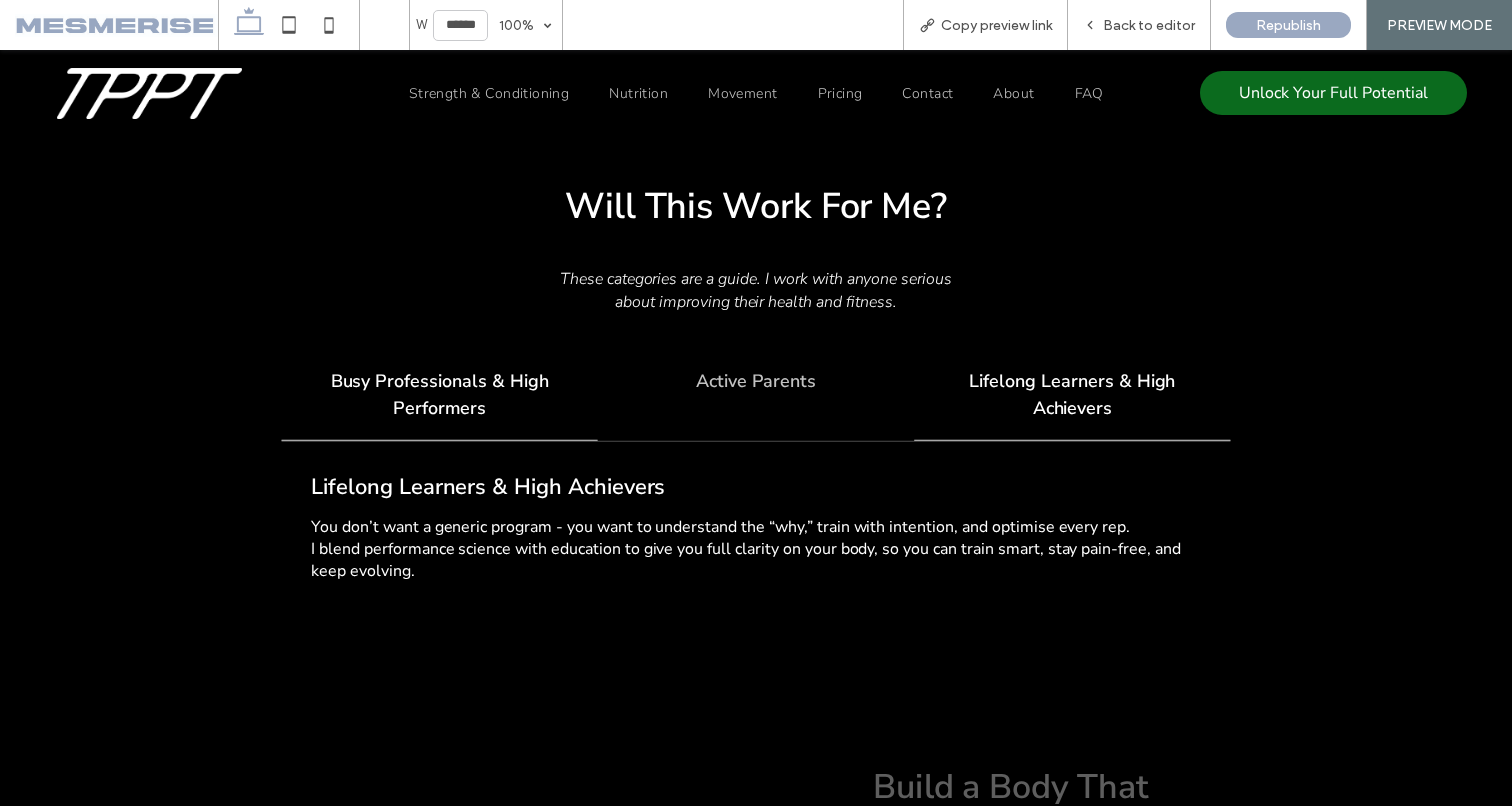 click on "Busy Professionals & High Performers" at bounding box center (439, 395) 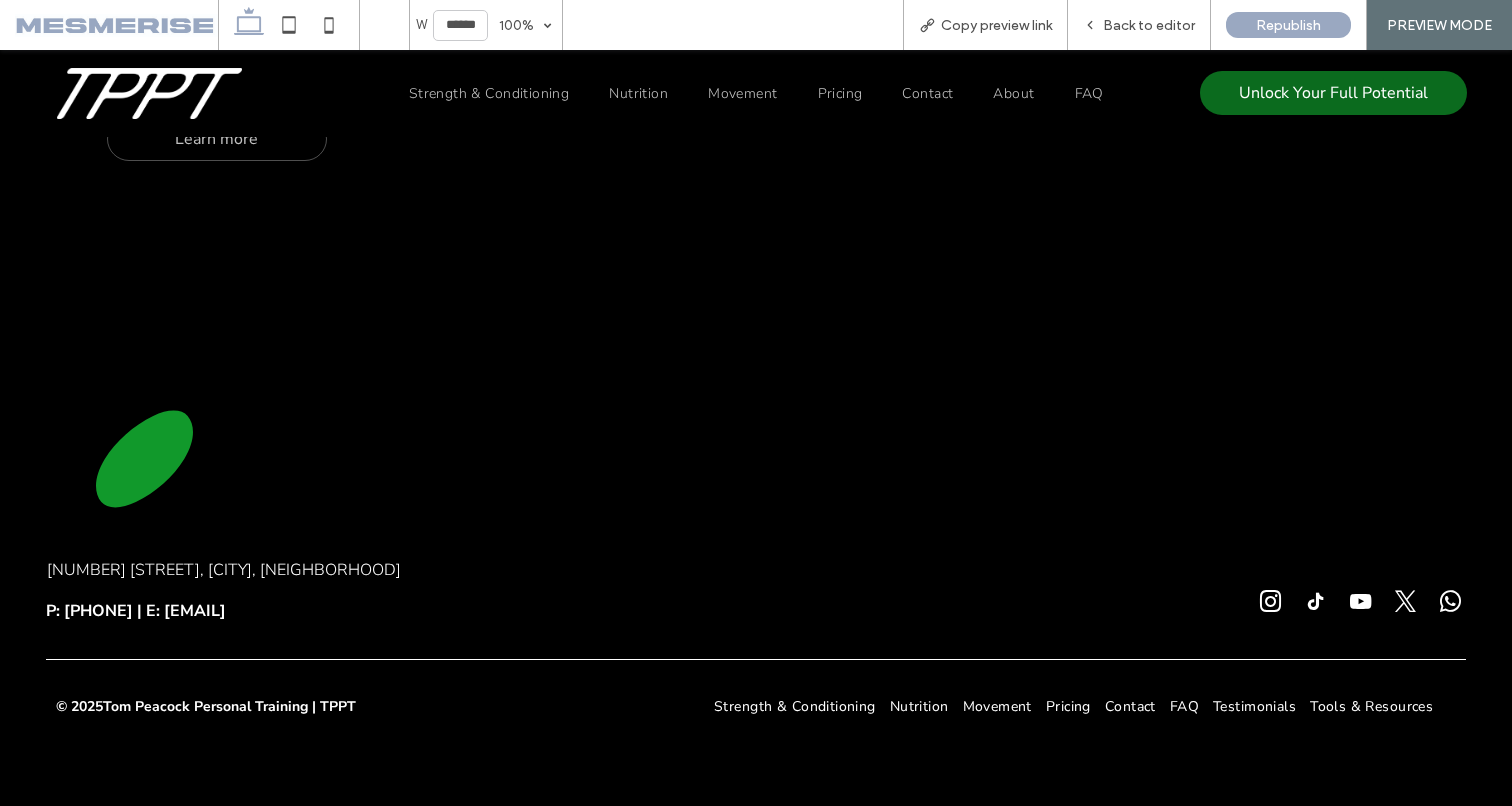 scroll, scrollTop: 9557, scrollLeft: 0, axis: vertical 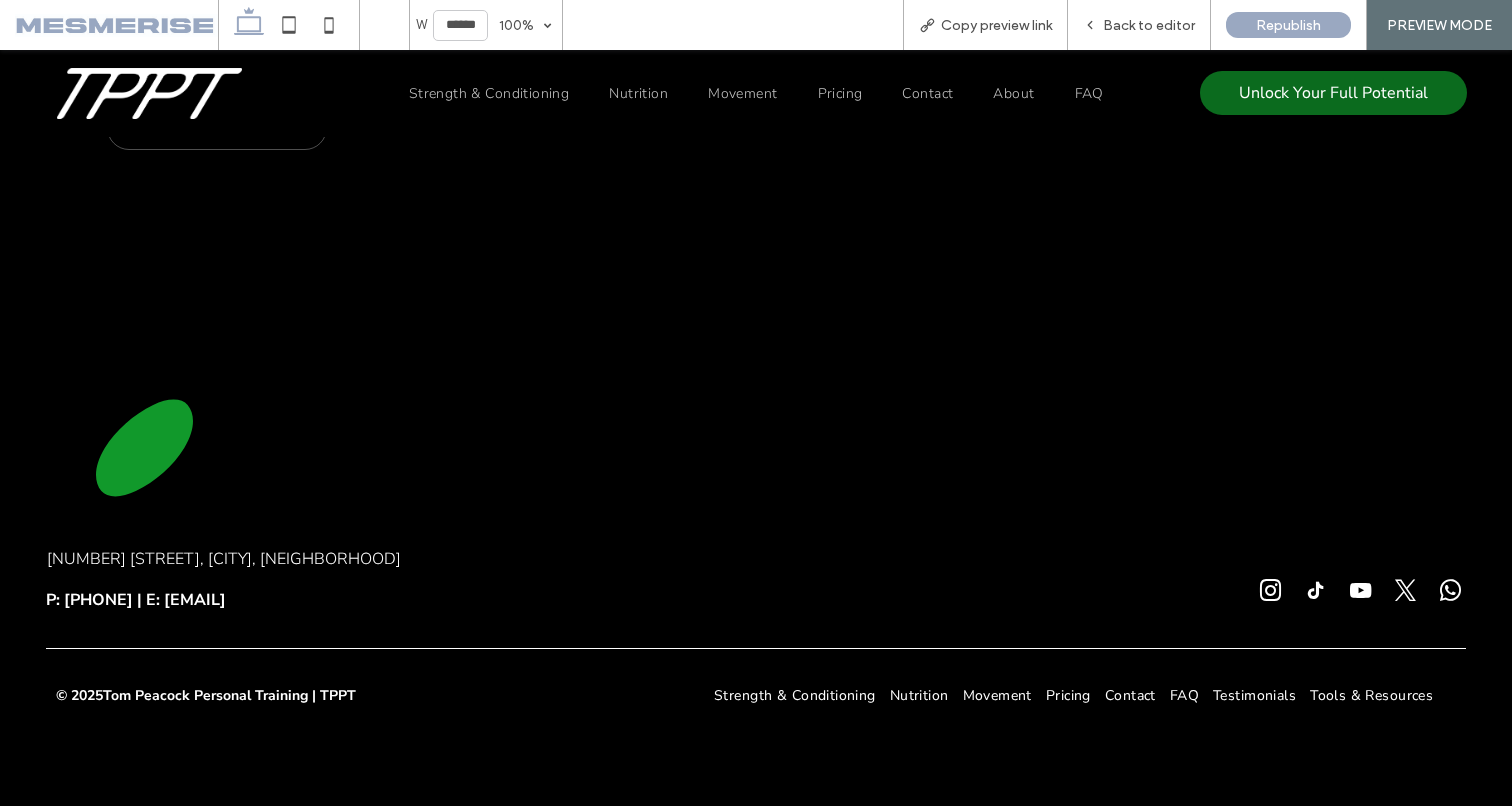 click on ".cls-1-1953127846-1953127846 {
fill: #11992b;
}
[NUMBER] [STREET], [CITY], [NEIGHBORHOOD]
P:   [PHONE]
| E:   [EMAIL]" at bounding box center [385, 488] 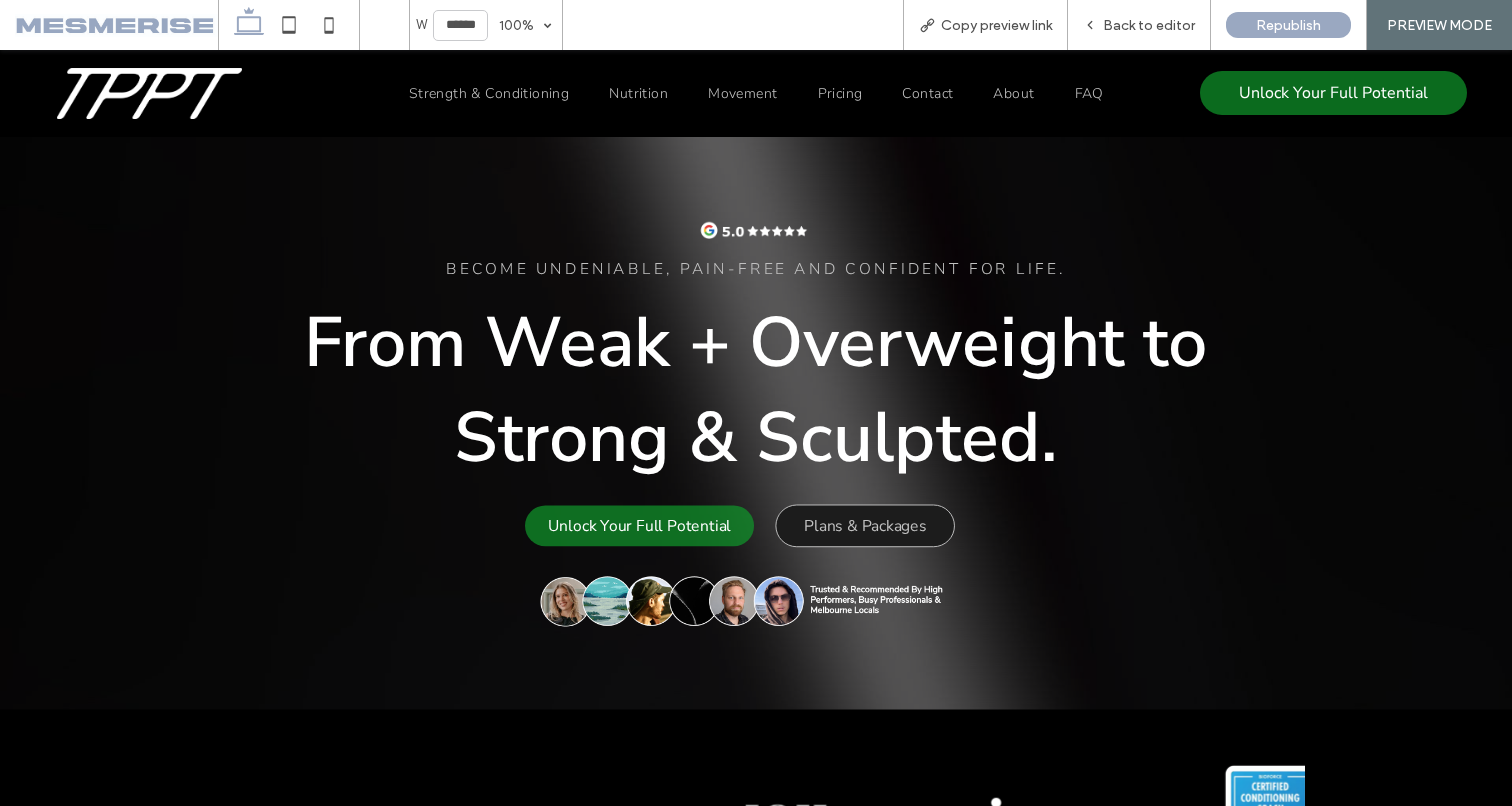 scroll, scrollTop: 2, scrollLeft: 0, axis: vertical 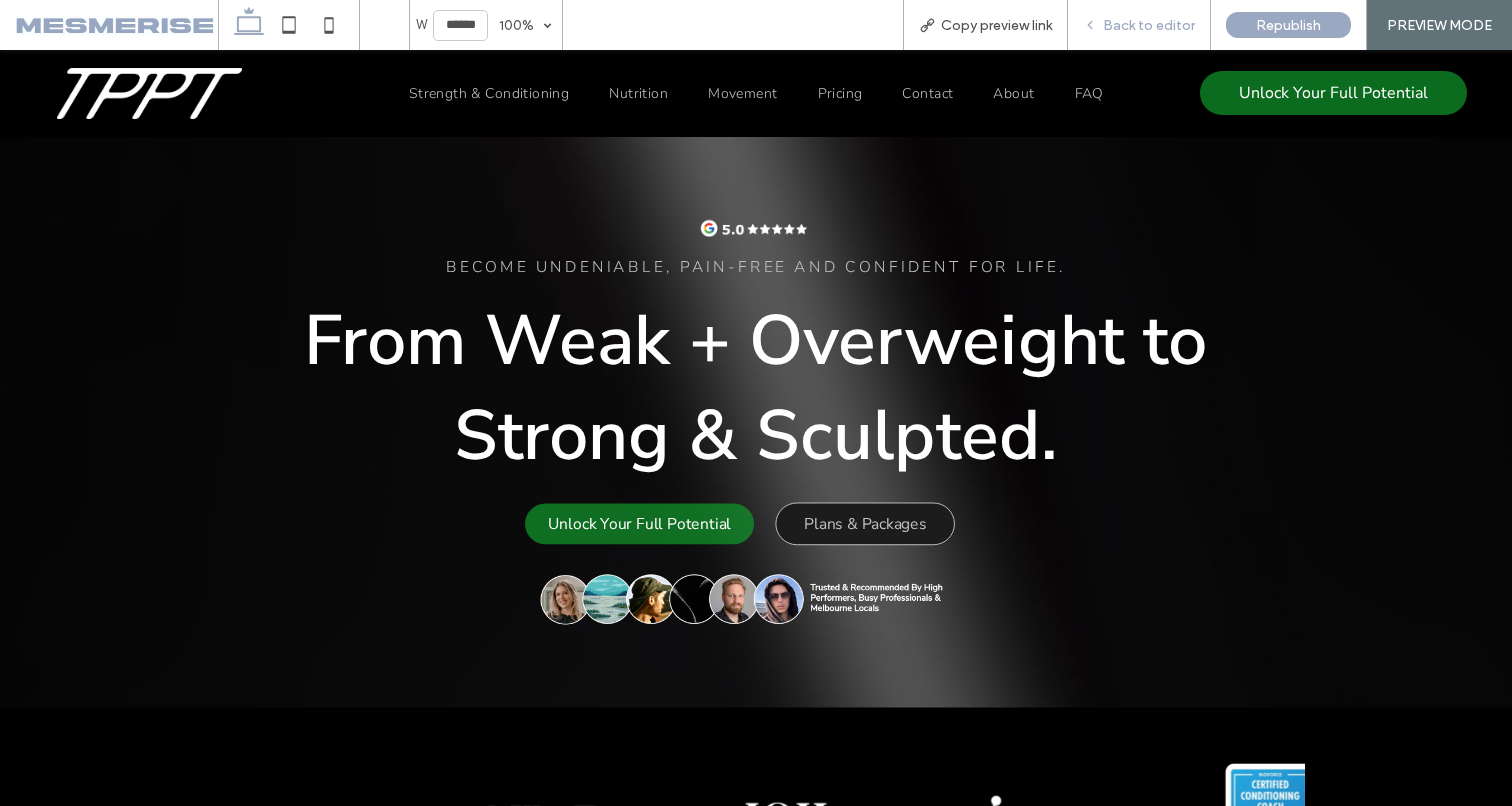 click on "Back to editor" at bounding box center [1149, 25] 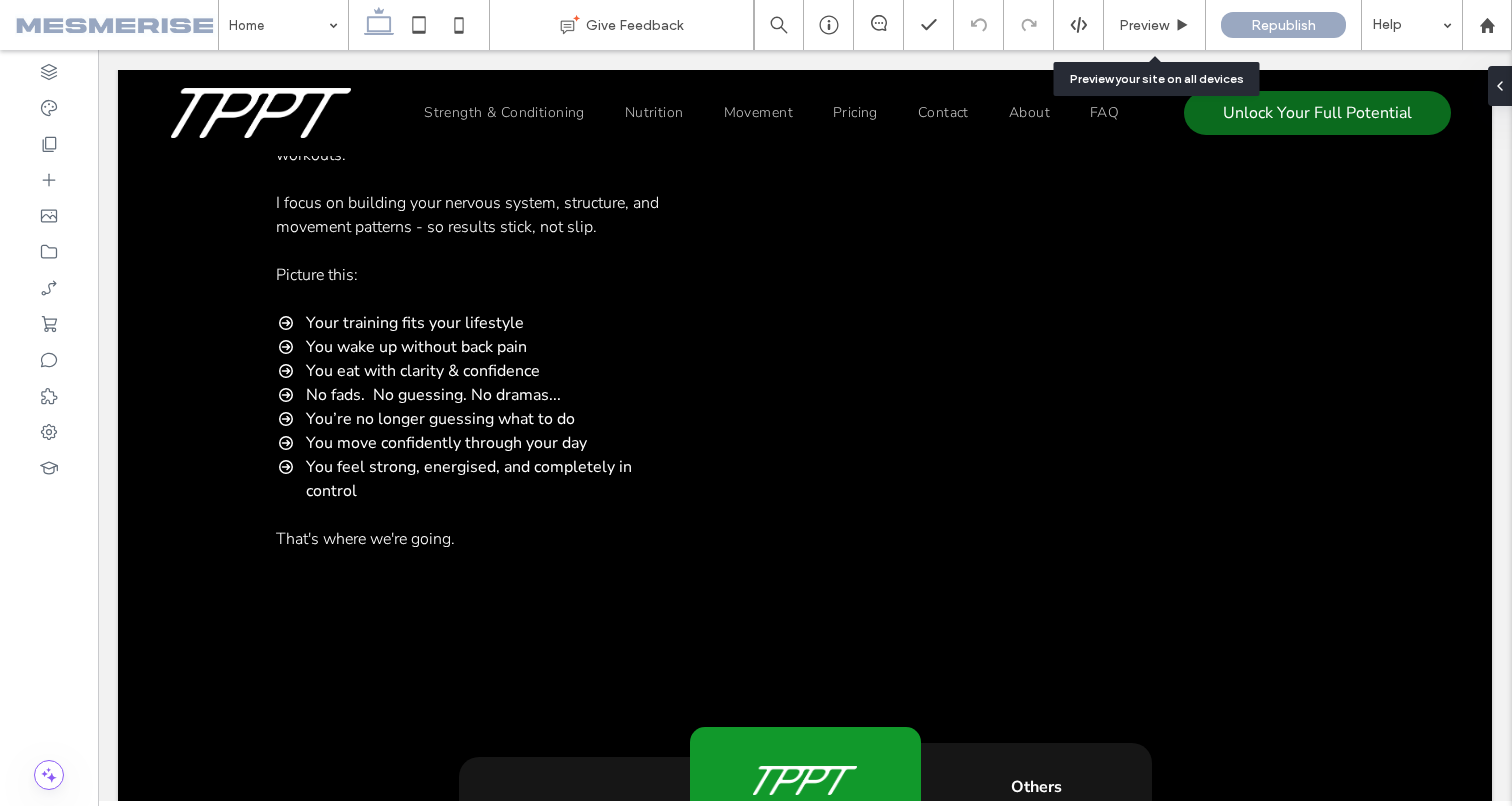 scroll, scrollTop: 9459, scrollLeft: 0, axis: vertical 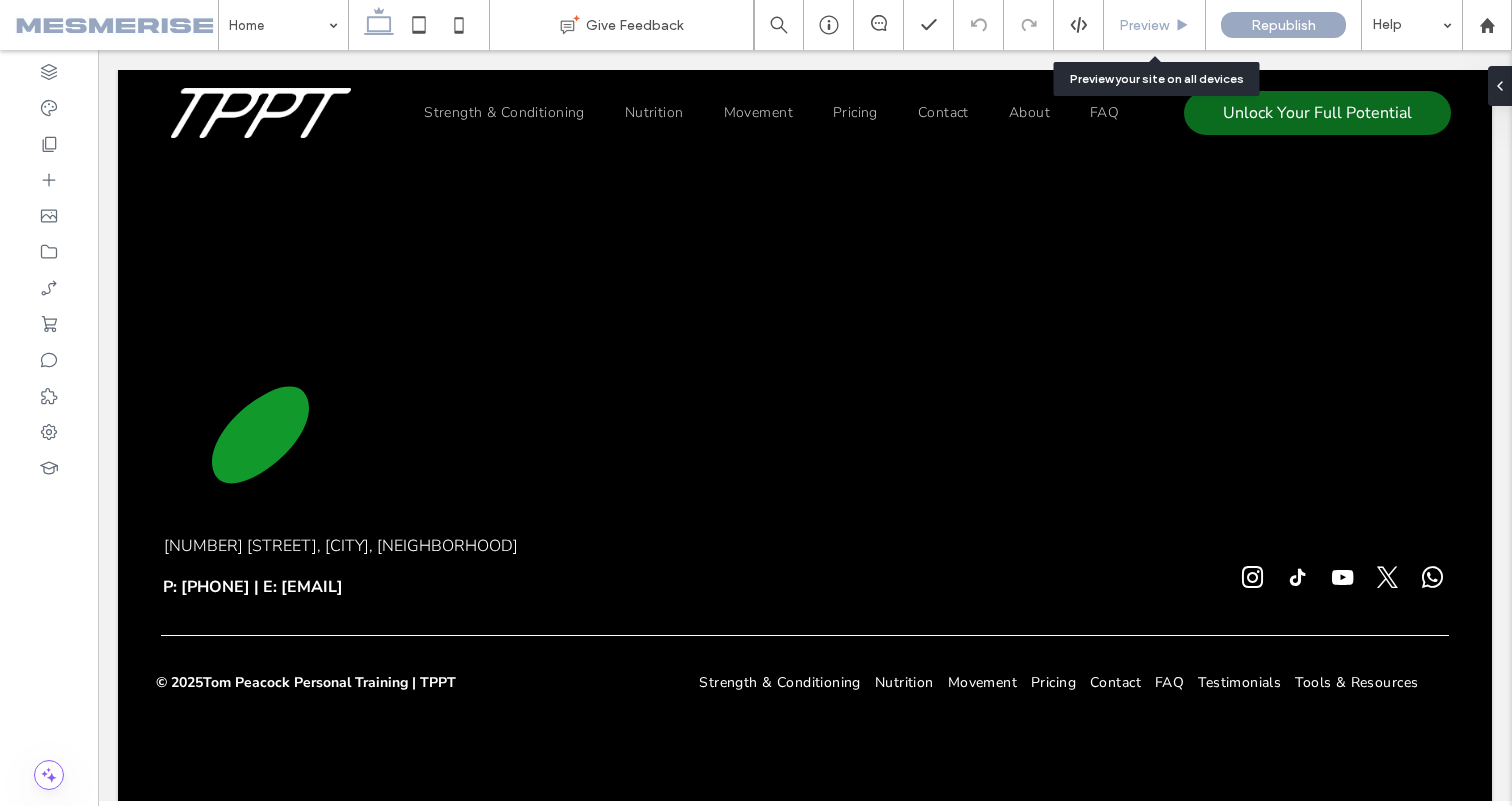 click on "Preview" at bounding box center [1144, 25] 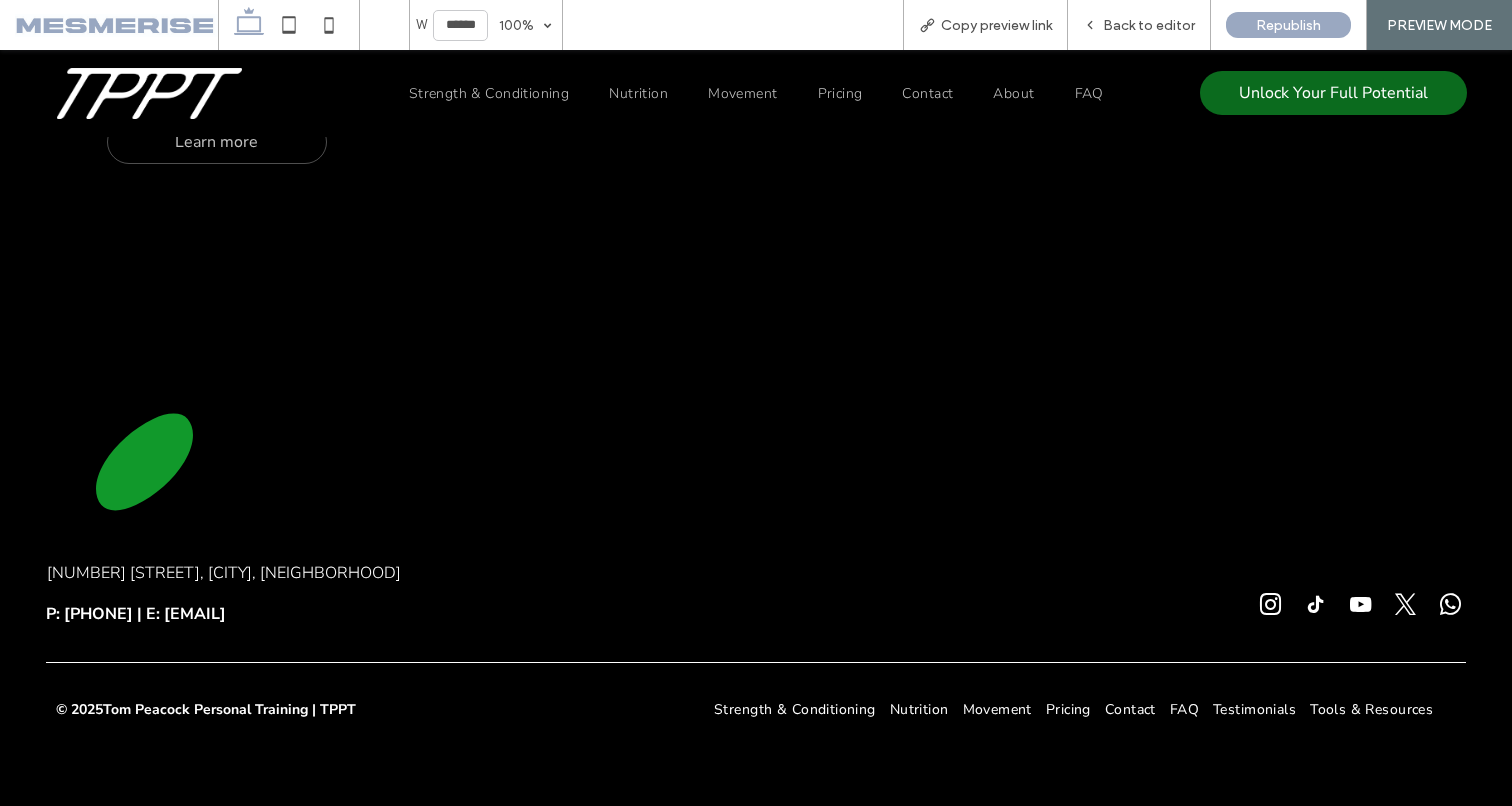scroll, scrollTop: 9551, scrollLeft: 0, axis: vertical 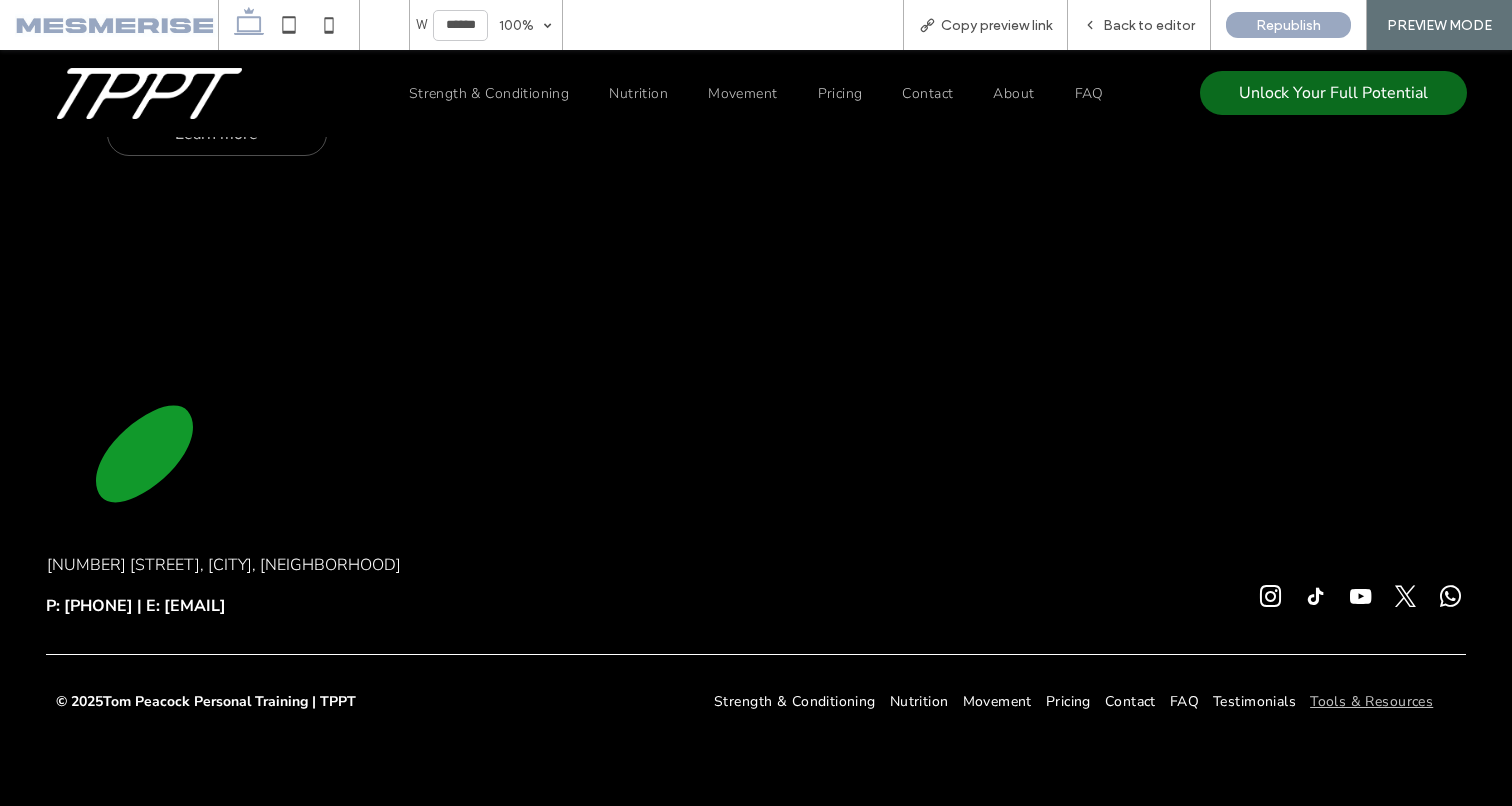 click on "Tools & Resources" at bounding box center (1371, 701) 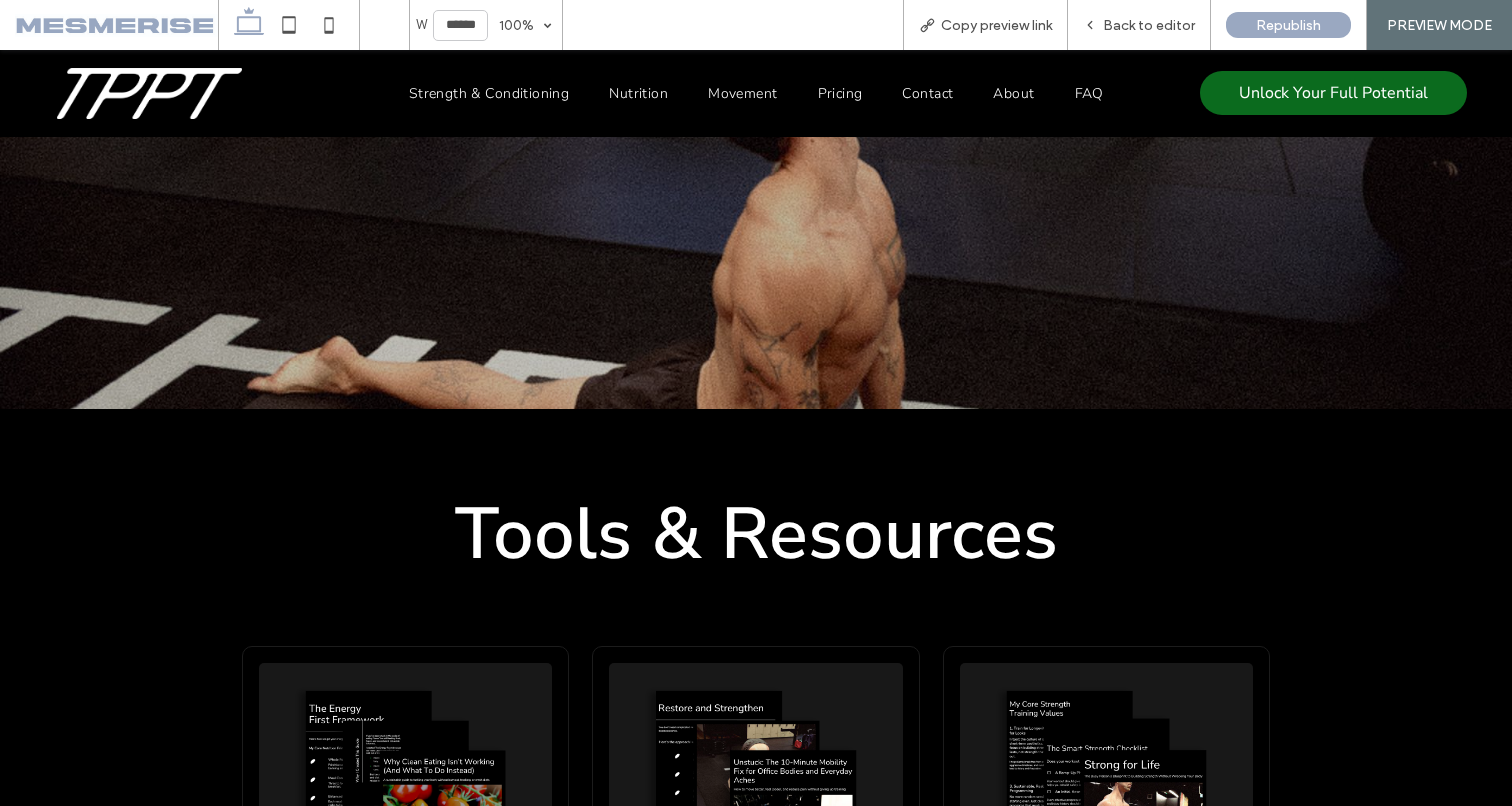 scroll, scrollTop: 0, scrollLeft: 0, axis: both 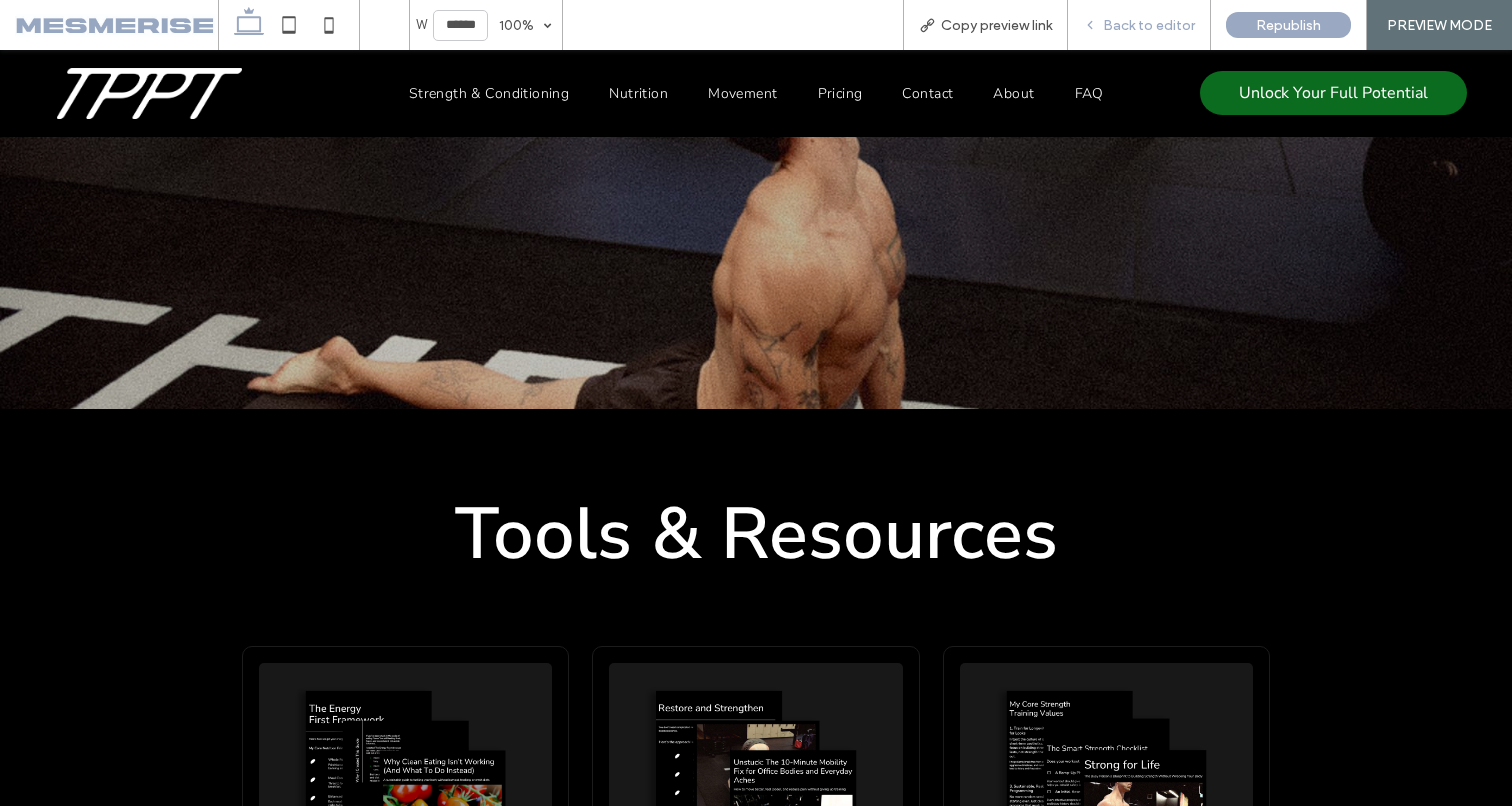 click on "Back to editor" at bounding box center (1149, 25) 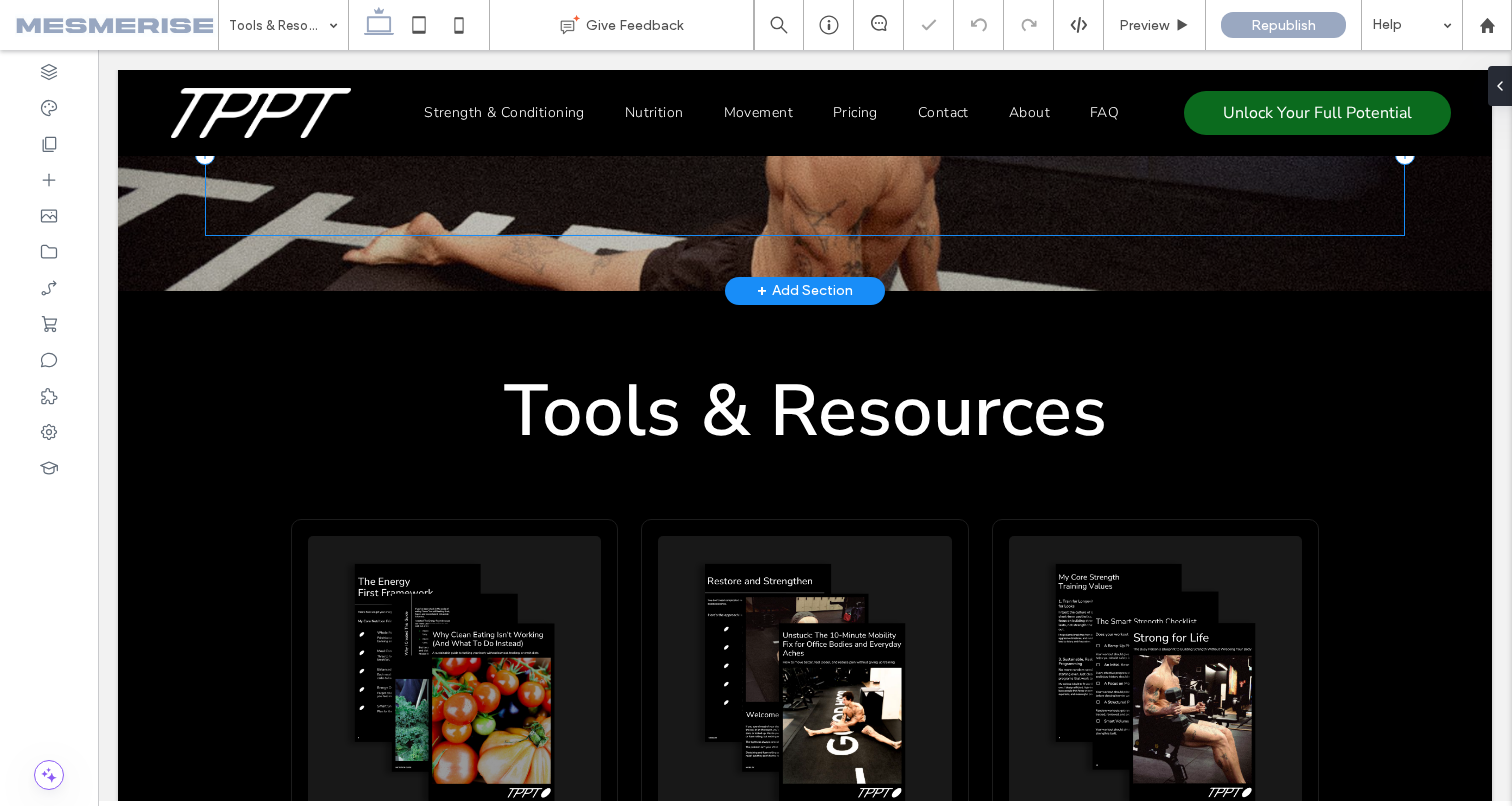 scroll, scrollTop: 493, scrollLeft: 0, axis: vertical 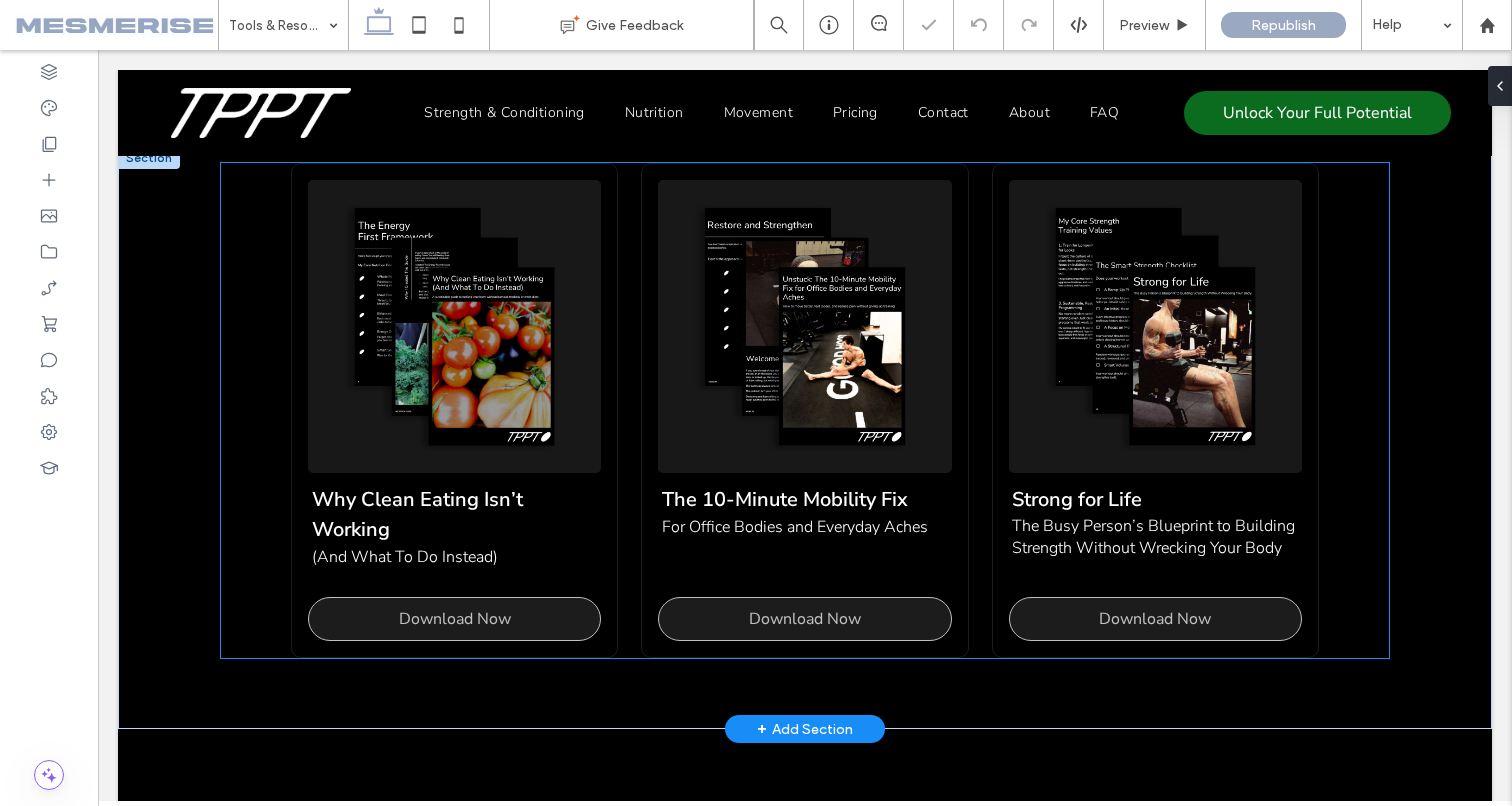 click at bounding box center [454, 326] 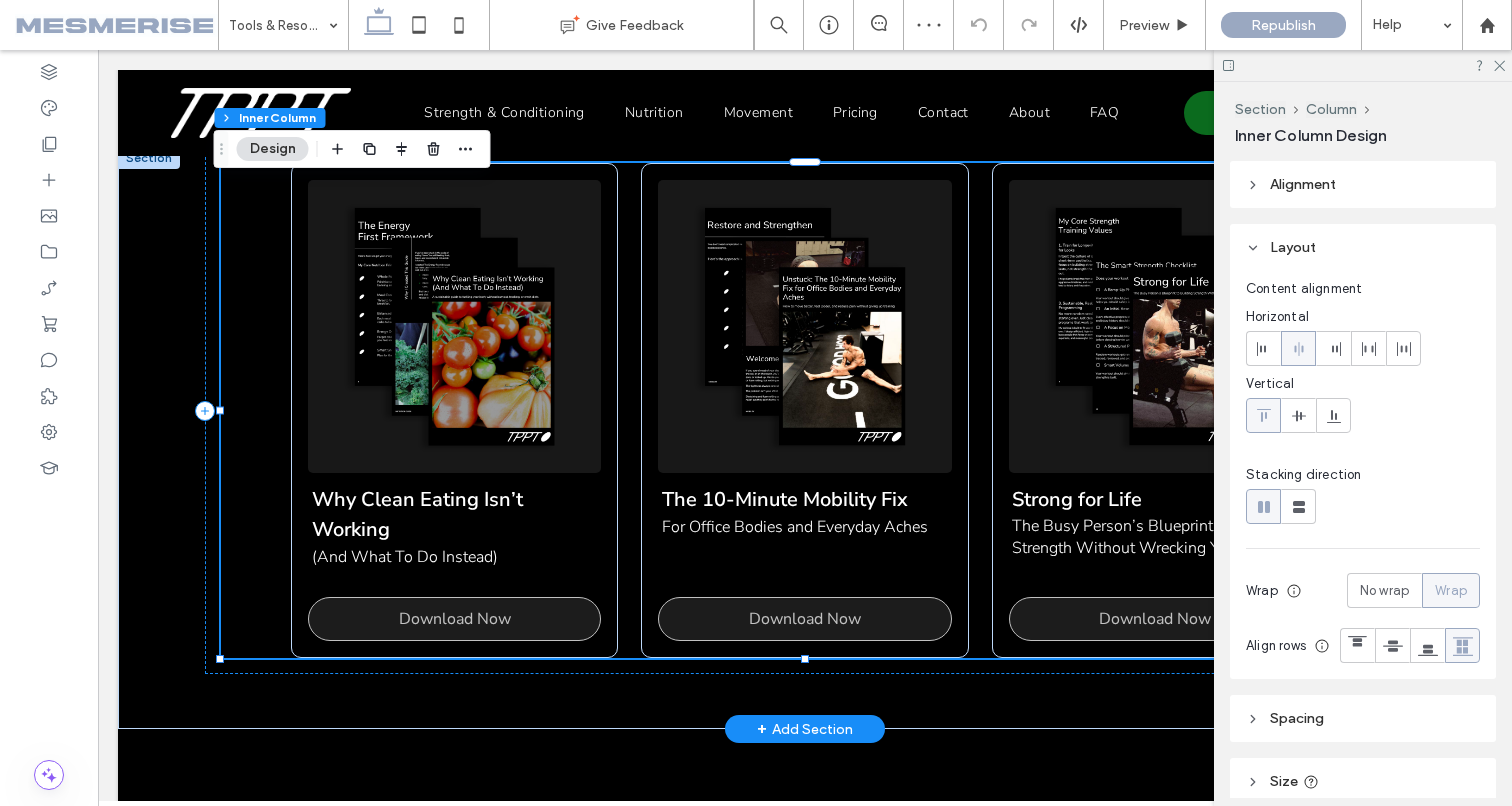 click at bounding box center (454, 326) 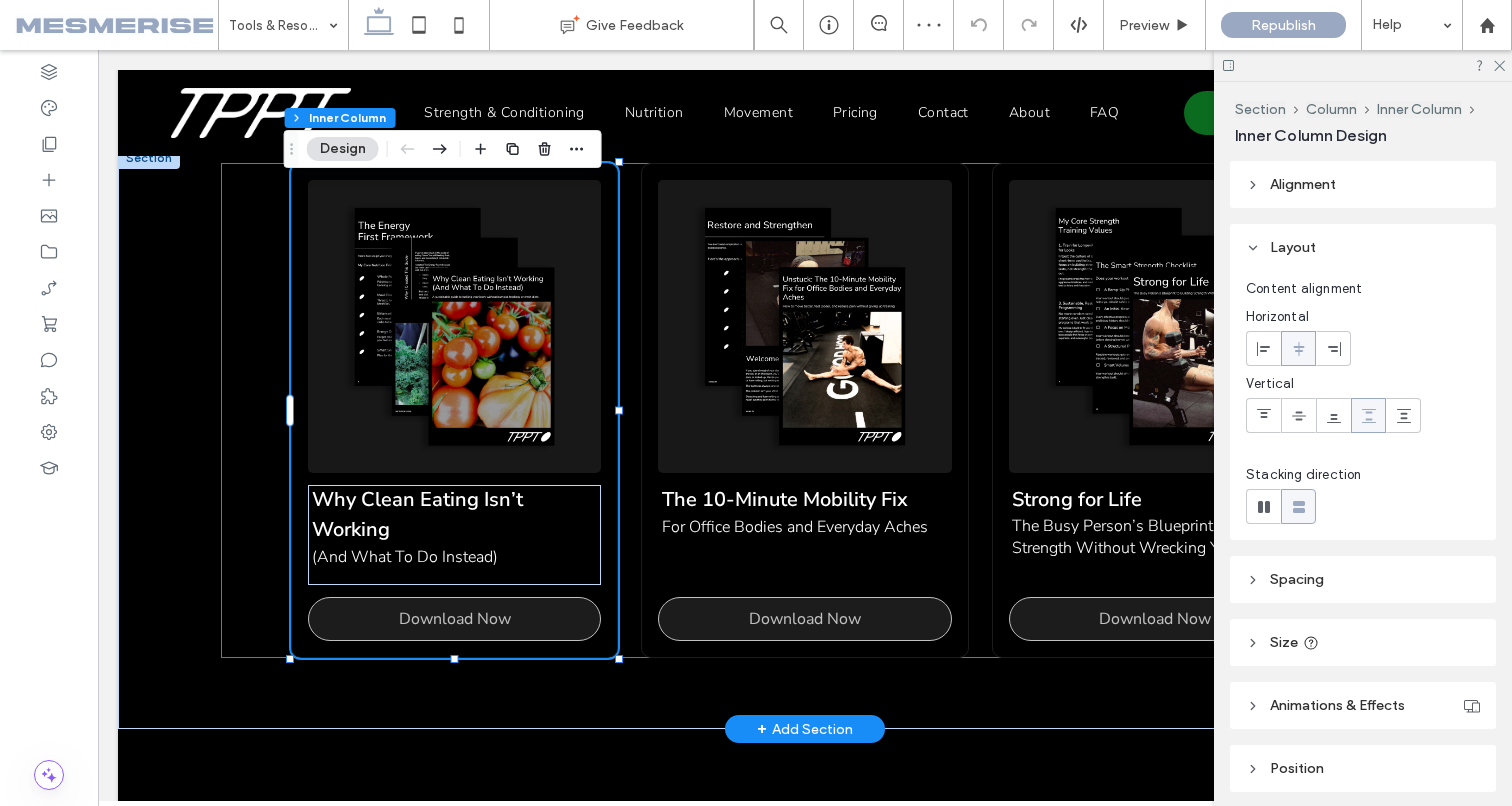 click at bounding box center (454, 326) 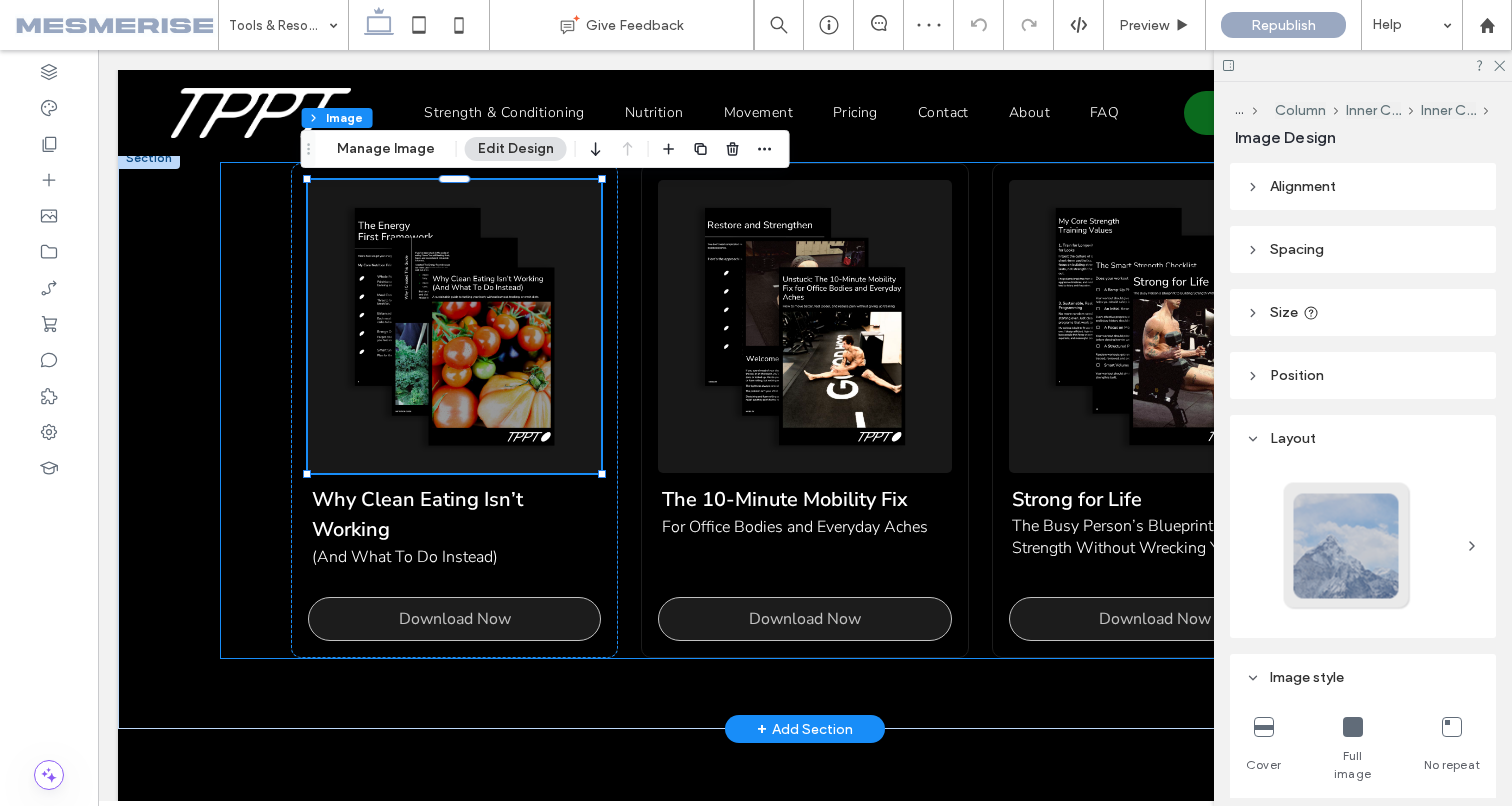 type on "*" 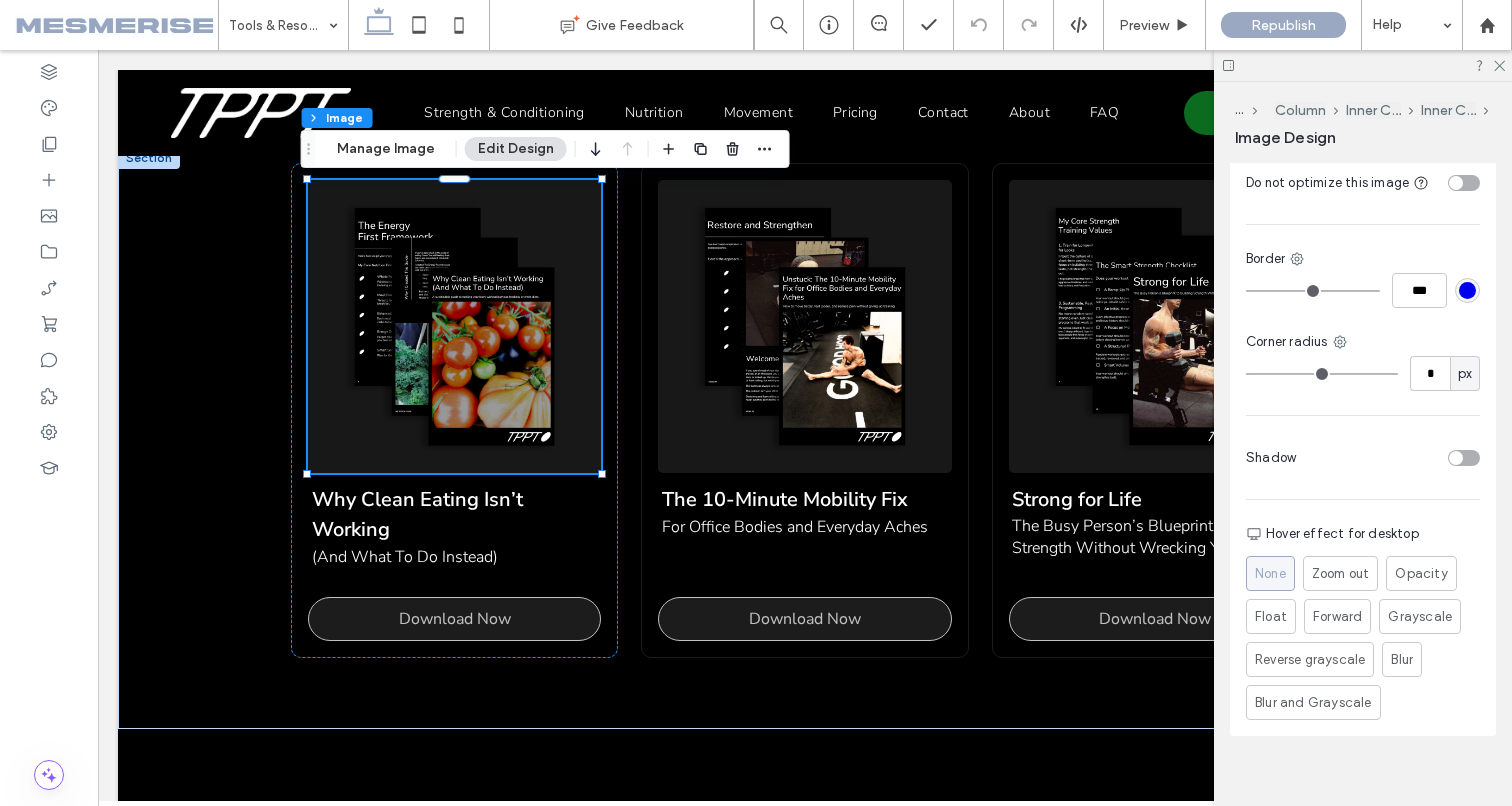 scroll, scrollTop: 810, scrollLeft: 0, axis: vertical 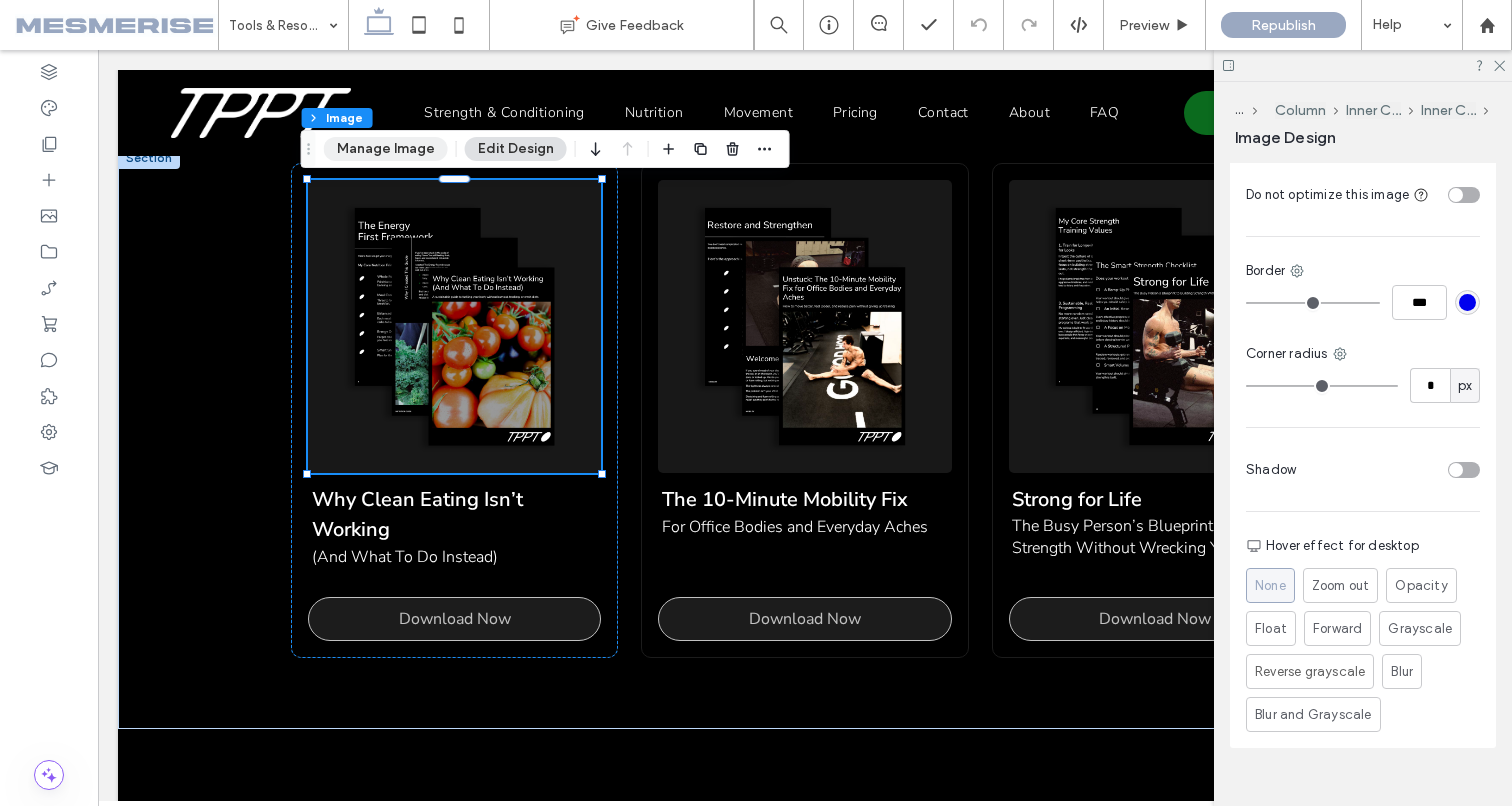 click on "Manage Image" at bounding box center (386, 149) 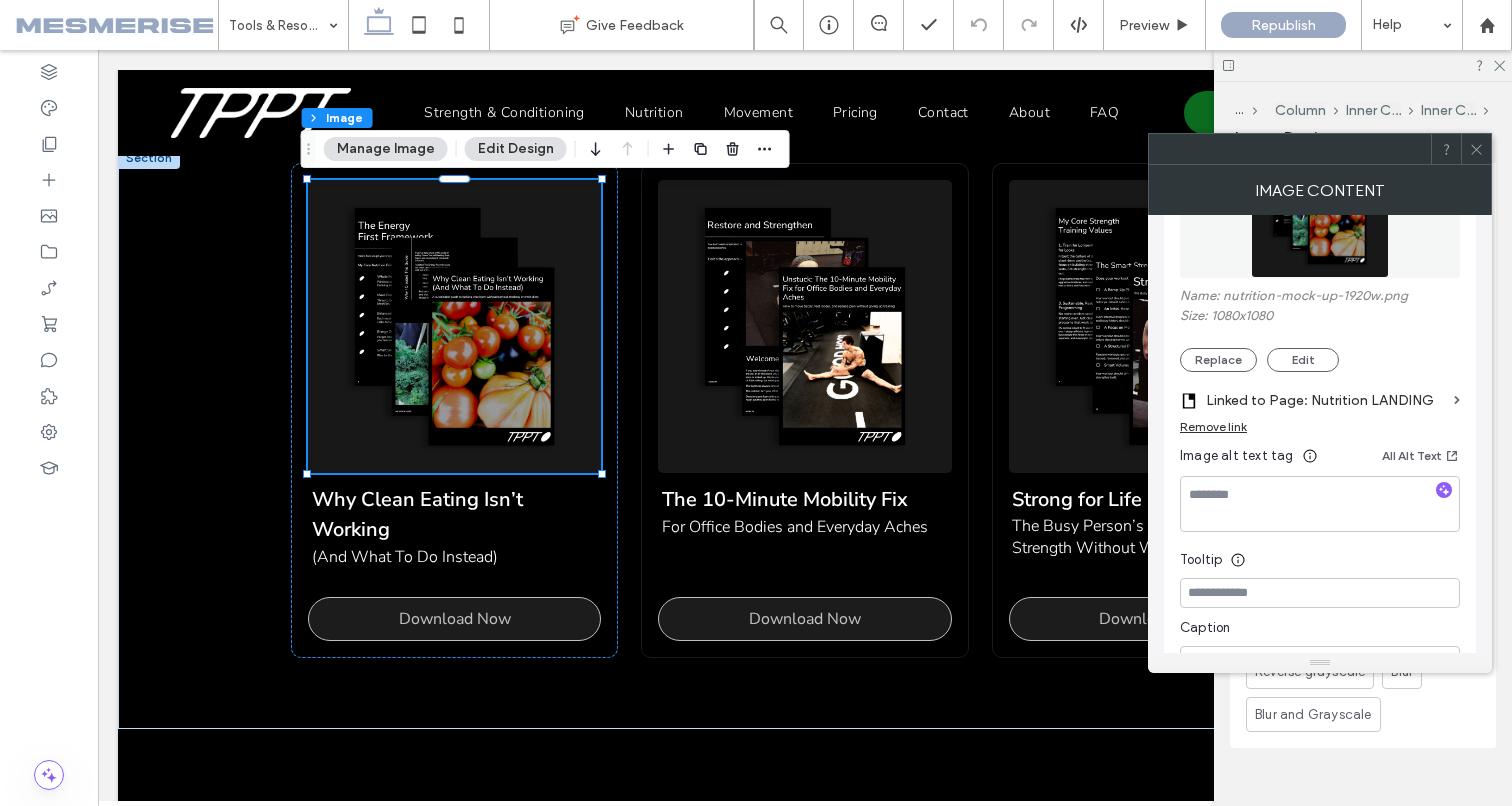 scroll, scrollTop: 273, scrollLeft: 0, axis: vertical 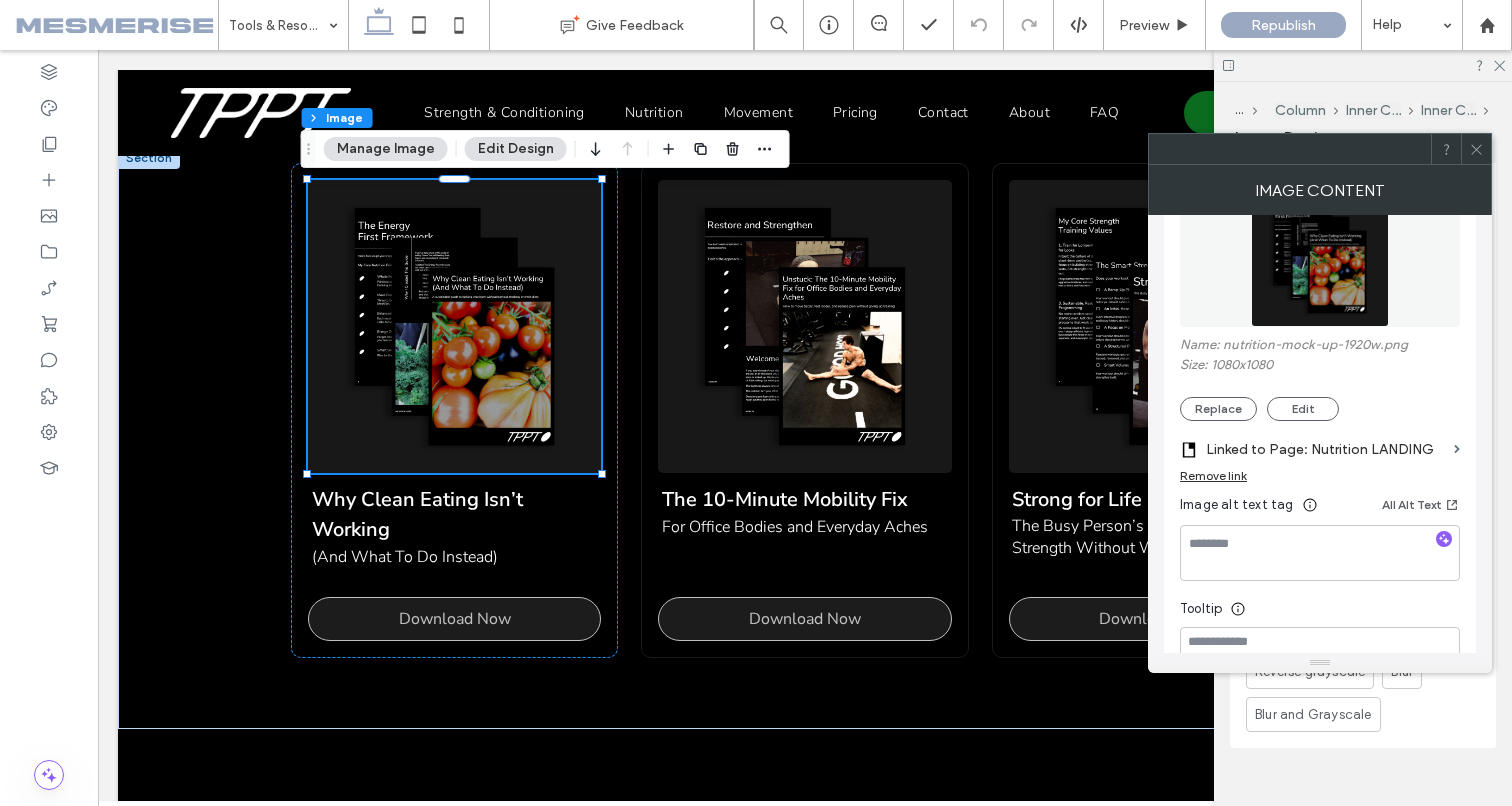 click on "Linked to Page: Nutrition LANDING" at bounding box center (1326, 449) 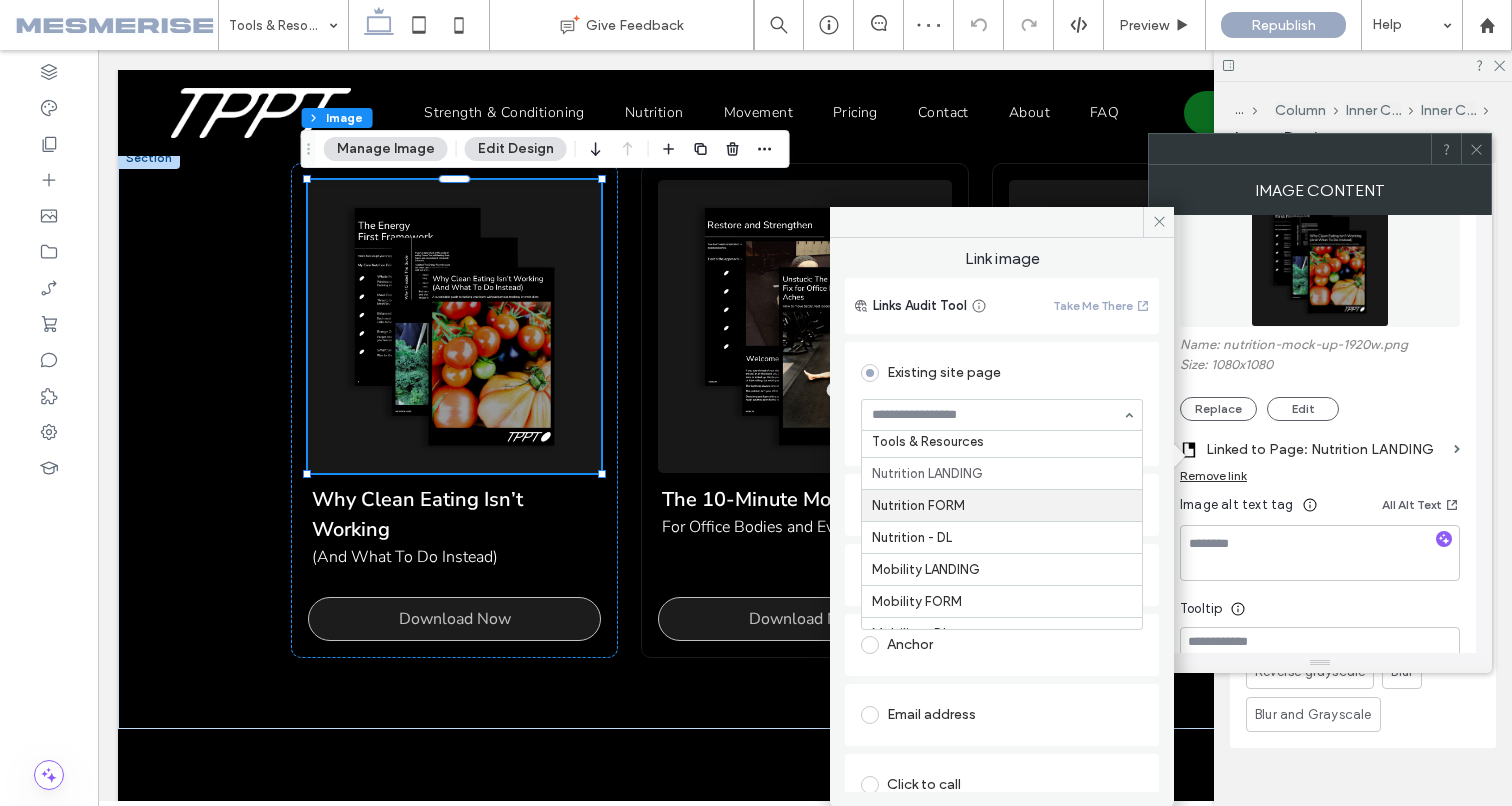 scroll, scrollTop: 291, scrollLeft: 0, axis: vertical 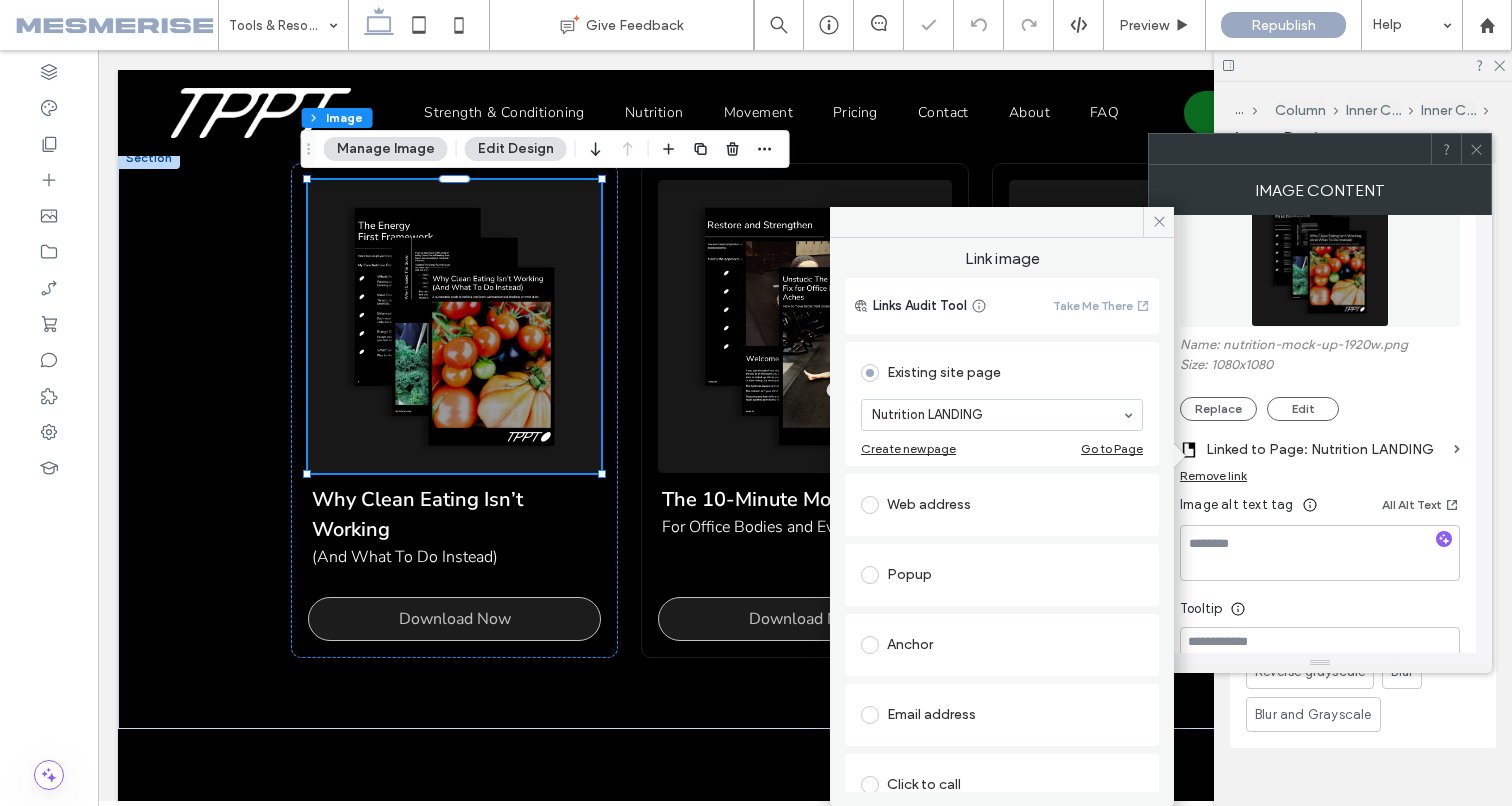 drag, startPoint x: 1160, startPoint y: 219, endPoint x: 1212, endPoint y: 199, distance: 55.713554 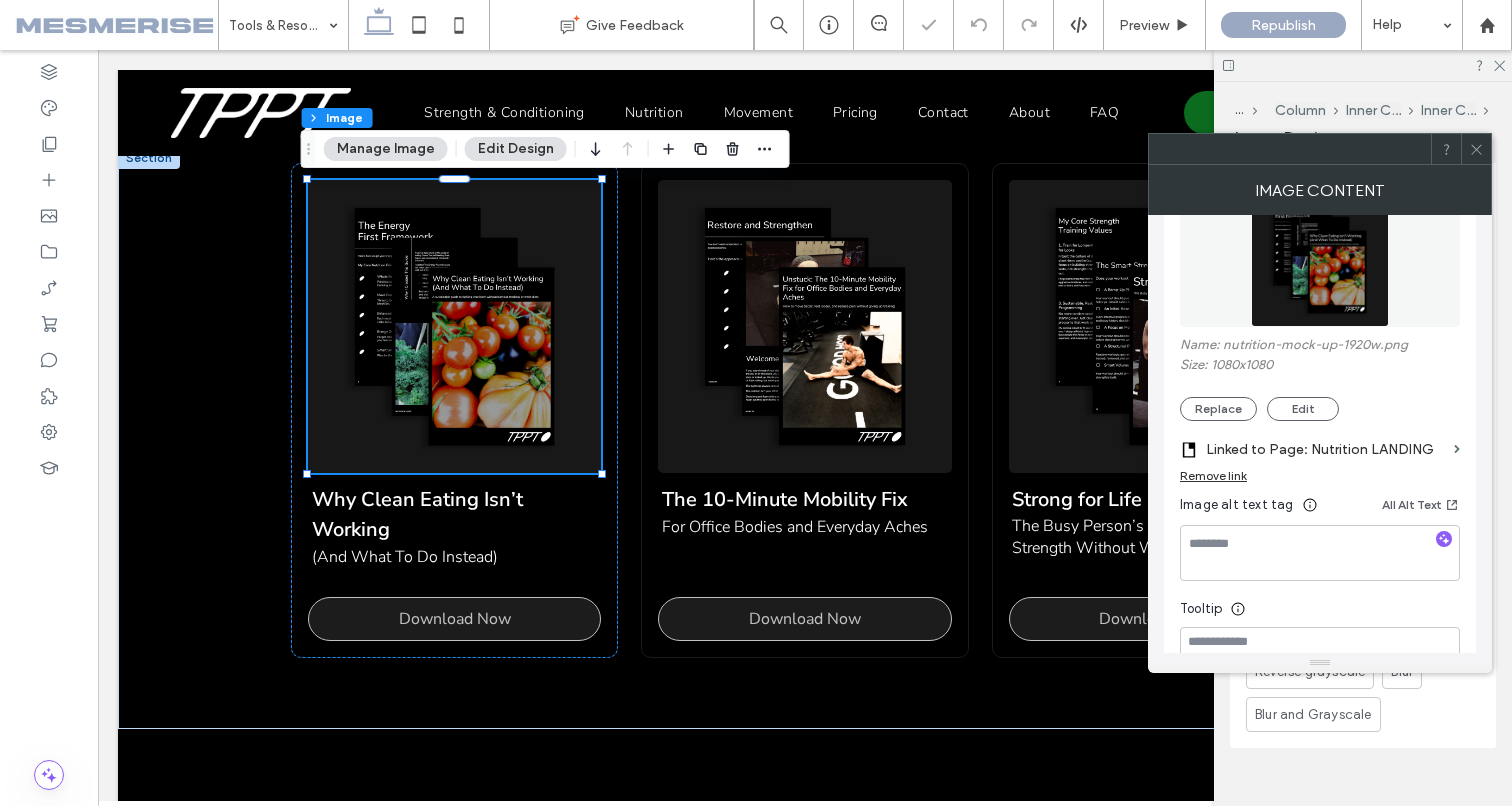 click at bounding box center [1476, 149] 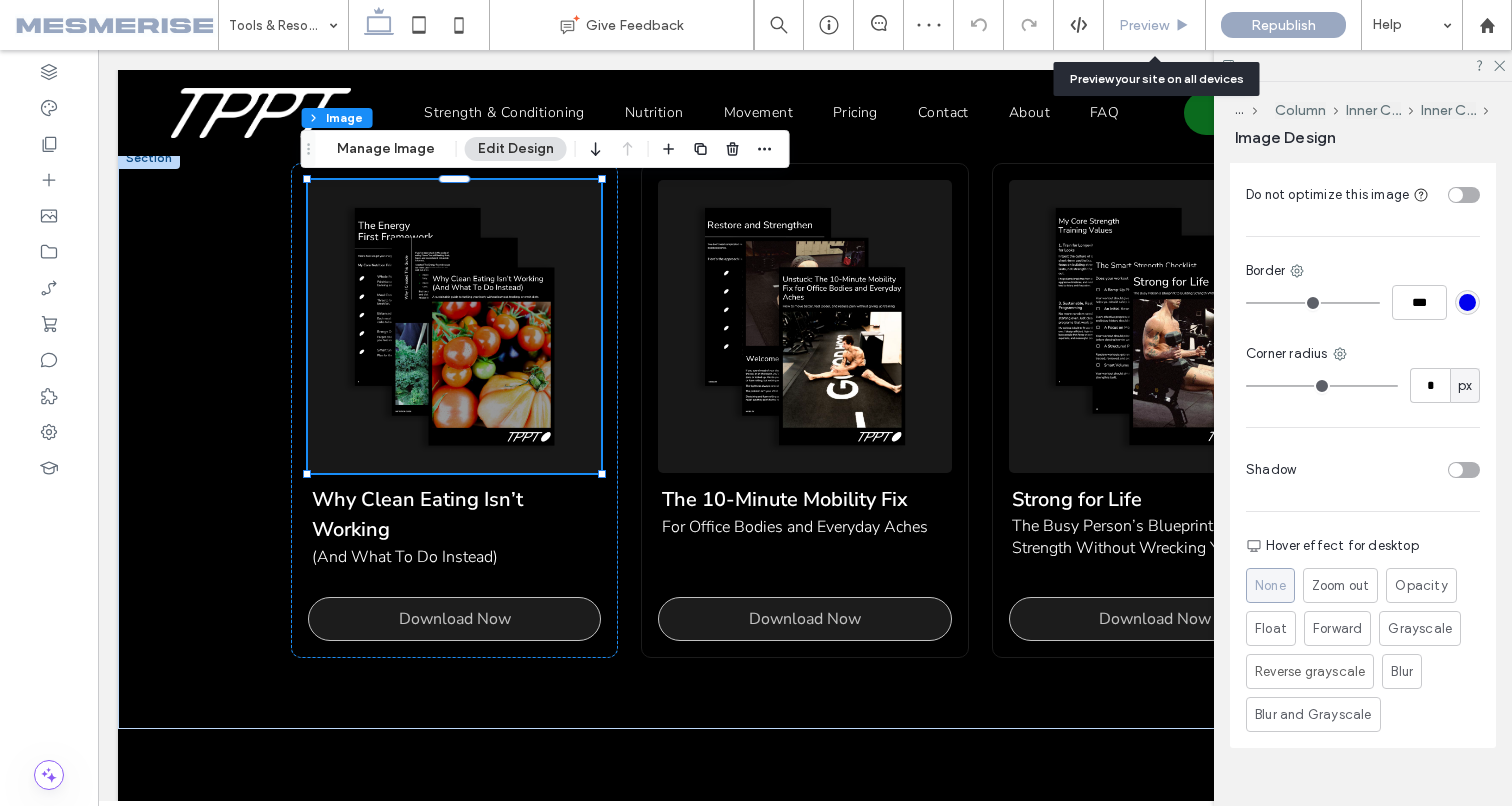 click on "Preview" at bounding box center [1144, 25] 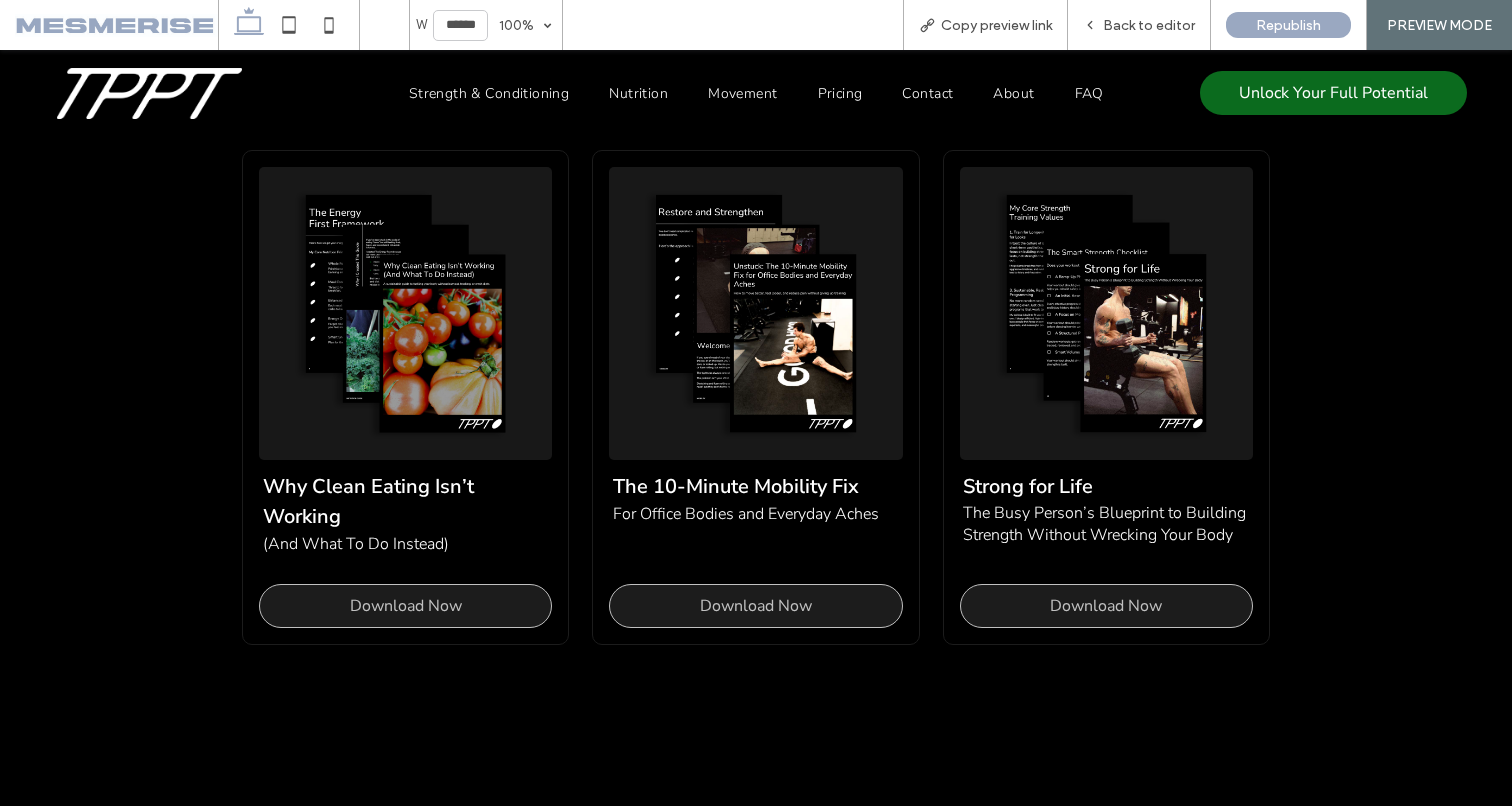scroll, scrollTop: 497, scrollLeft: 0, axis: vertical 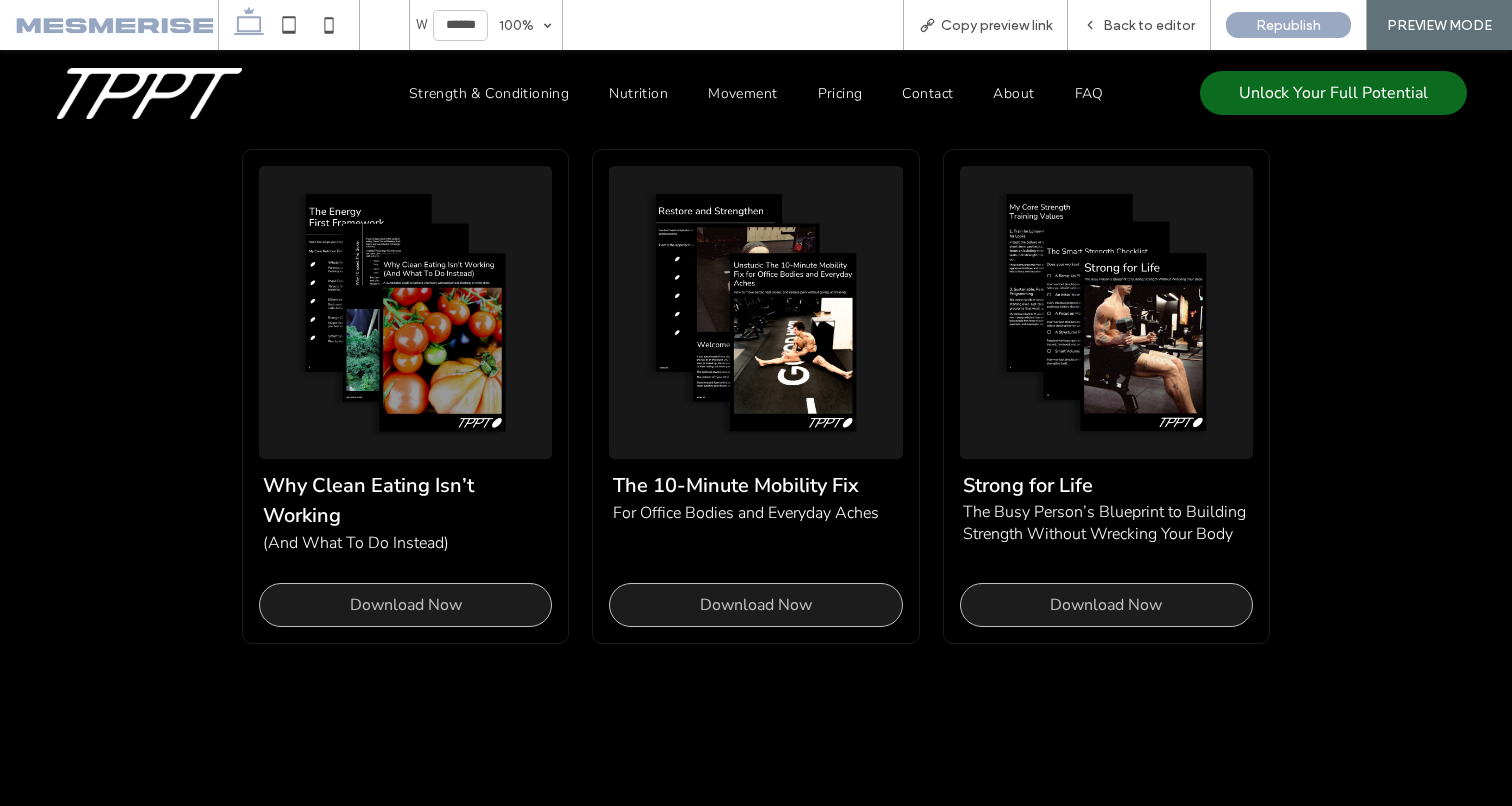 click at bounding box center (405, 312) 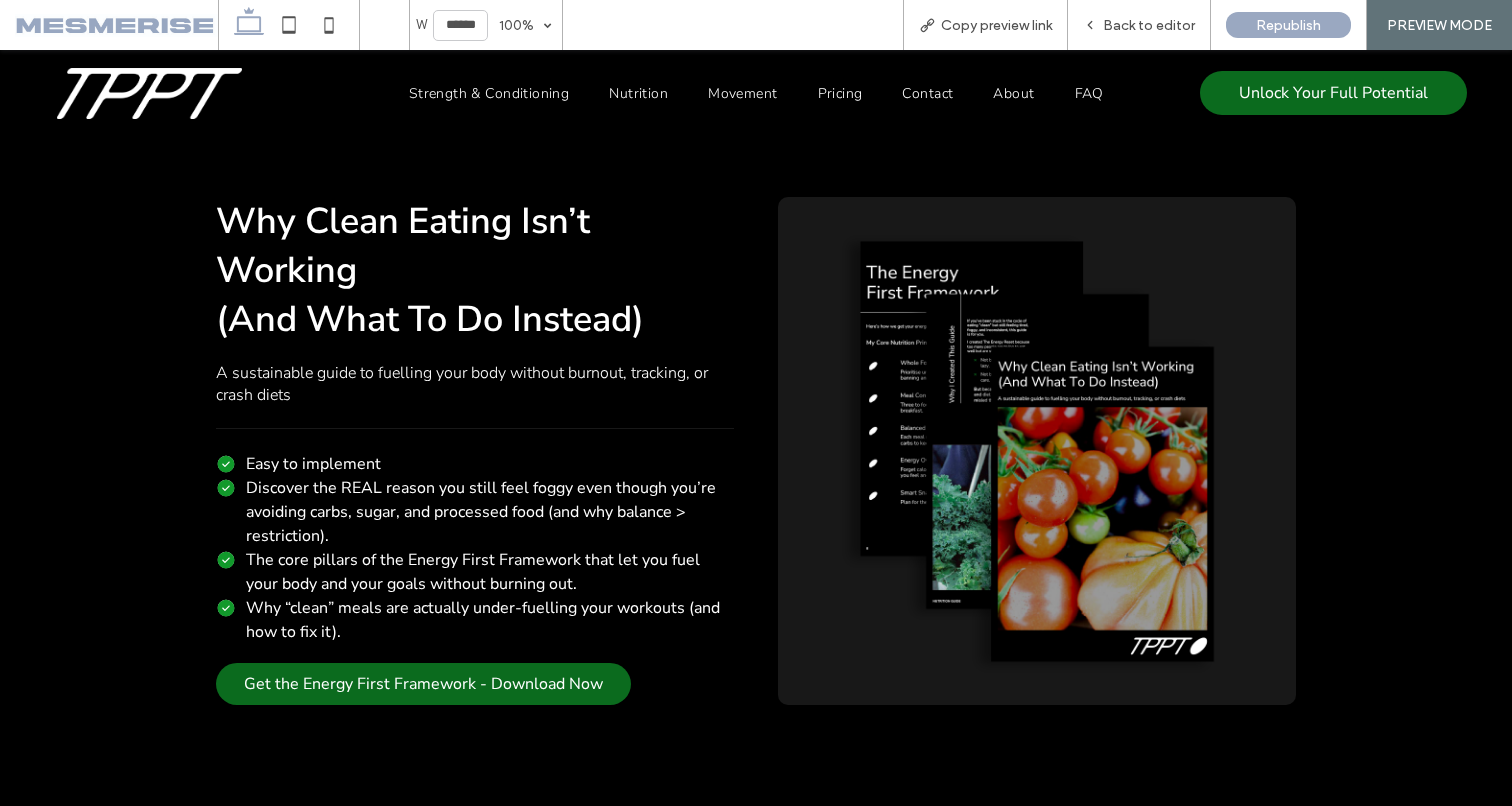 scroll, scrollTop: 0, scrollLeft: 0, axis: both 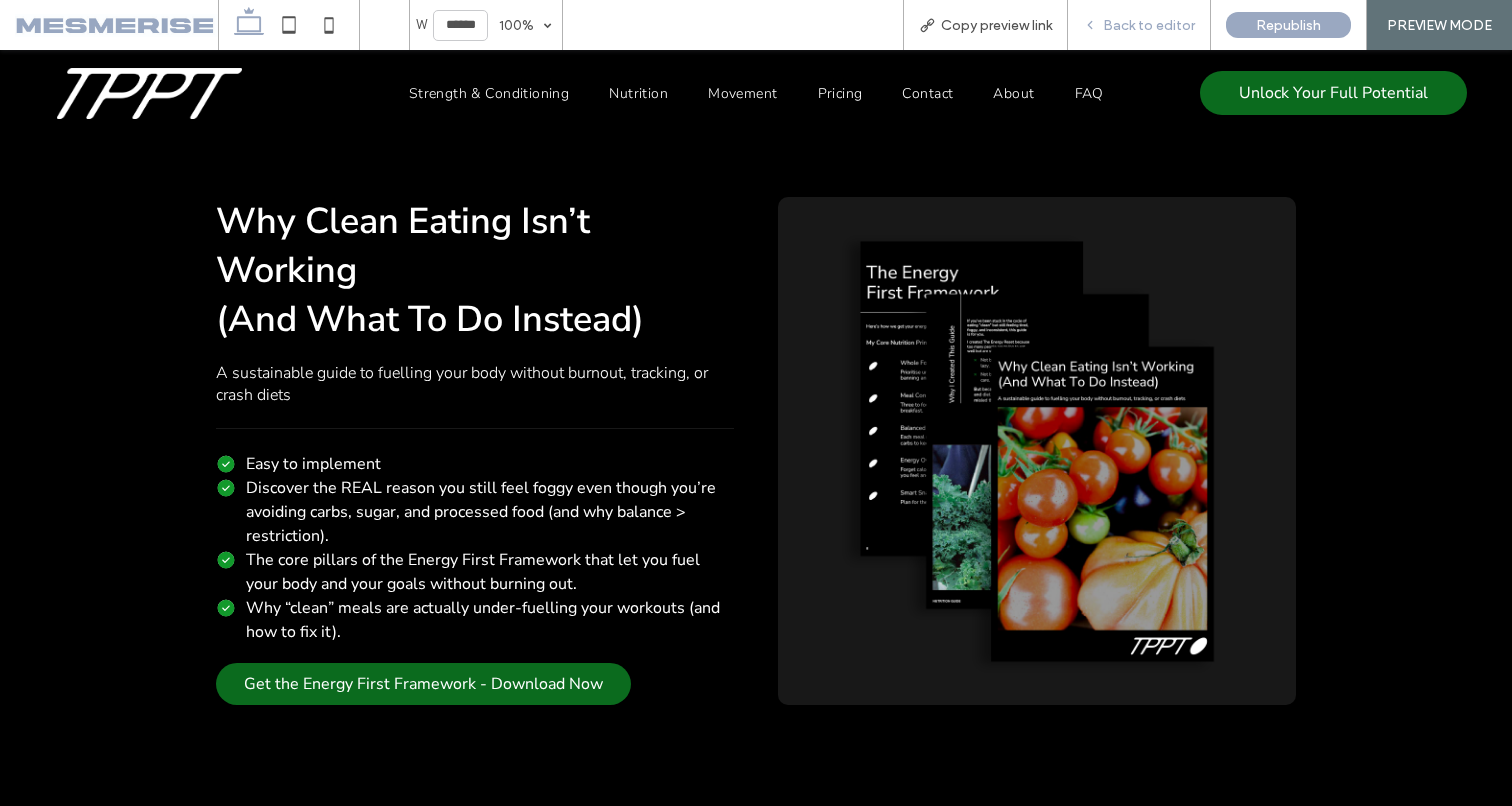 click on "Back to editor" at bounding box center [1149, 25] 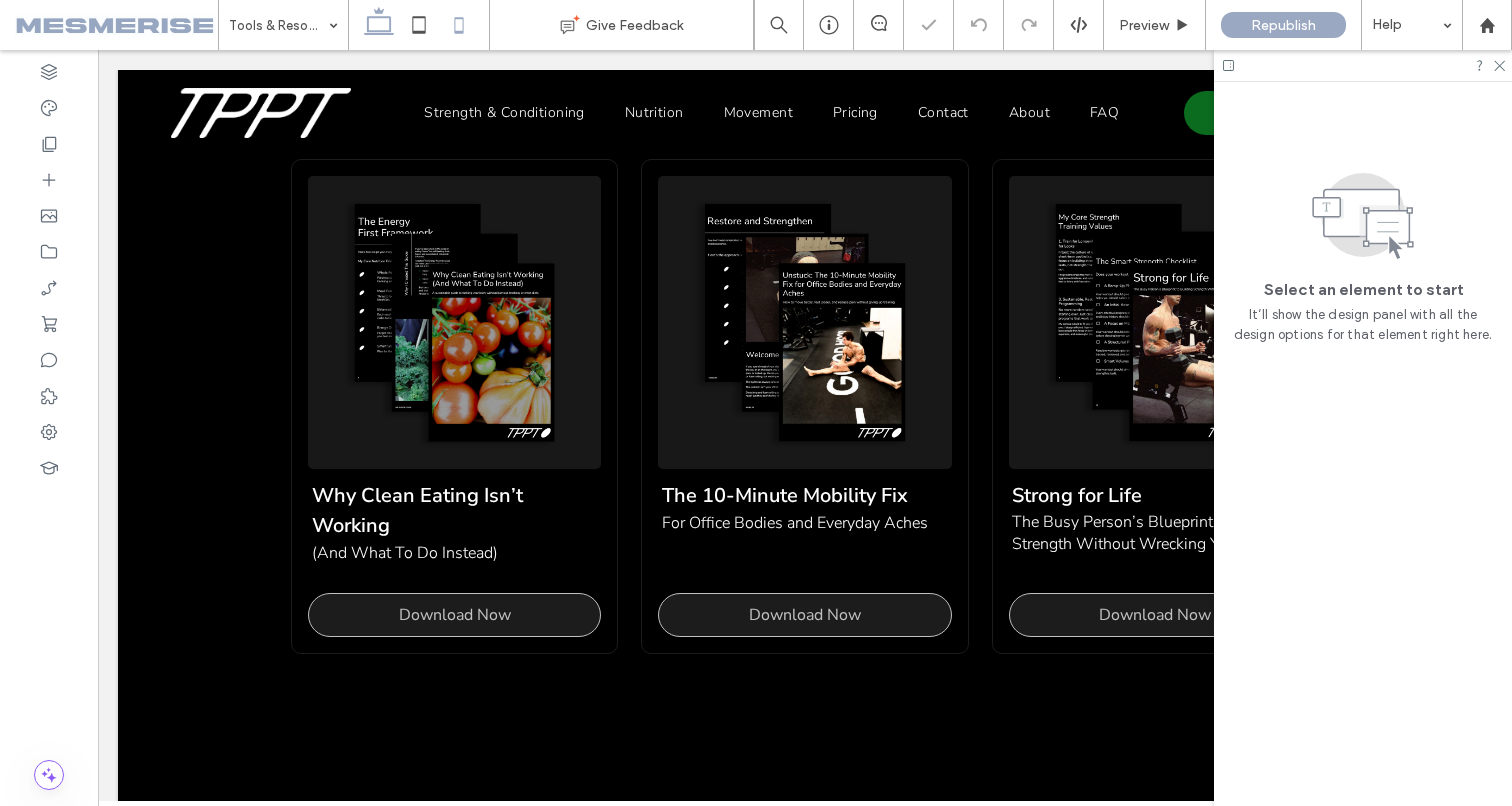 click 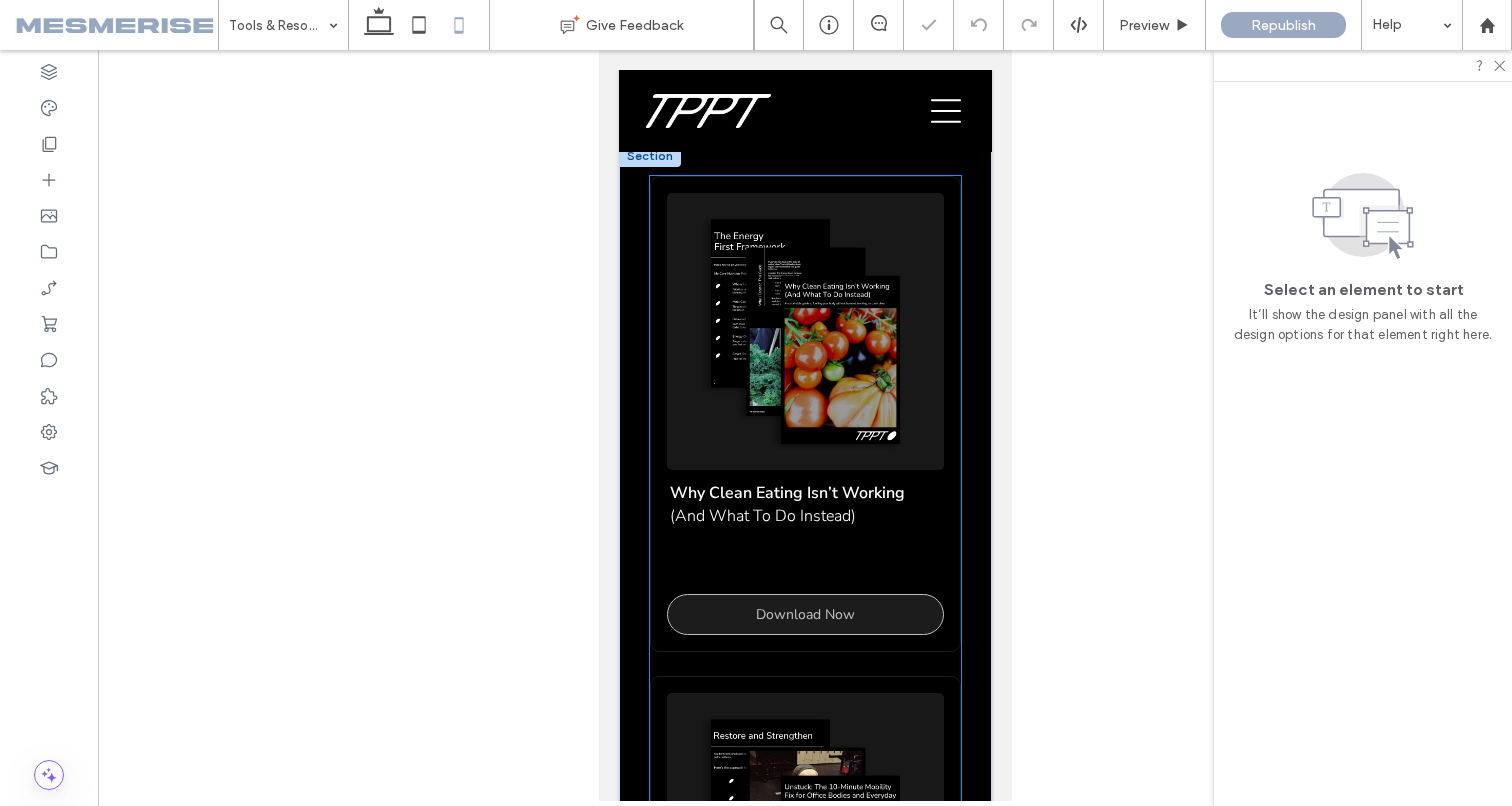 click at bounding box center (804, 331) 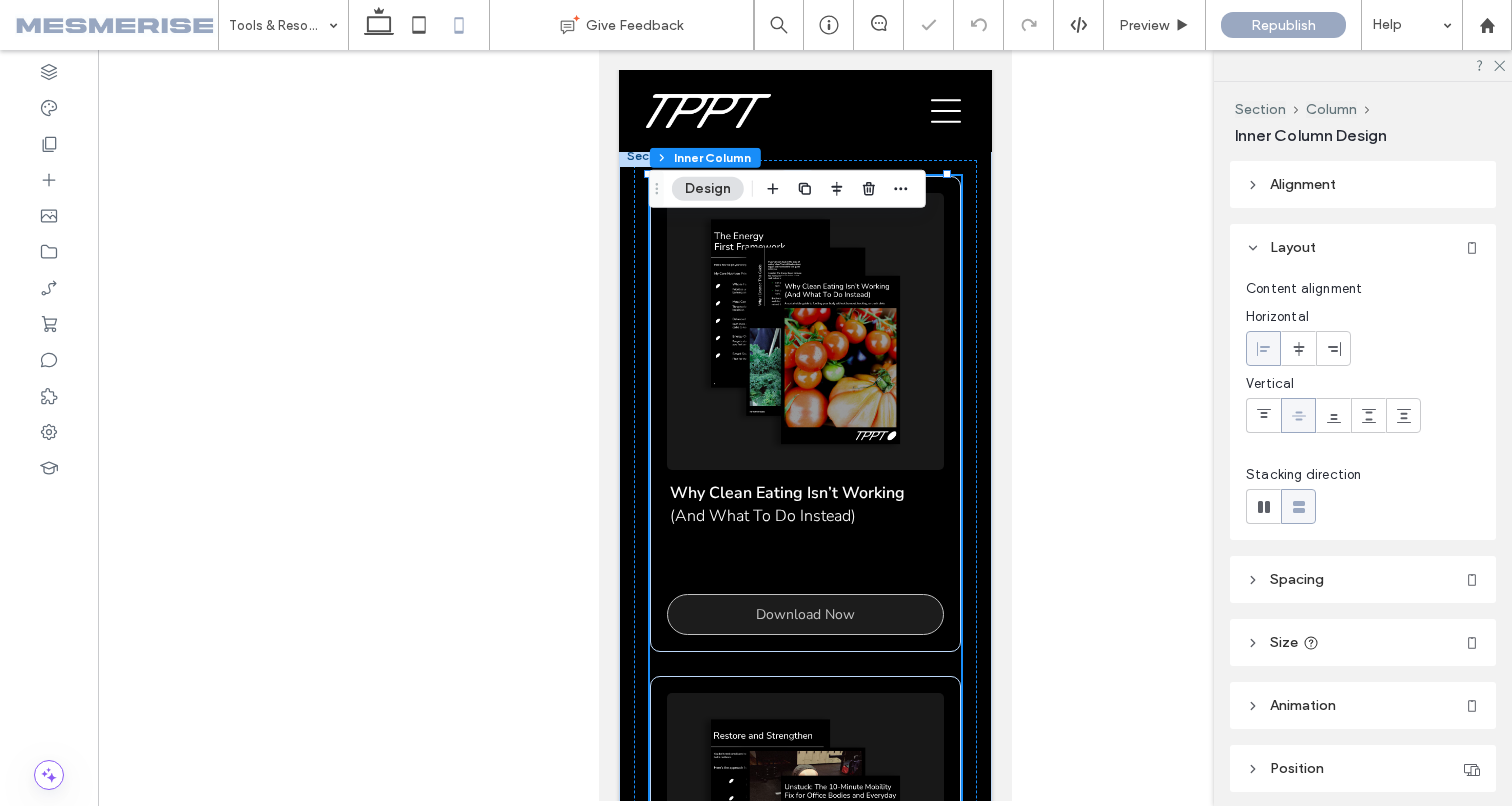 click at bounding box center [804, 331] 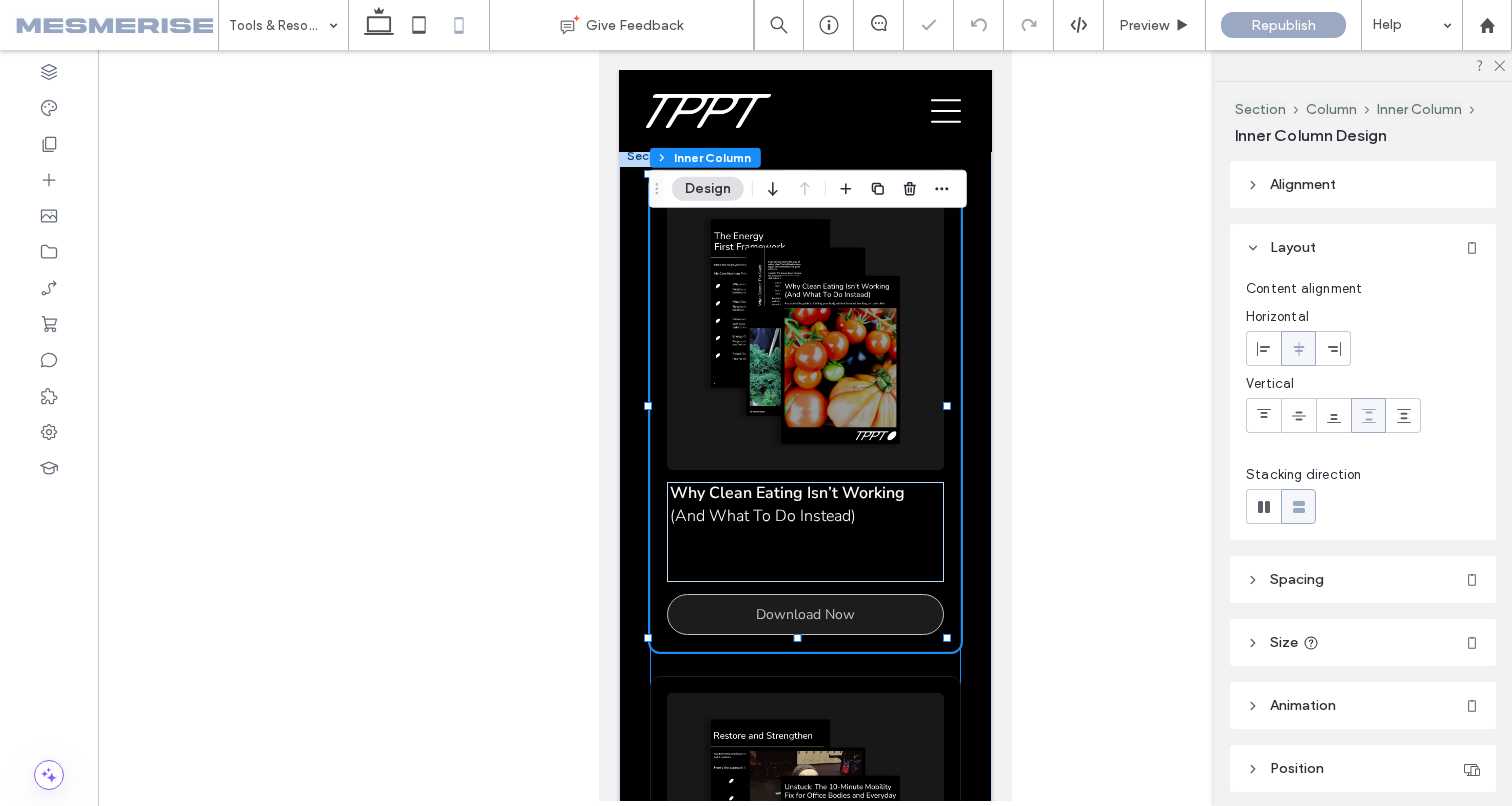 click at bounding box center [804, 331] 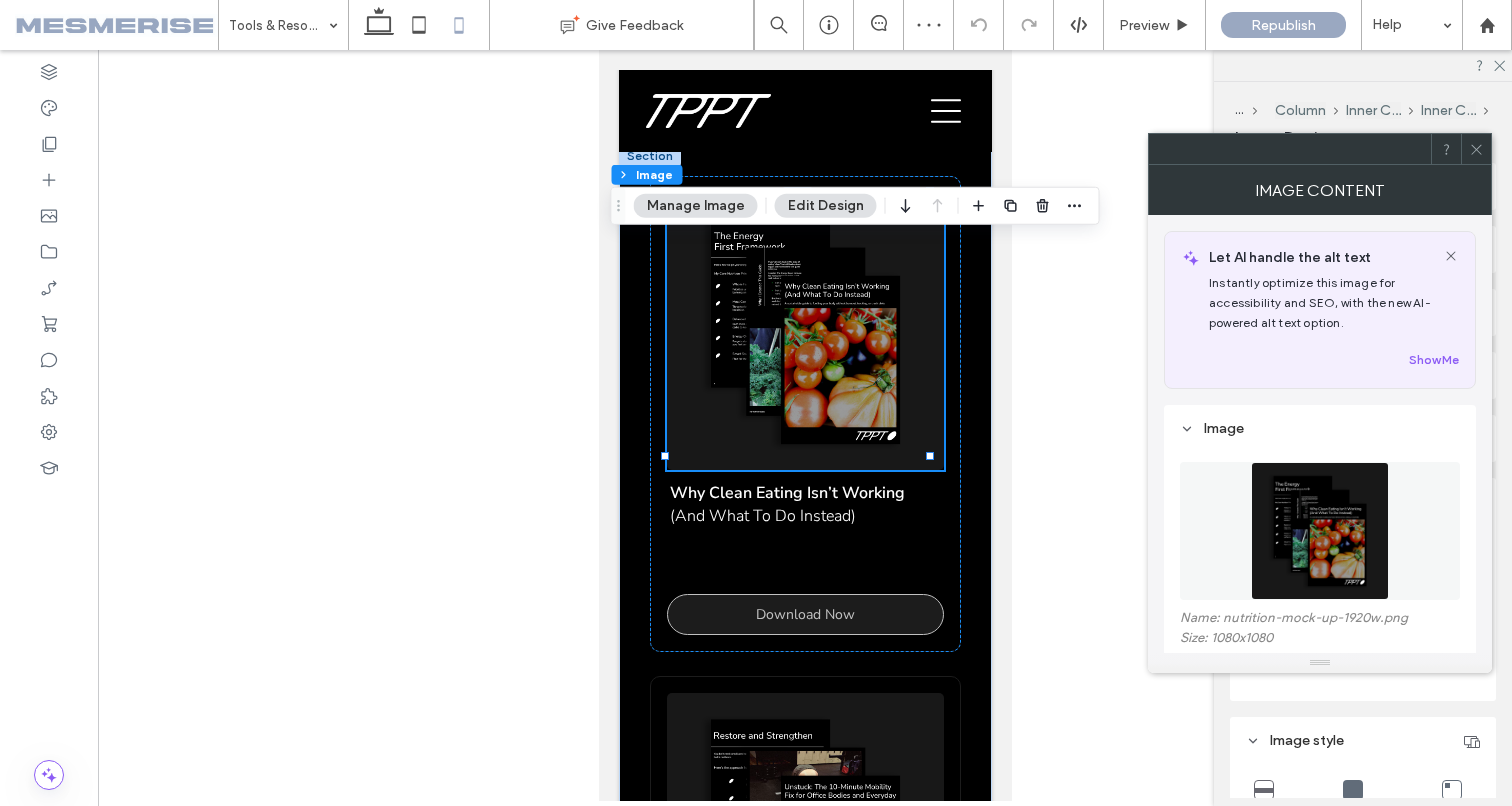 click on "Manage Image" at bounding box center (696, 206) 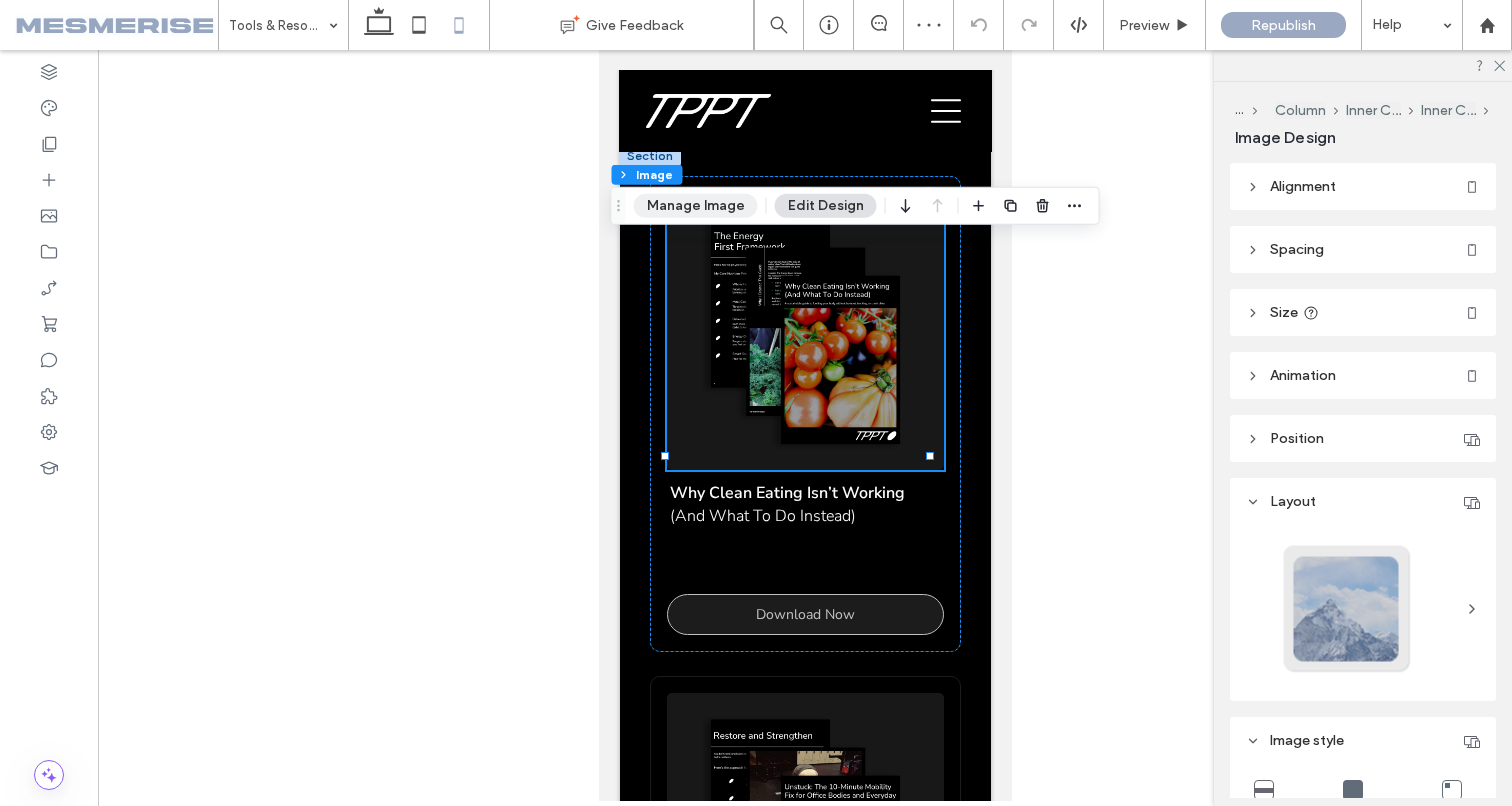 click on "Manage Image" at bounding box center [696, 206] 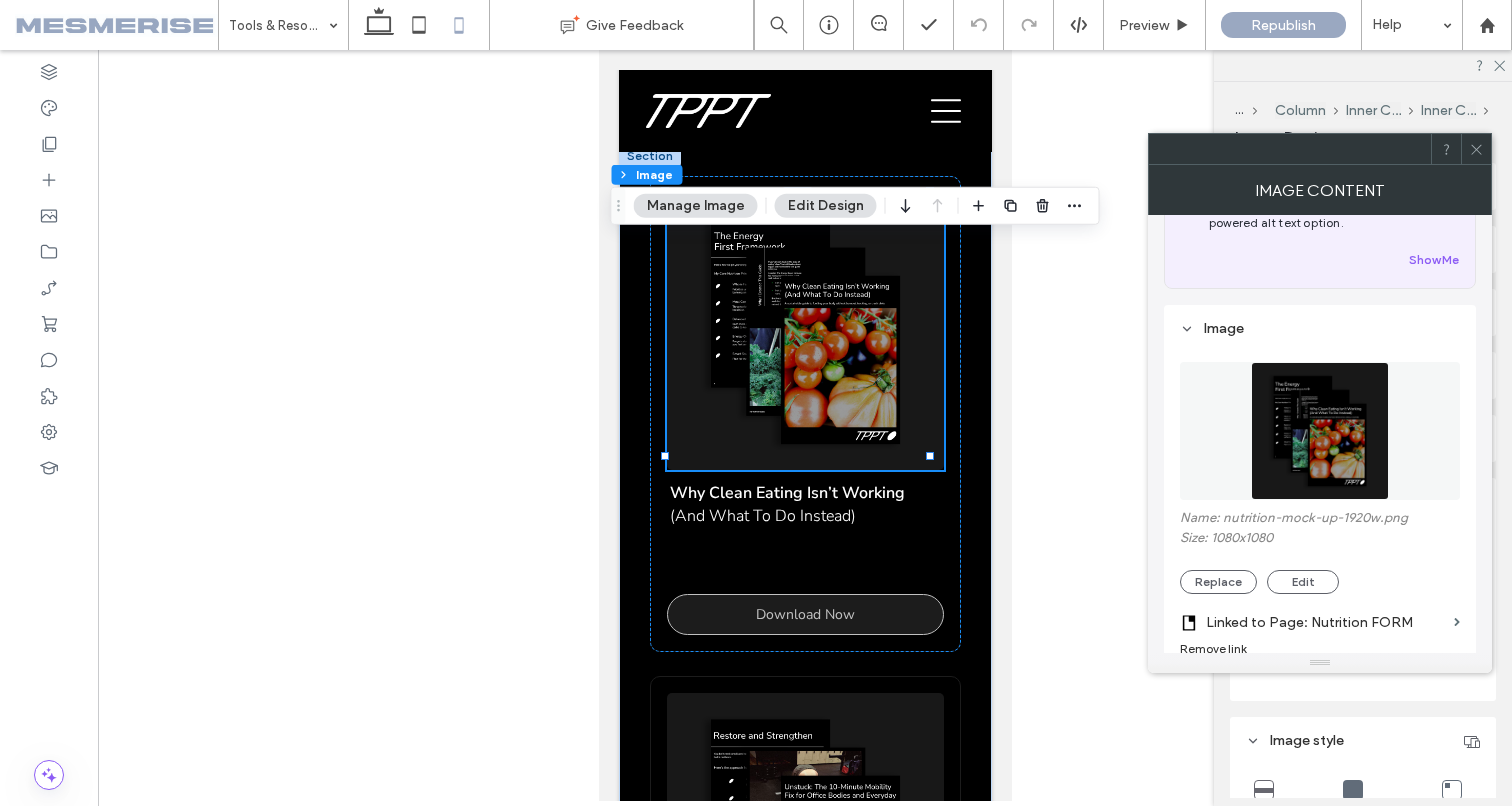 scroll, scrollTop: 244, scrollLeft: 0, axis: vertical 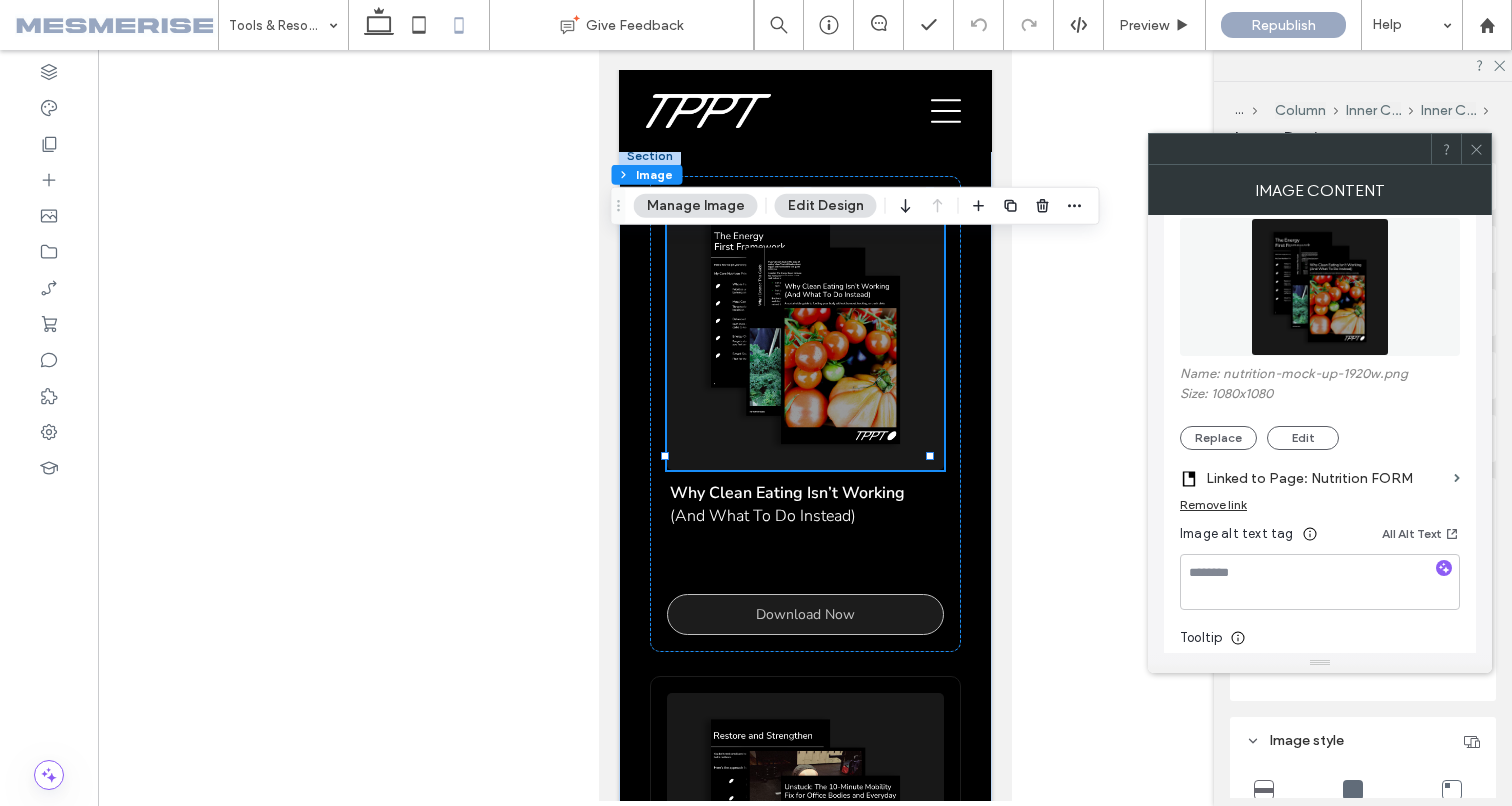 click on "Linked to Page: Nutrition FORM" at bounding box center (1326, 478) 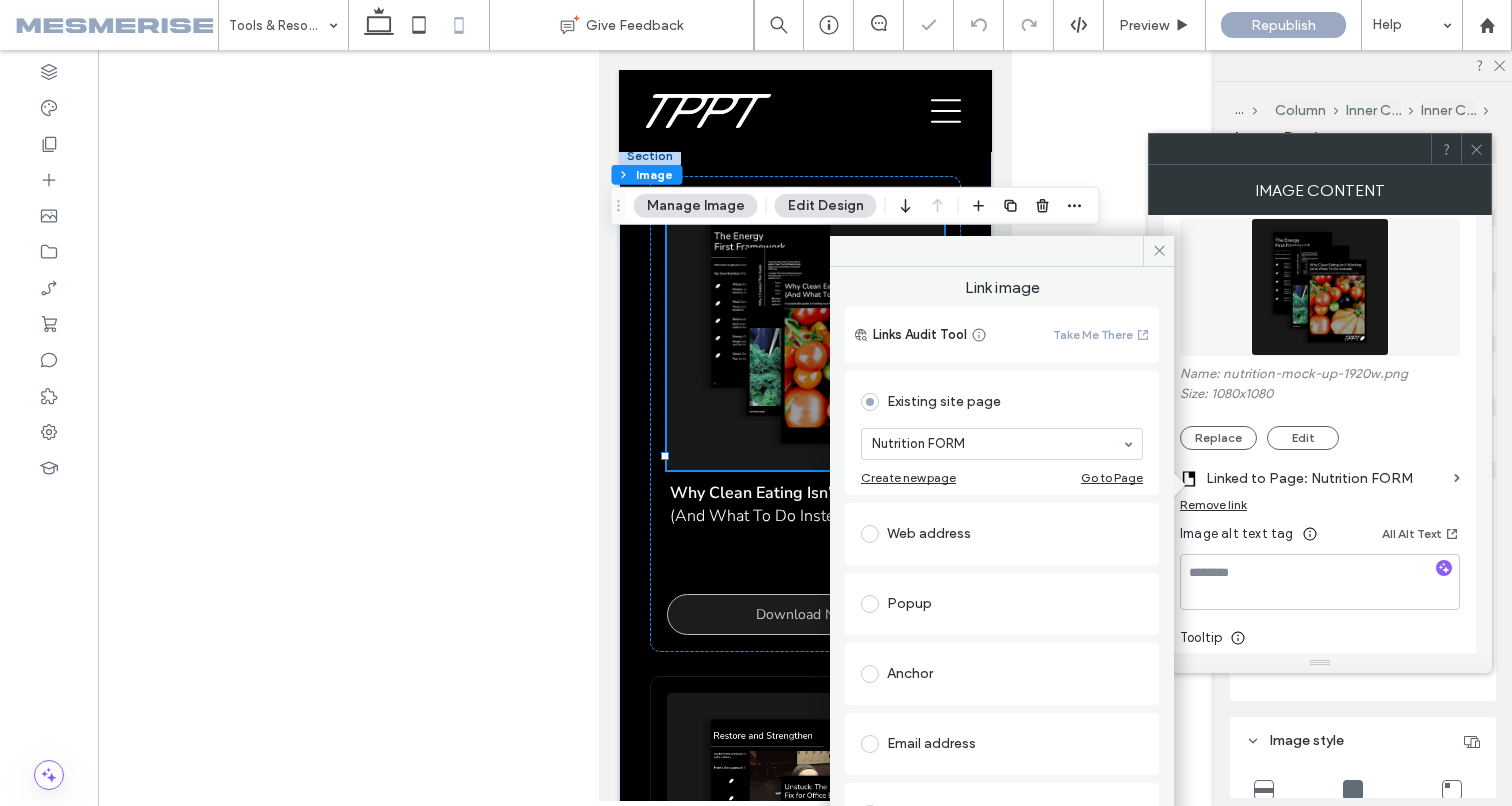 click on "Nutrition FORM" at bounding box center (1002, 444) 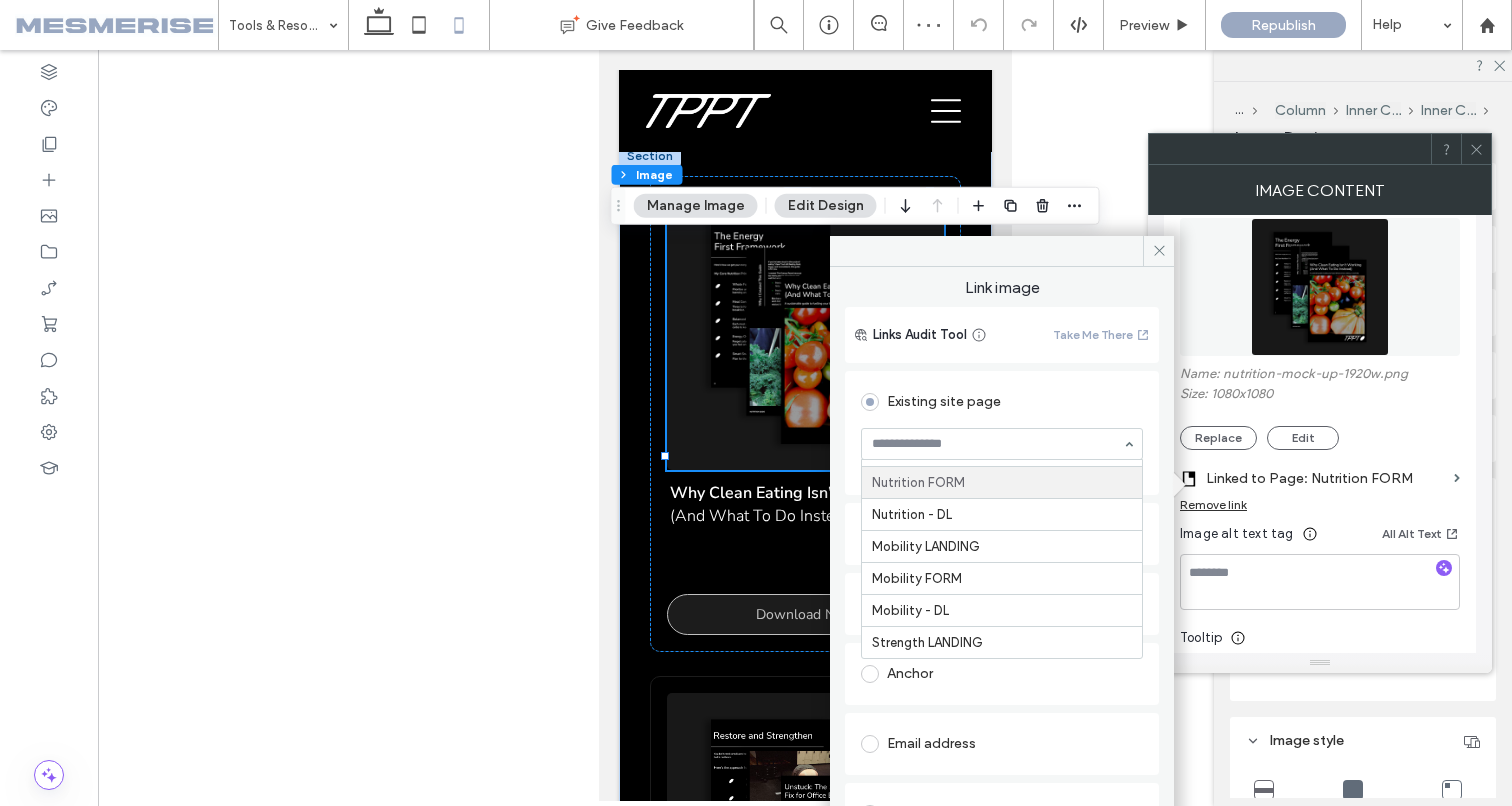 scroll, scrollTop: 326, scrollLeft: 0, axis: vertical 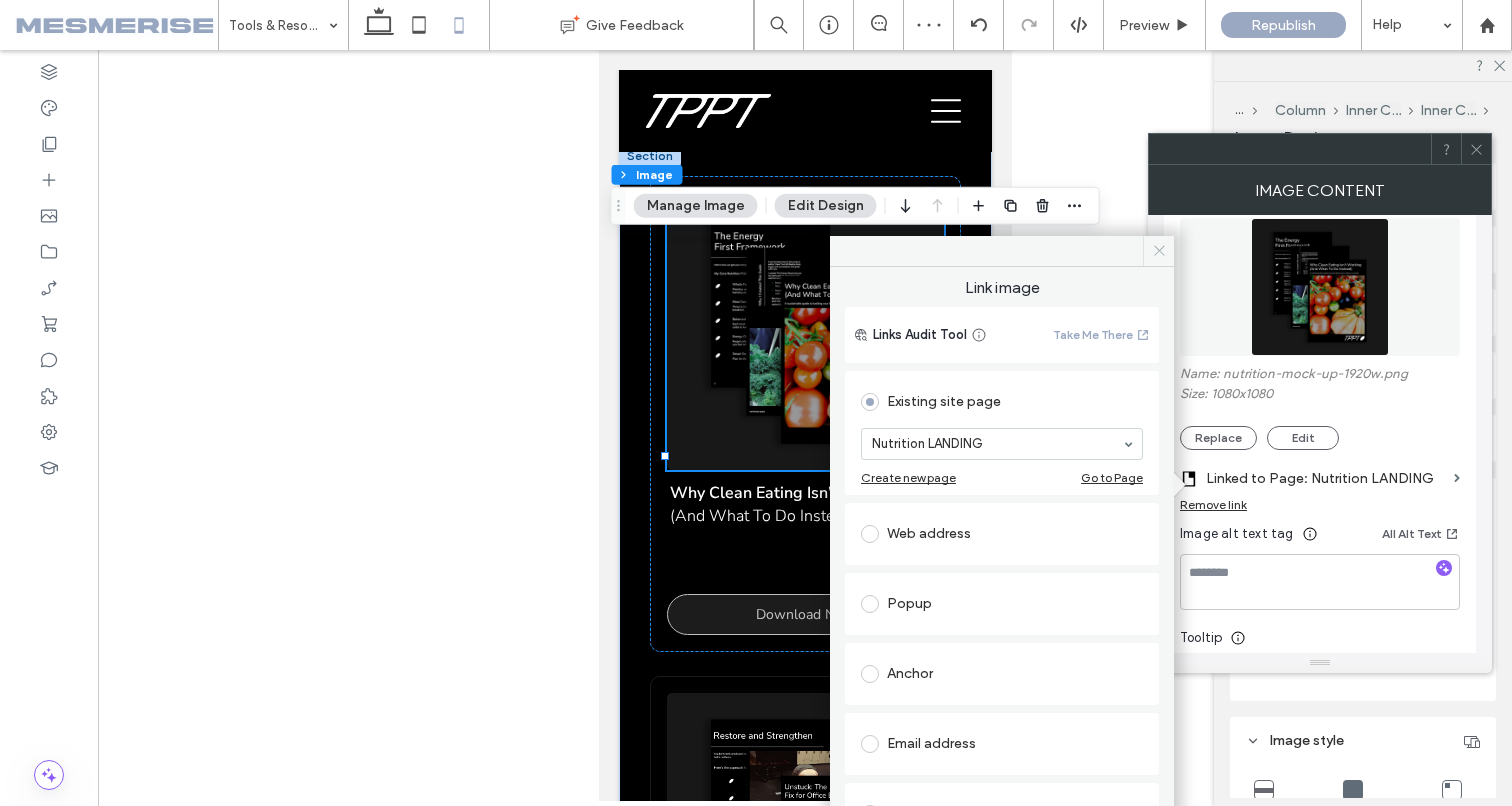 click 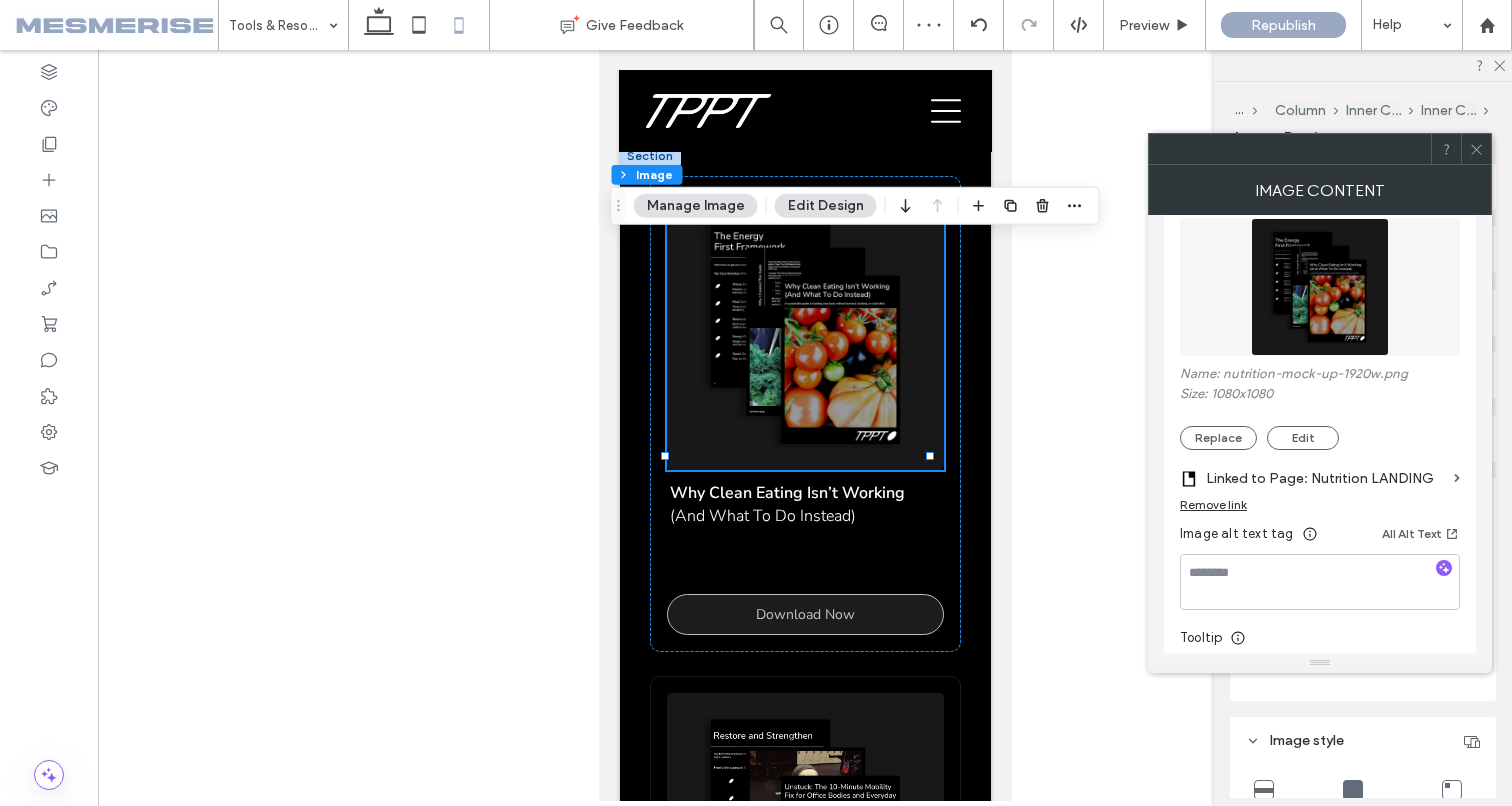 click 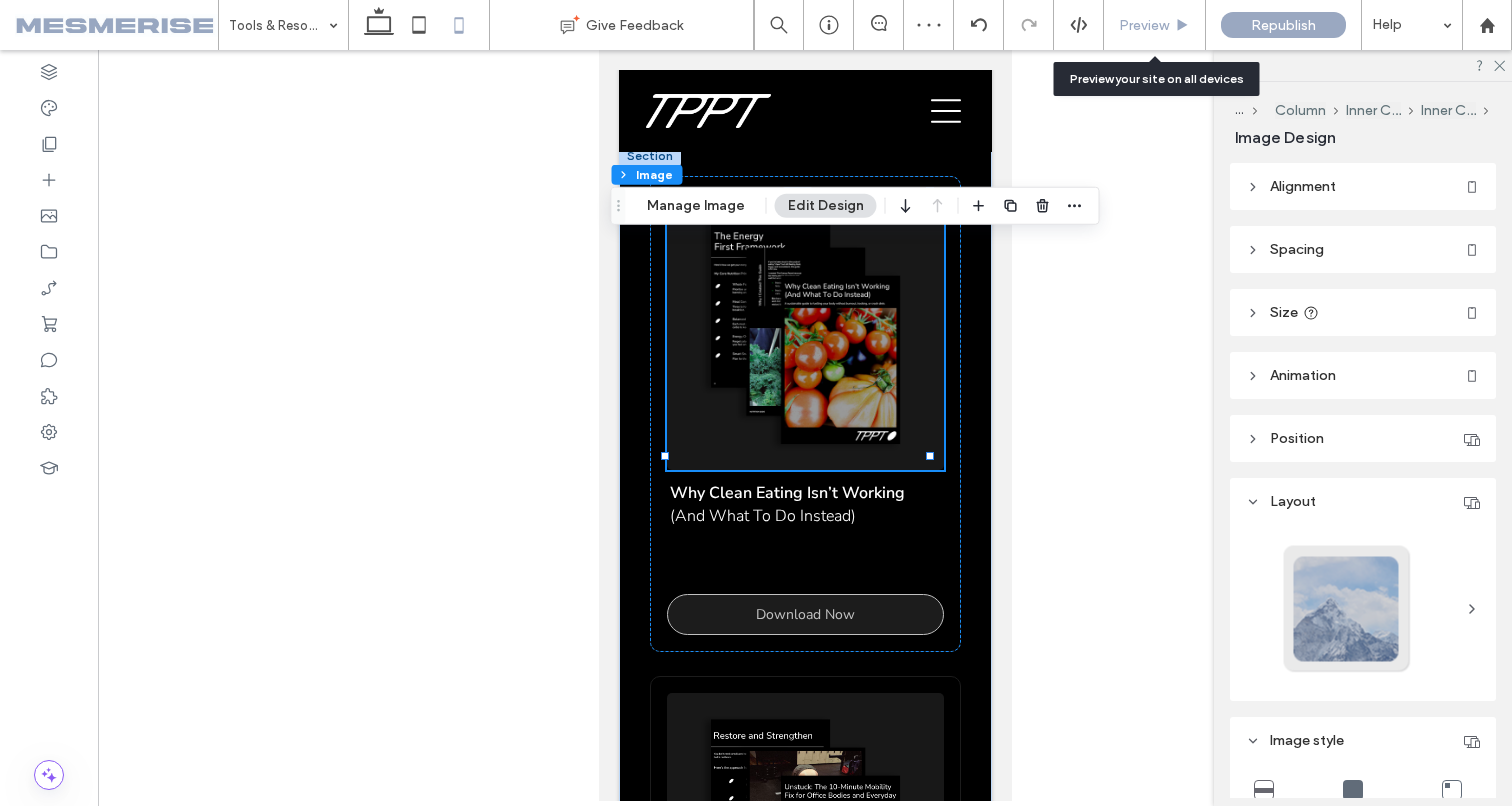 click on "Preview" at bounding box center (1155, 25) 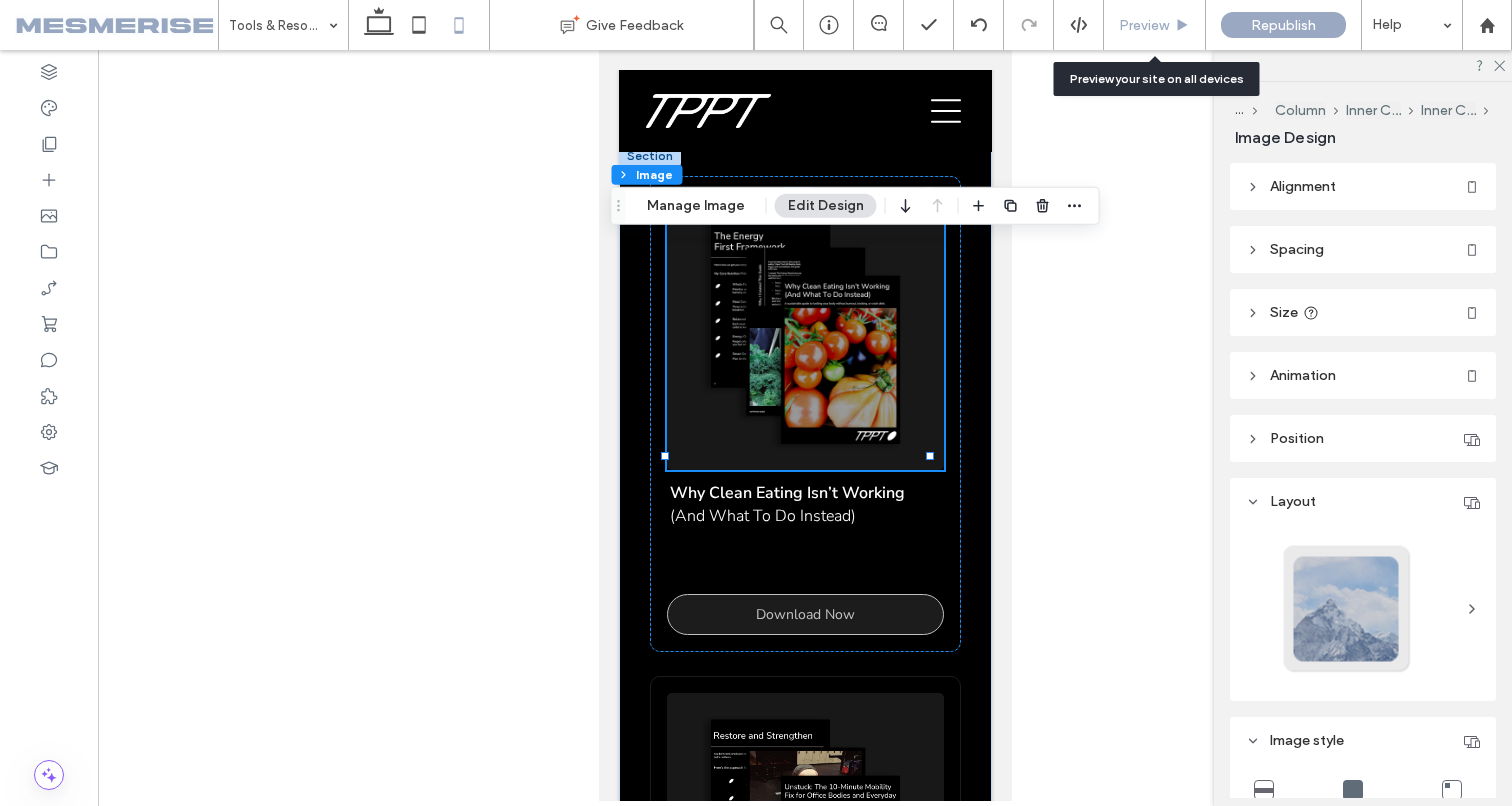 click on "Preview" at bounding box center (1155, 25) 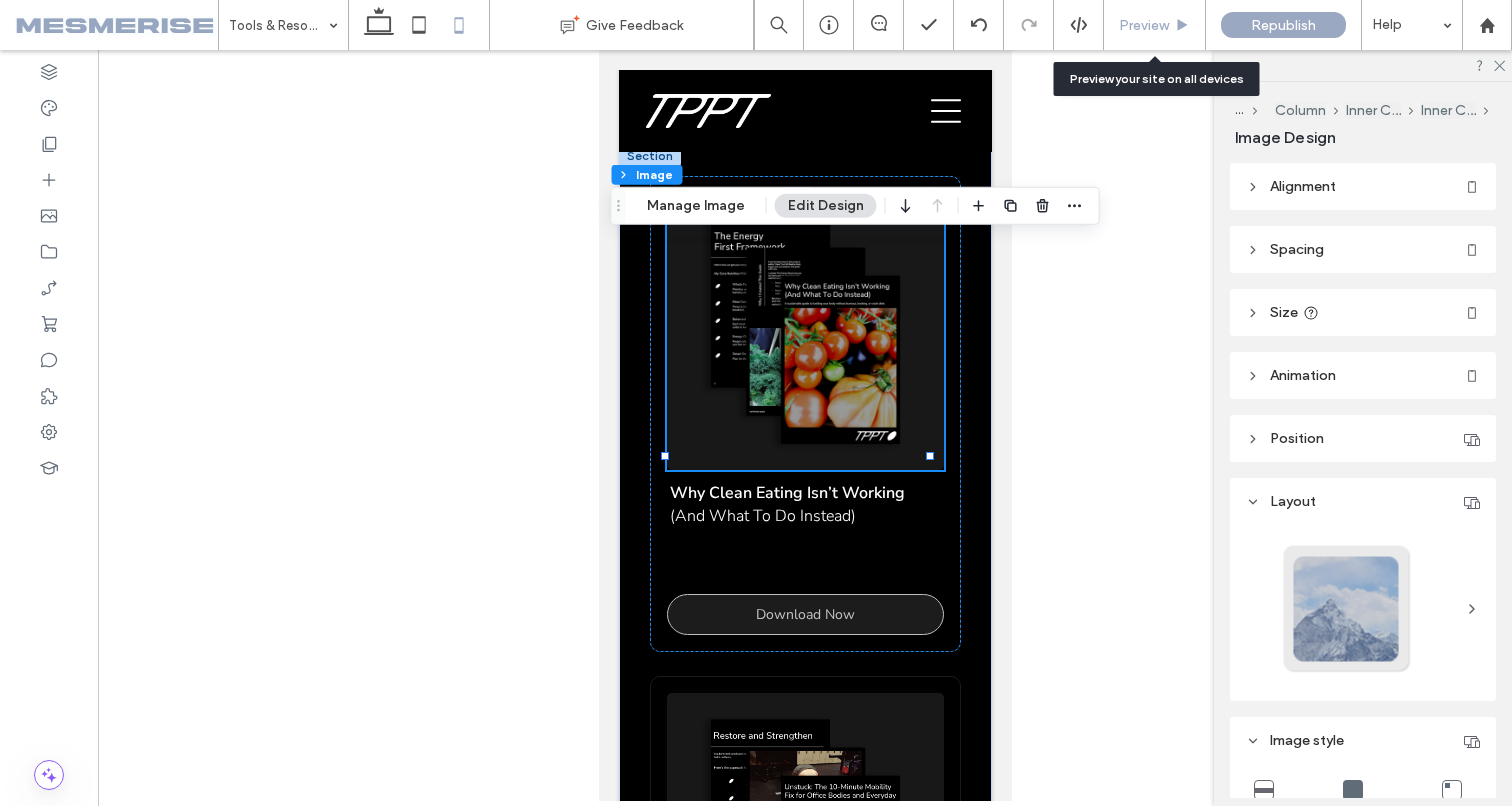 click on "Preview" at bounding box center (1155, 25) 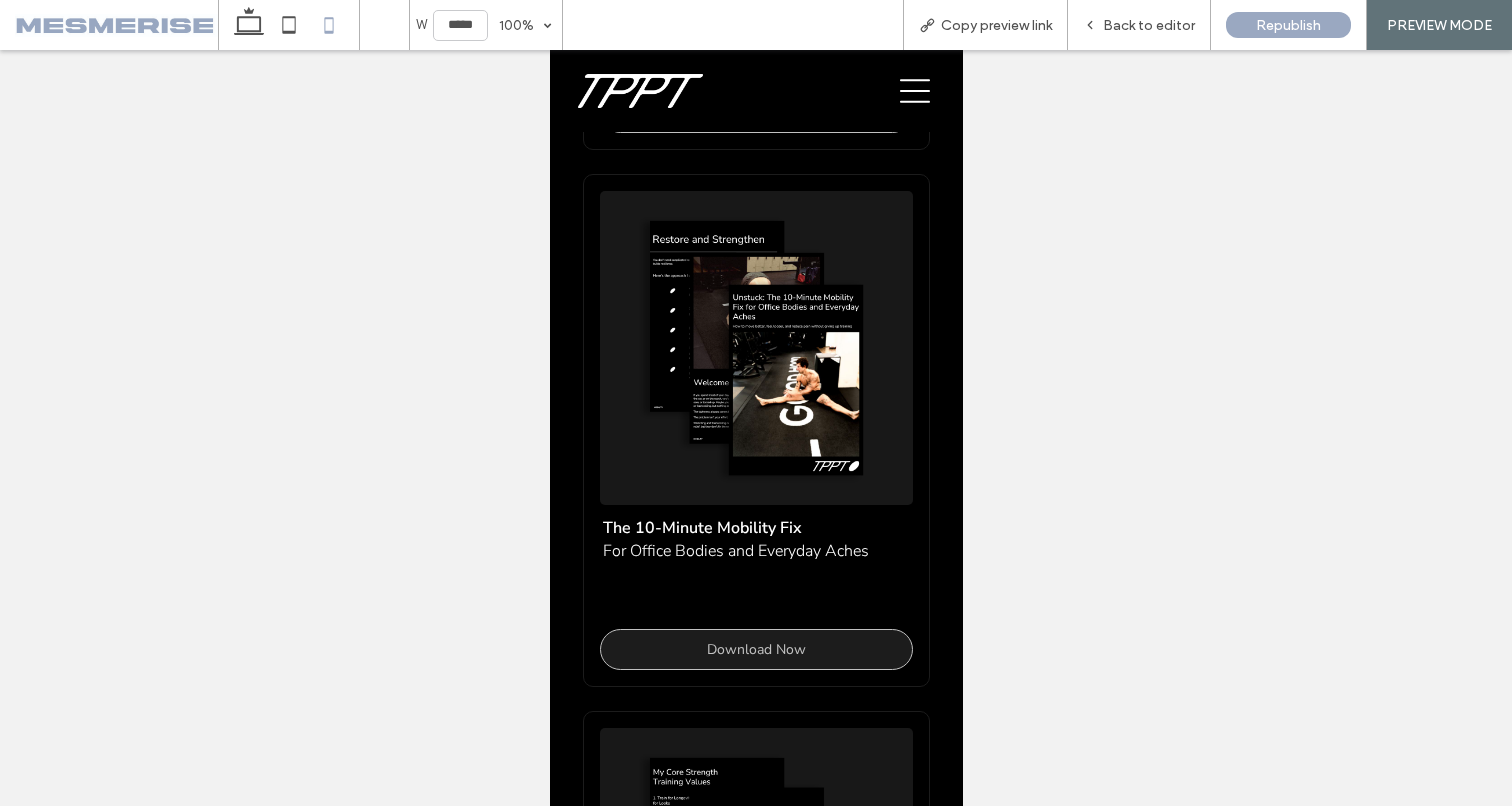 scroll, scrollTop: 947, scrollLeft: 0, axis: vertical 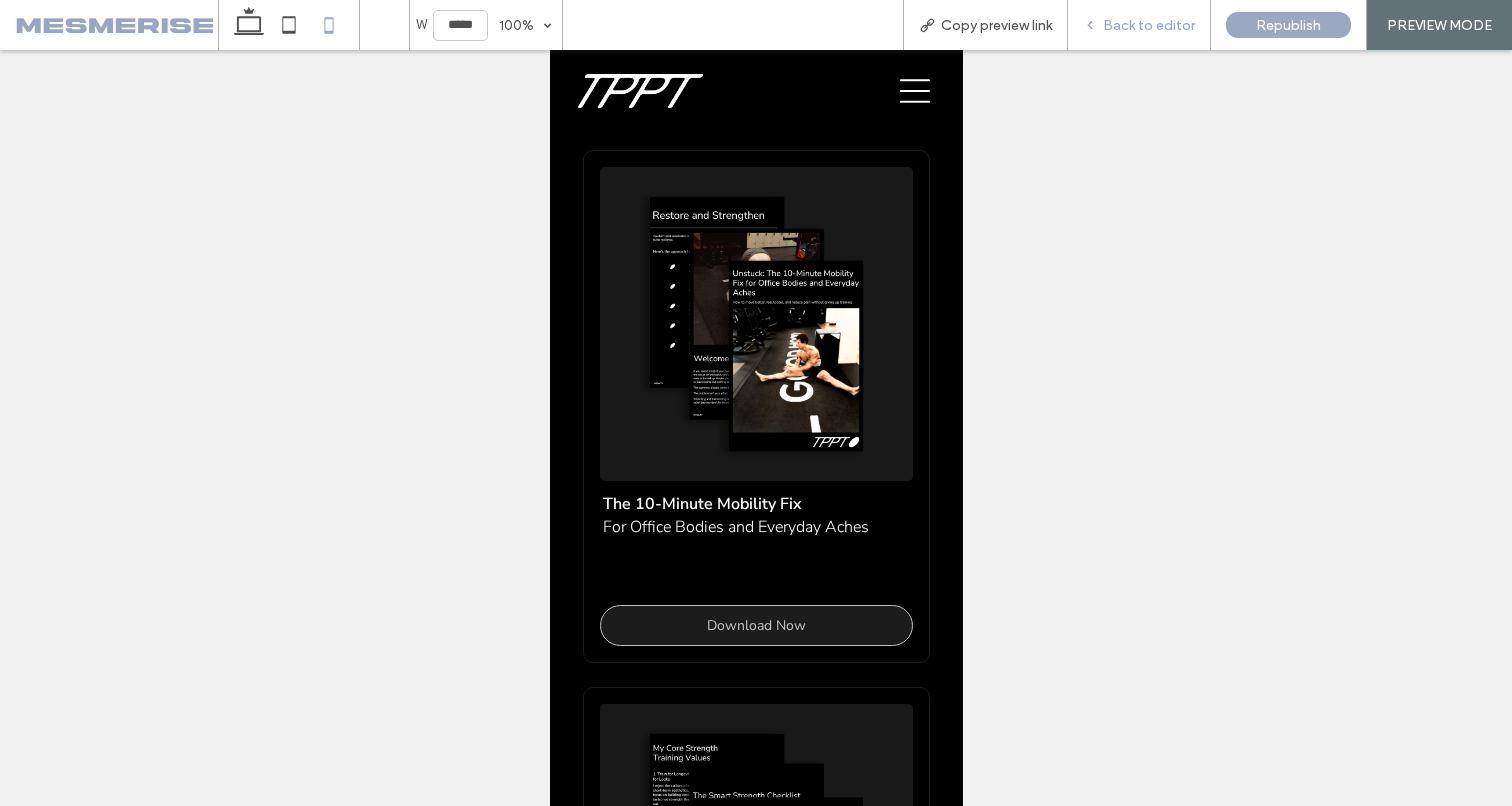 click on "Back to editor" at bounding box center (1149, 25) 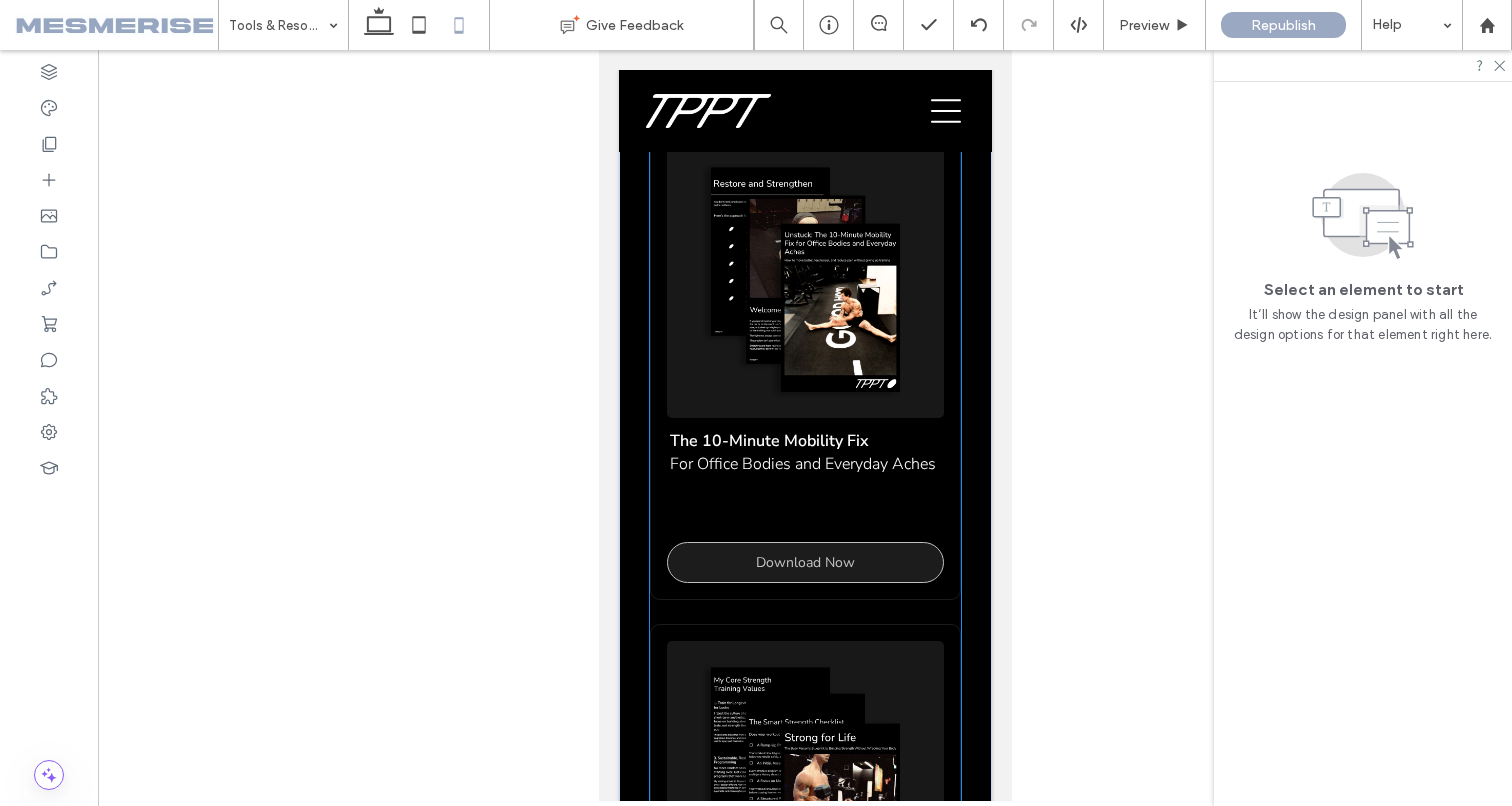 click at bounding box center (804, 279) 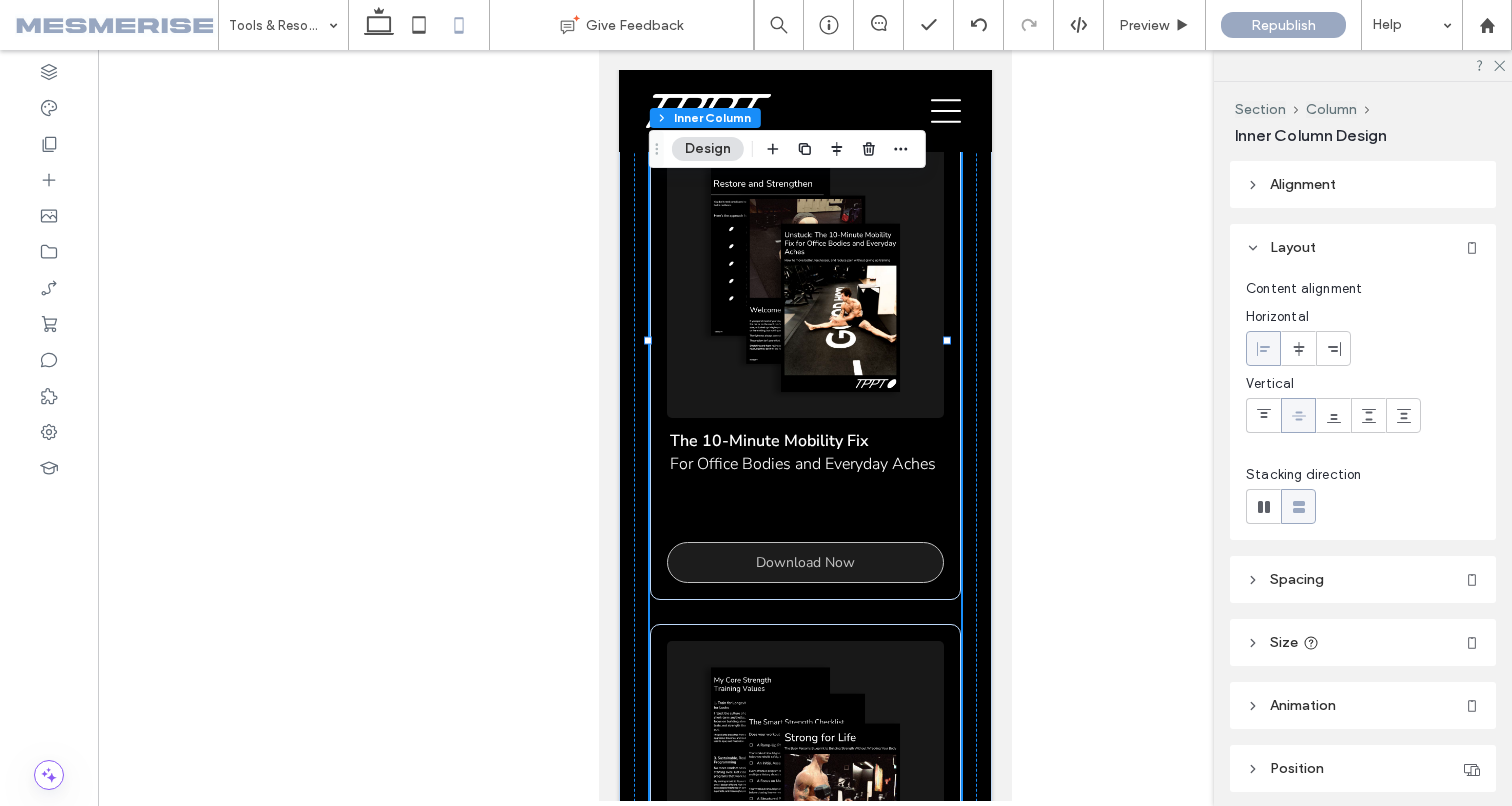 click at bounding box center (804, 279) 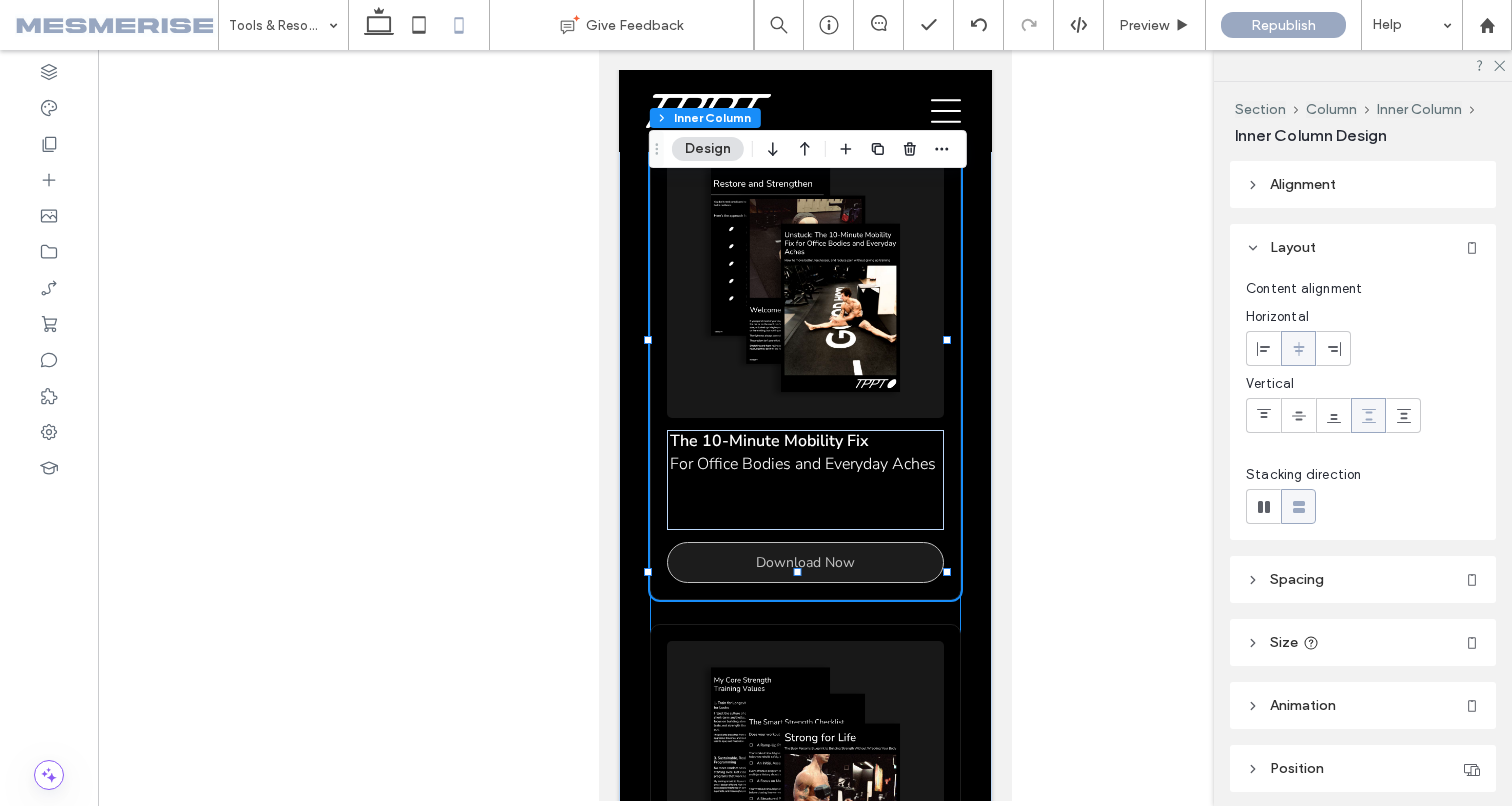 click at bounding box center (804, 279) 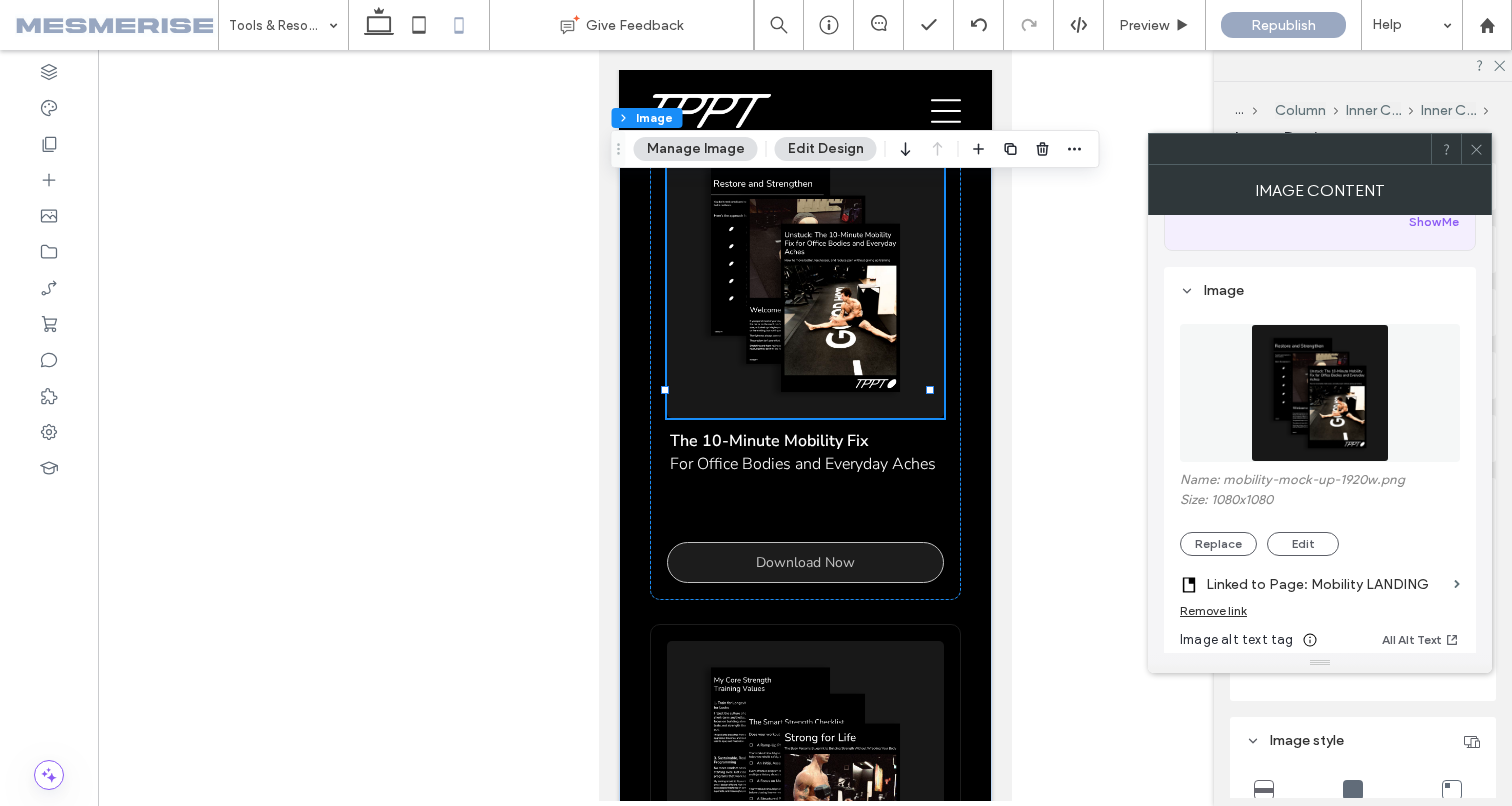 scroll, scrollTop: 142, scrollLeft: 0, axis: vertical 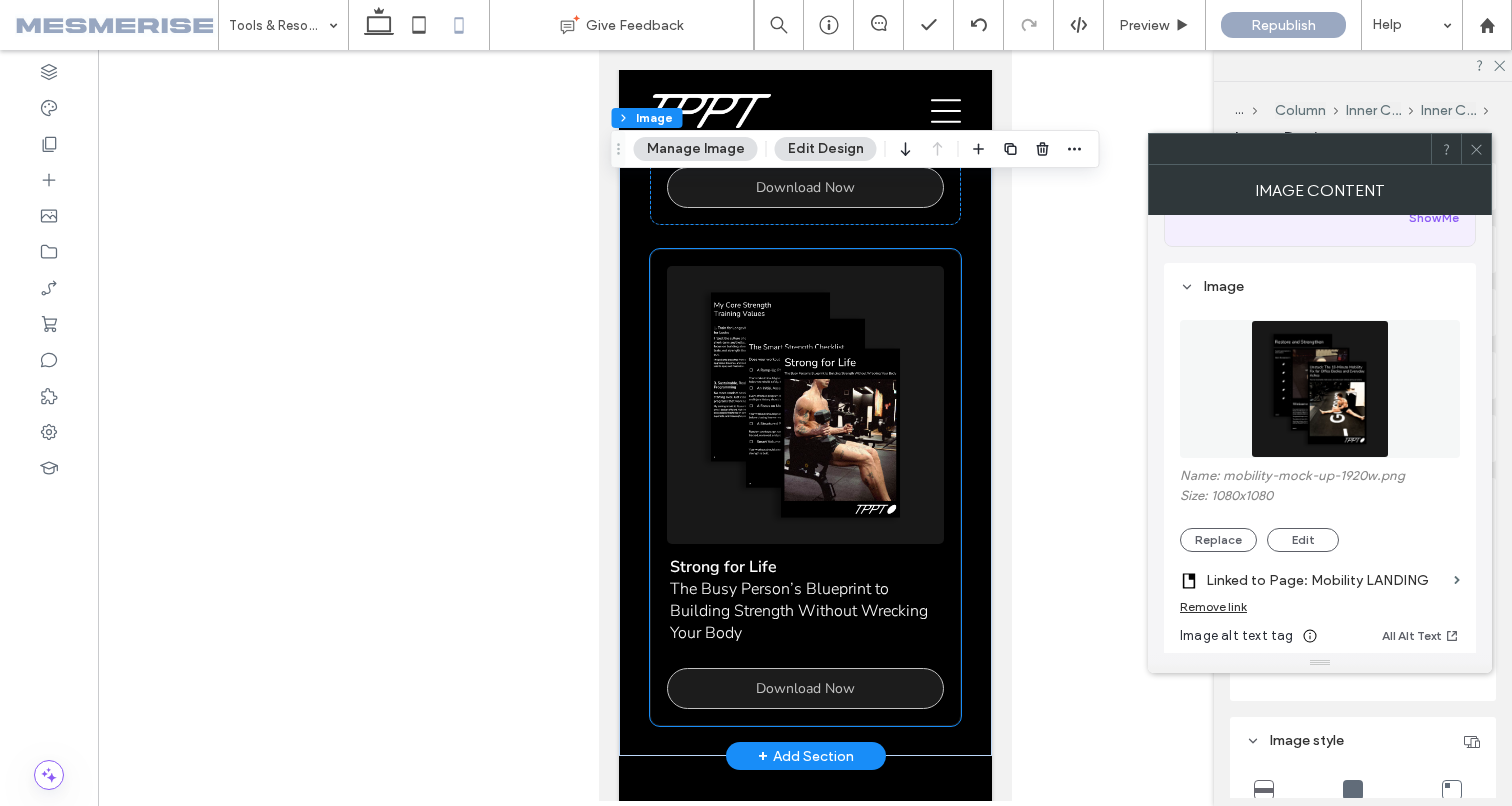 click at bounding box center [804, 404] 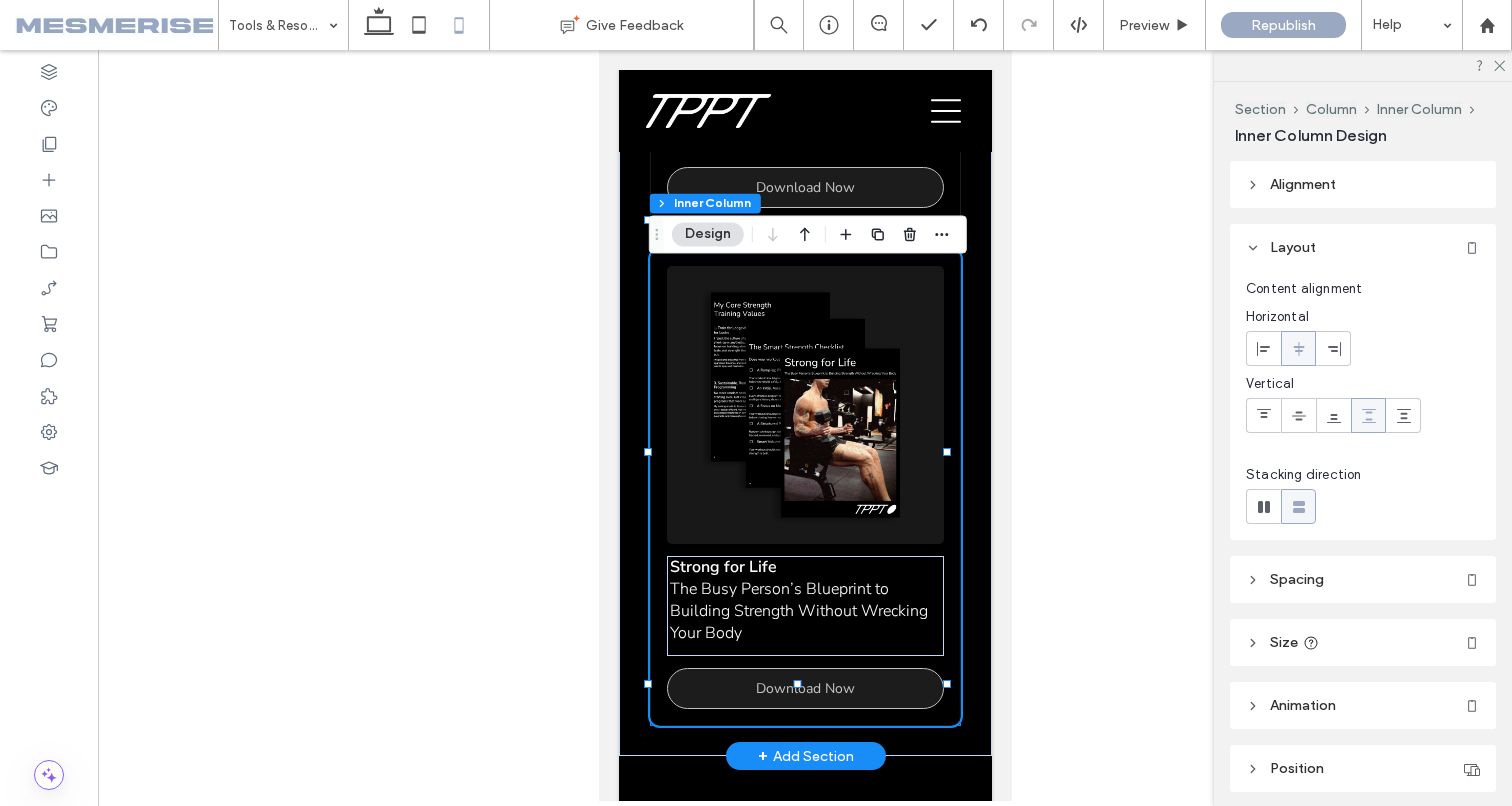 click at bounding box center [804, 404] 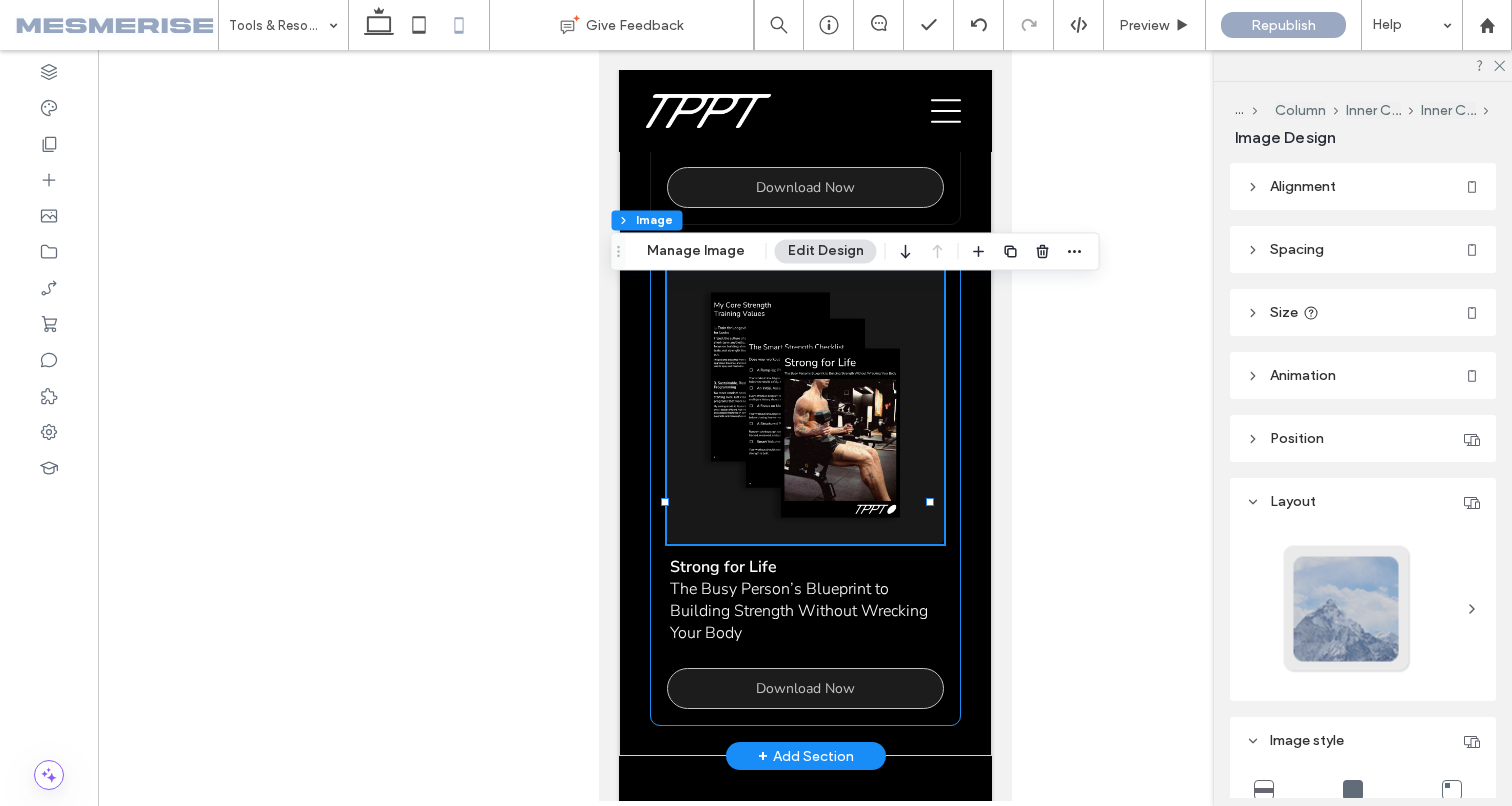 click at bounding box center [804, 404] 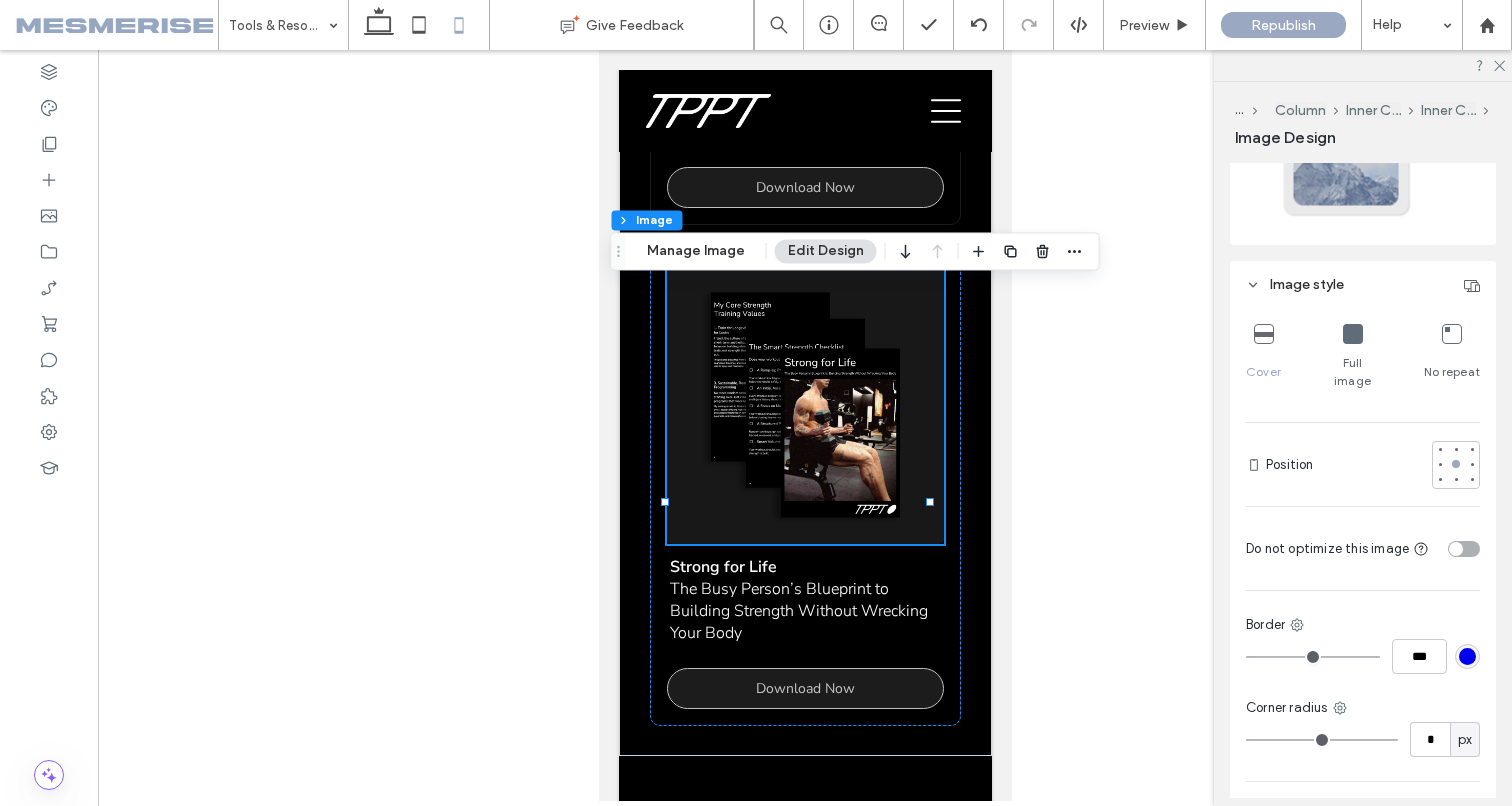 scroll, scrollTop: 0, scrollLeft: 0, axis: both 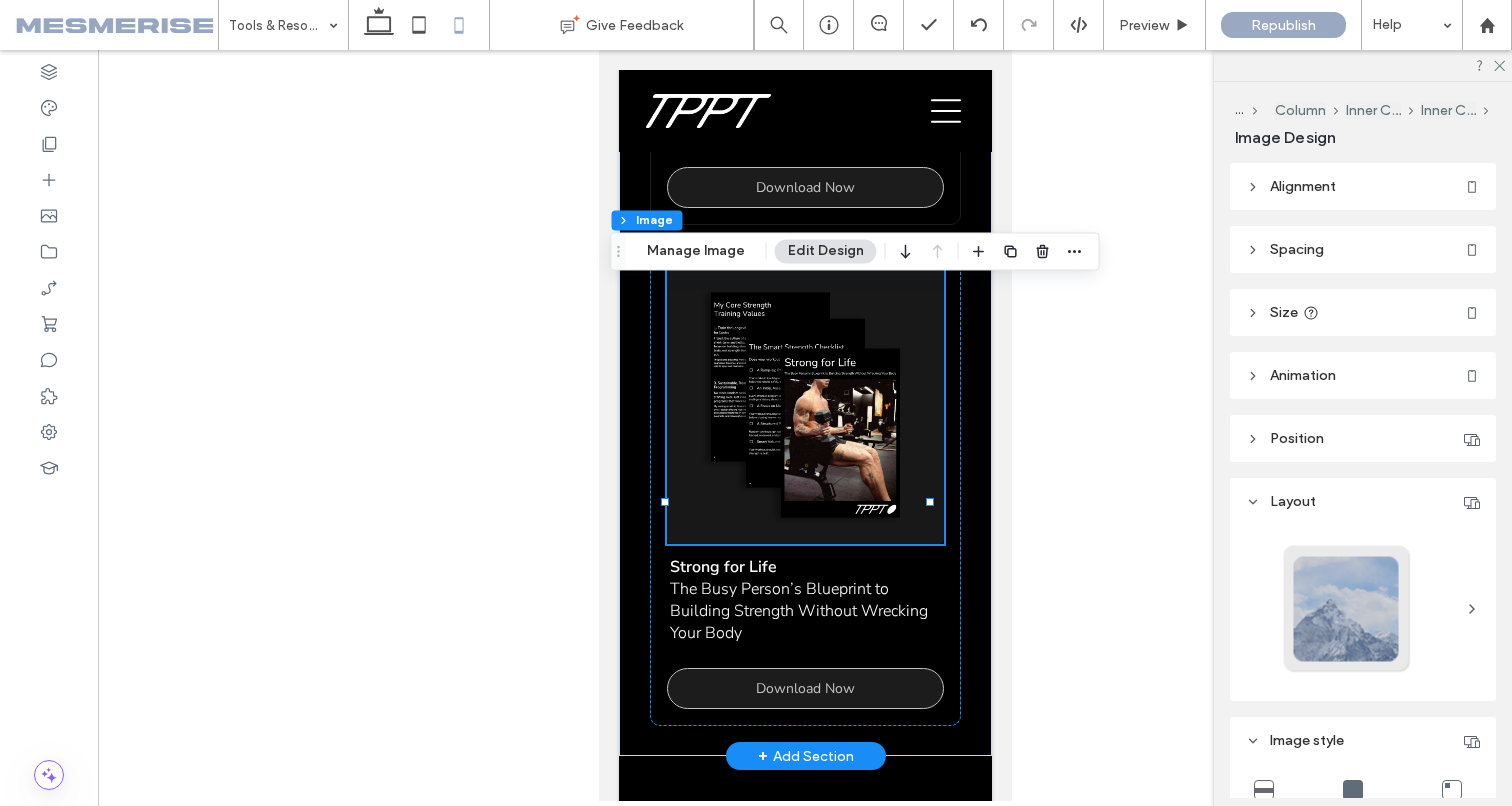 click at bounding box center (804, 404) 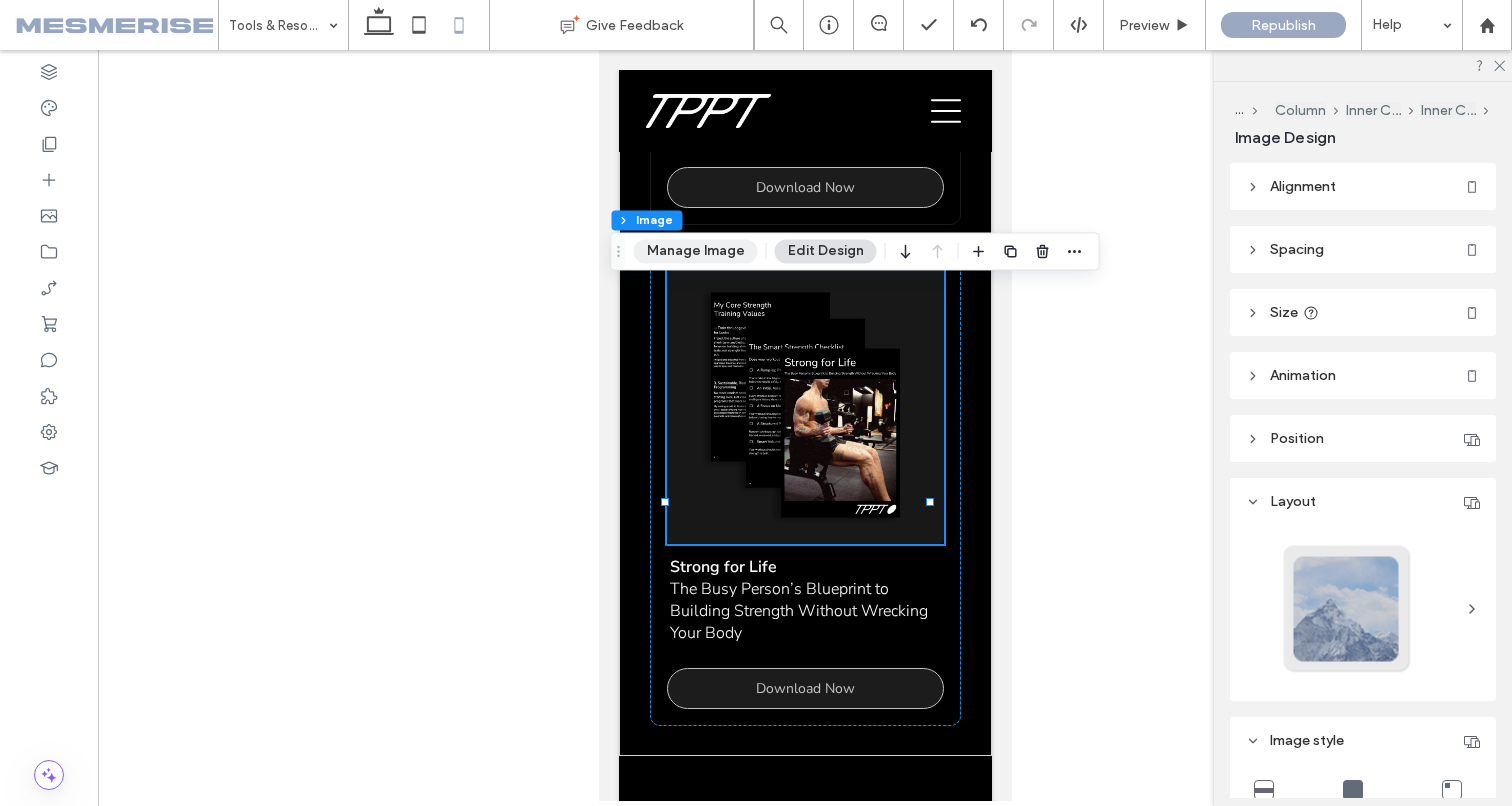 click on "Manage Image" at bounding box center (696, 251) 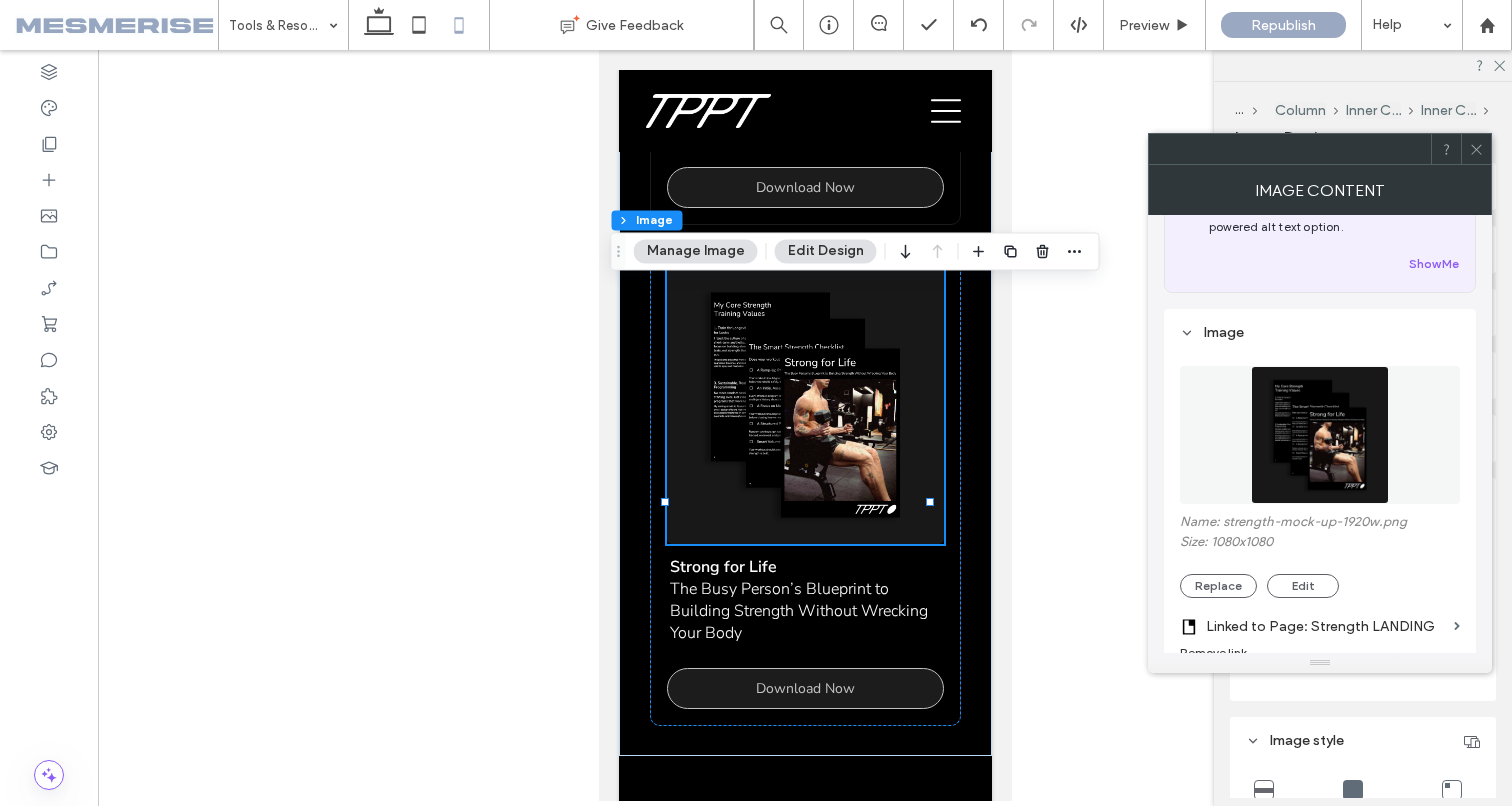 scroll, scrollTop: 115, scrollLeft: 0, axis: vertical 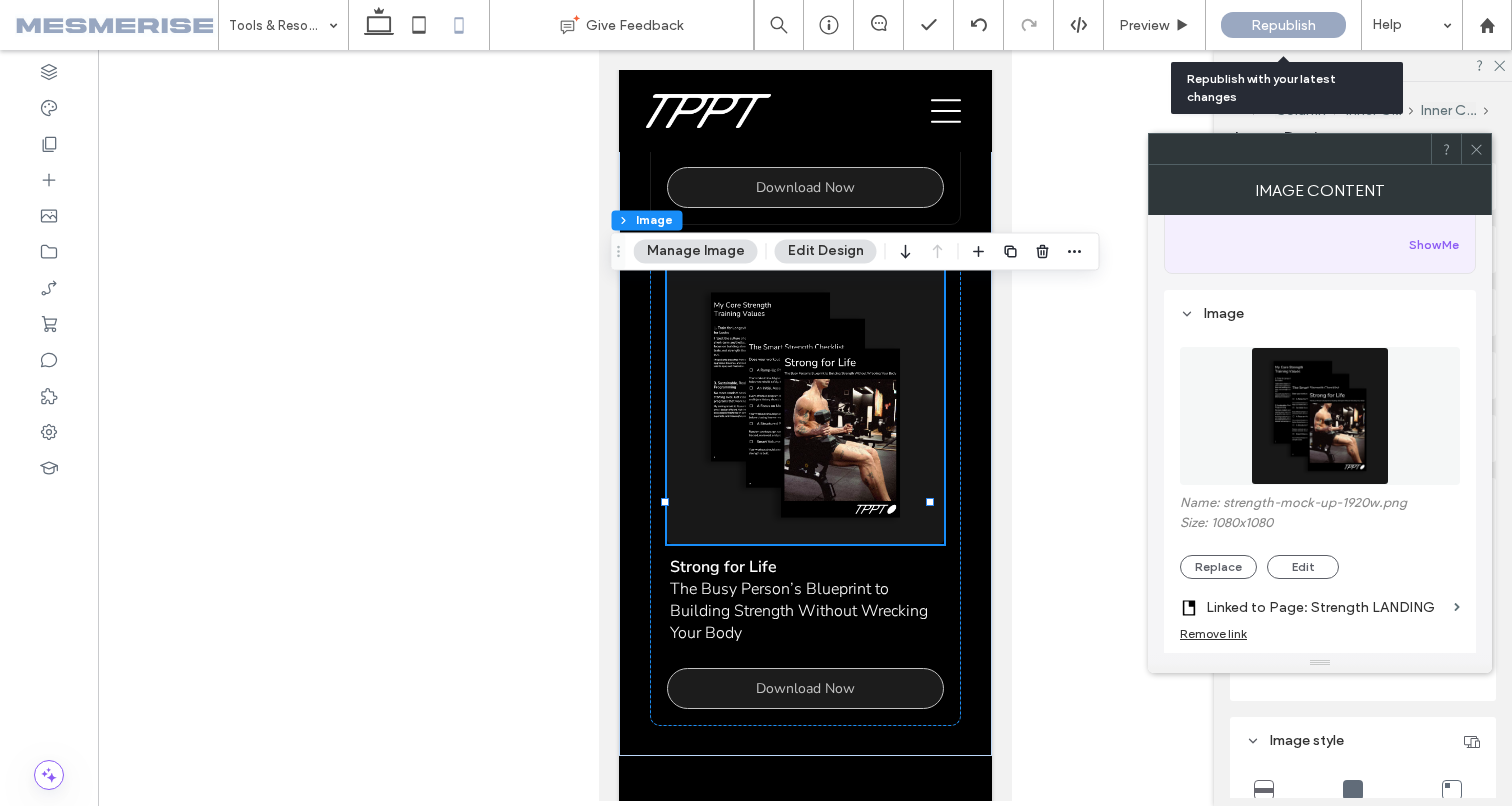 click on "Republish" at bounding box center [1283, 25] 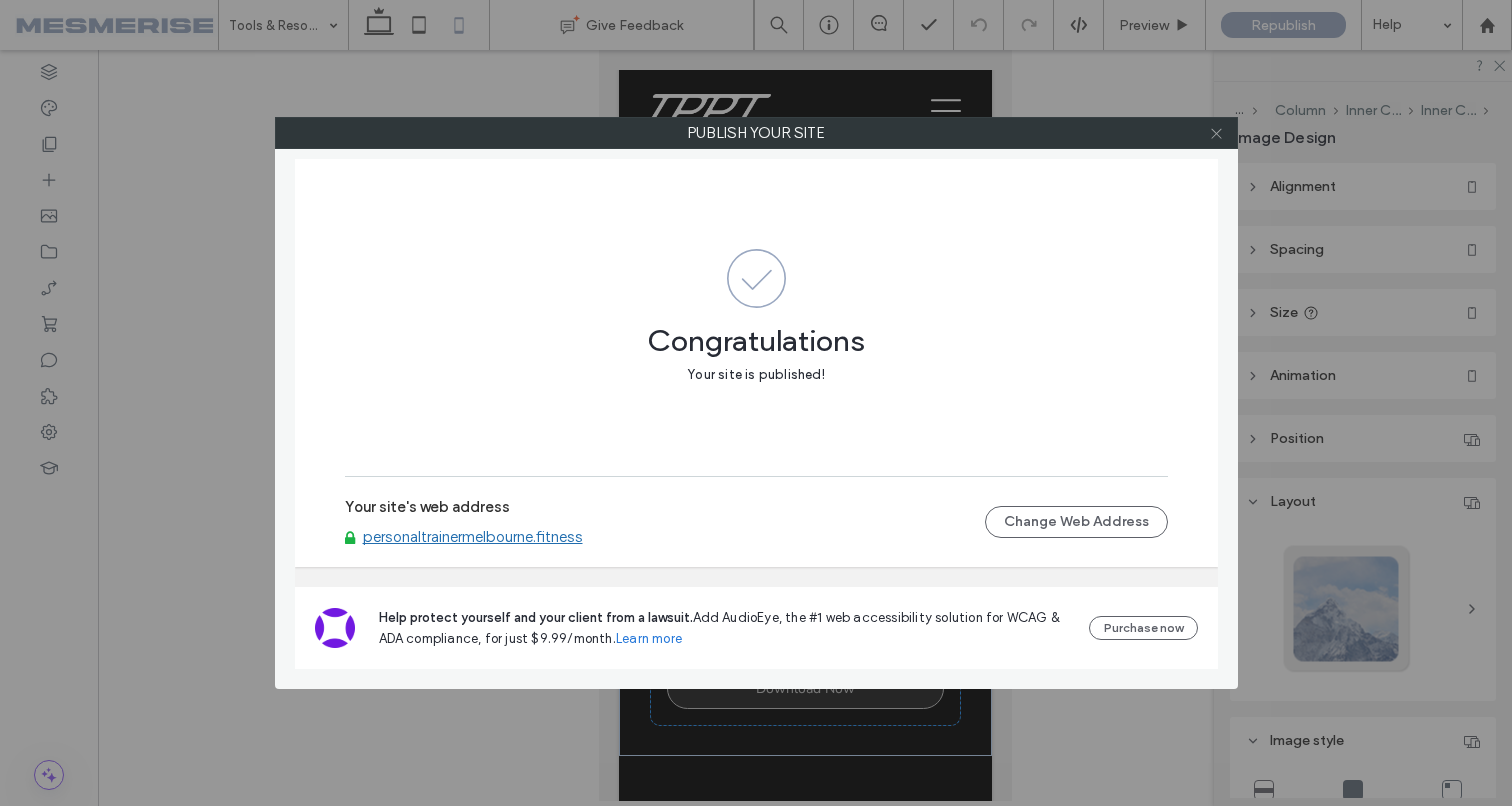 click at bounding box center (1217, 133) 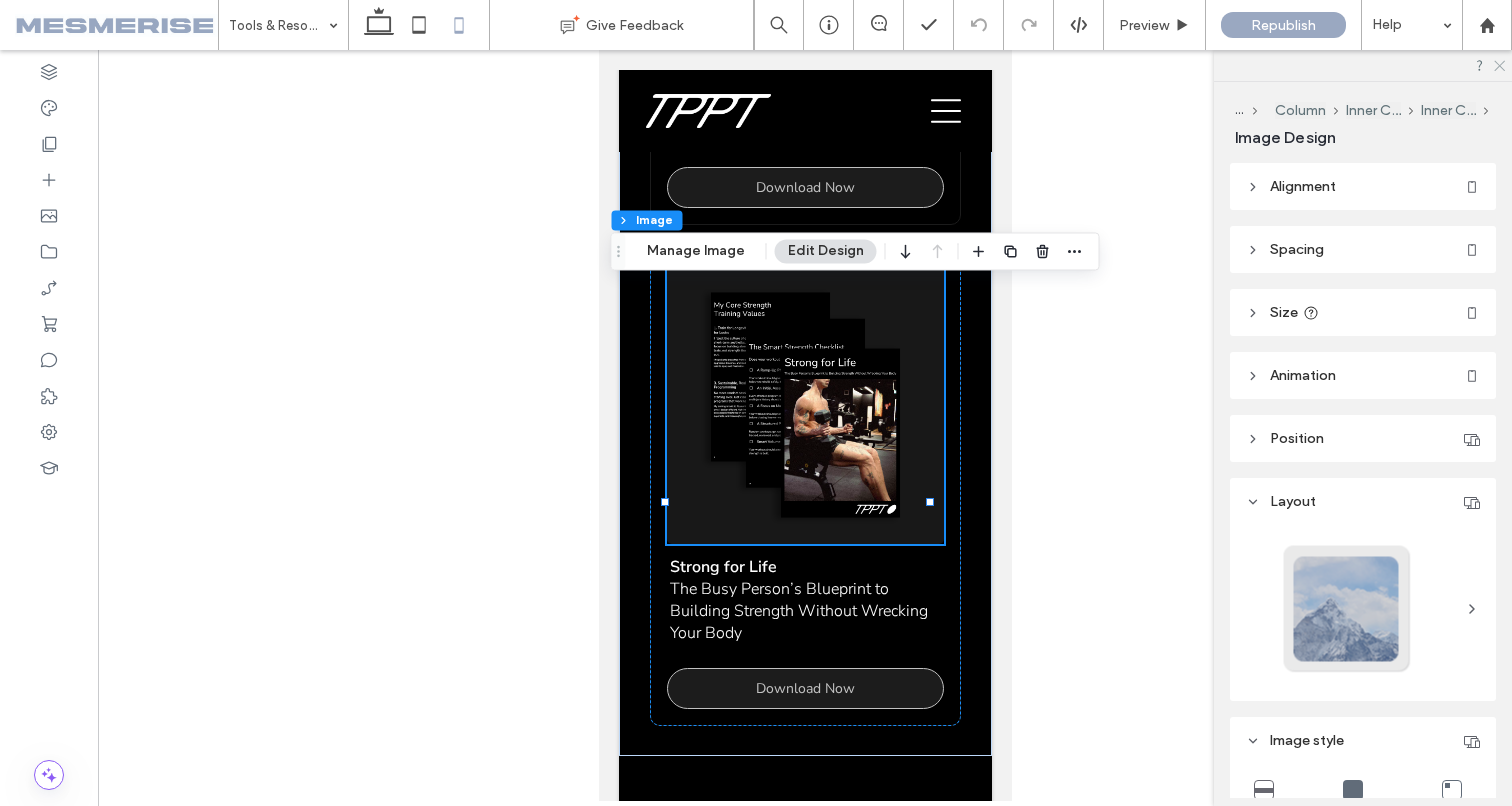 click 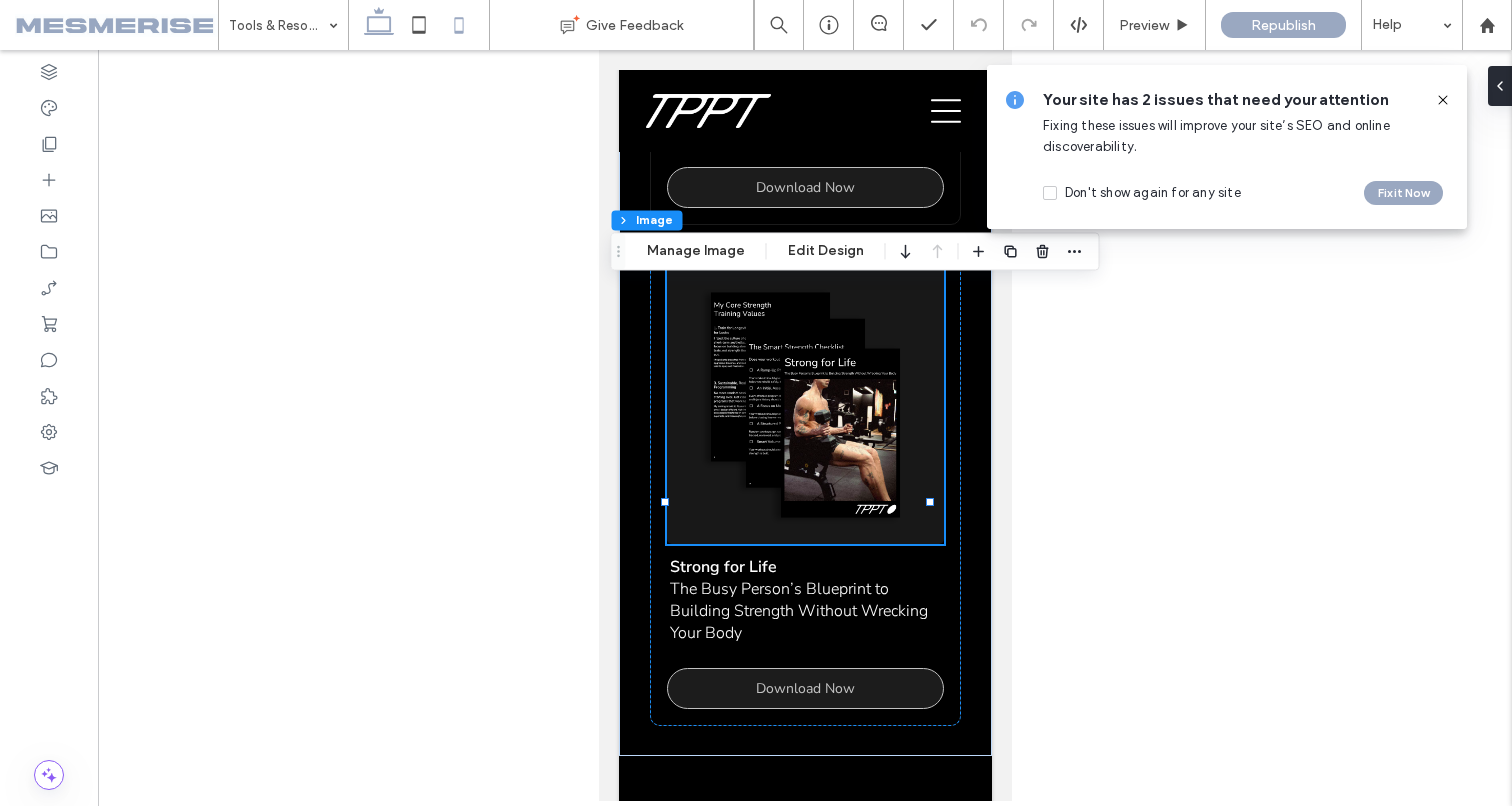click 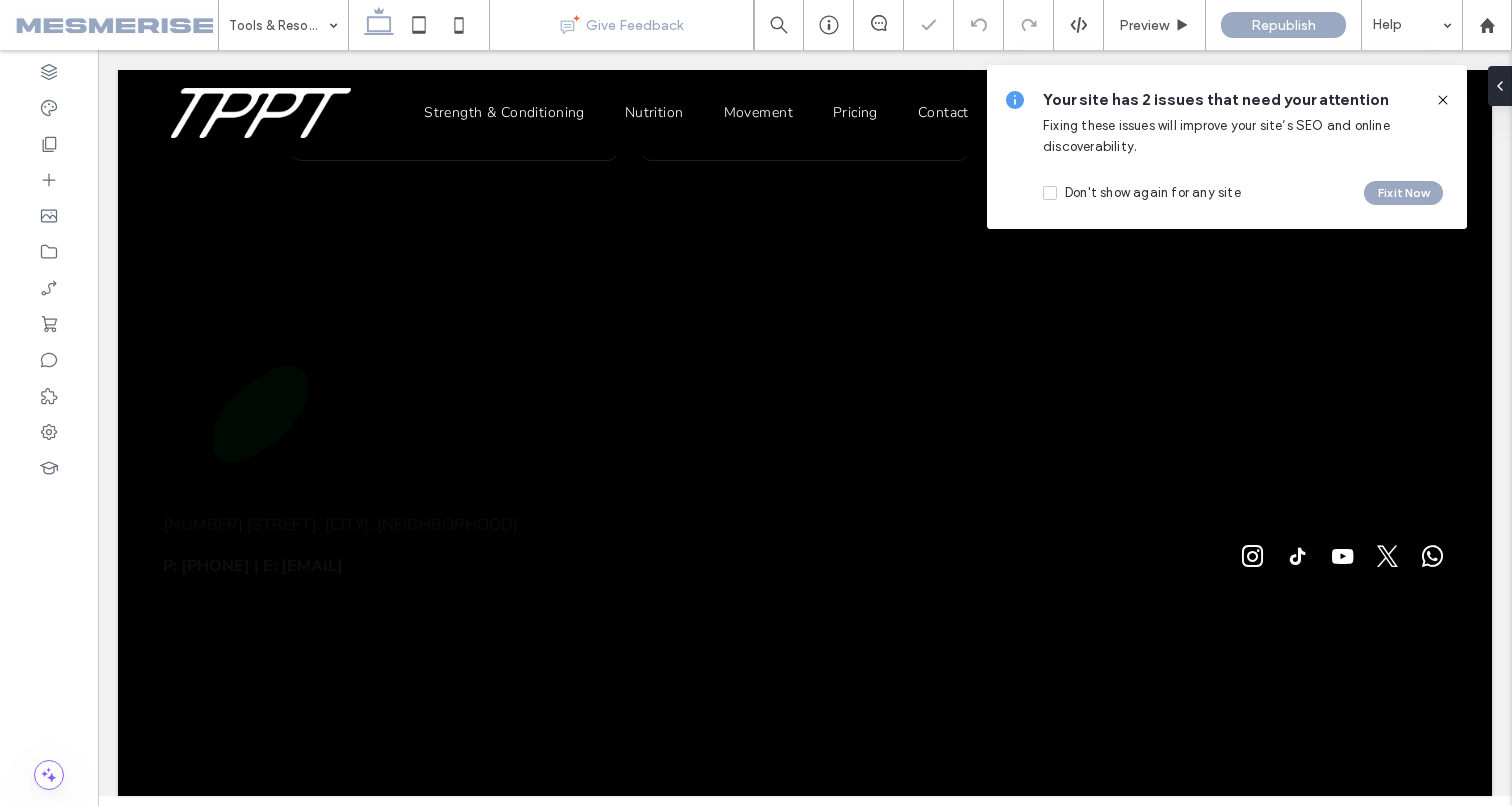 scroll, scrollTop: 987, scrollLeft: 0, axis: vertical 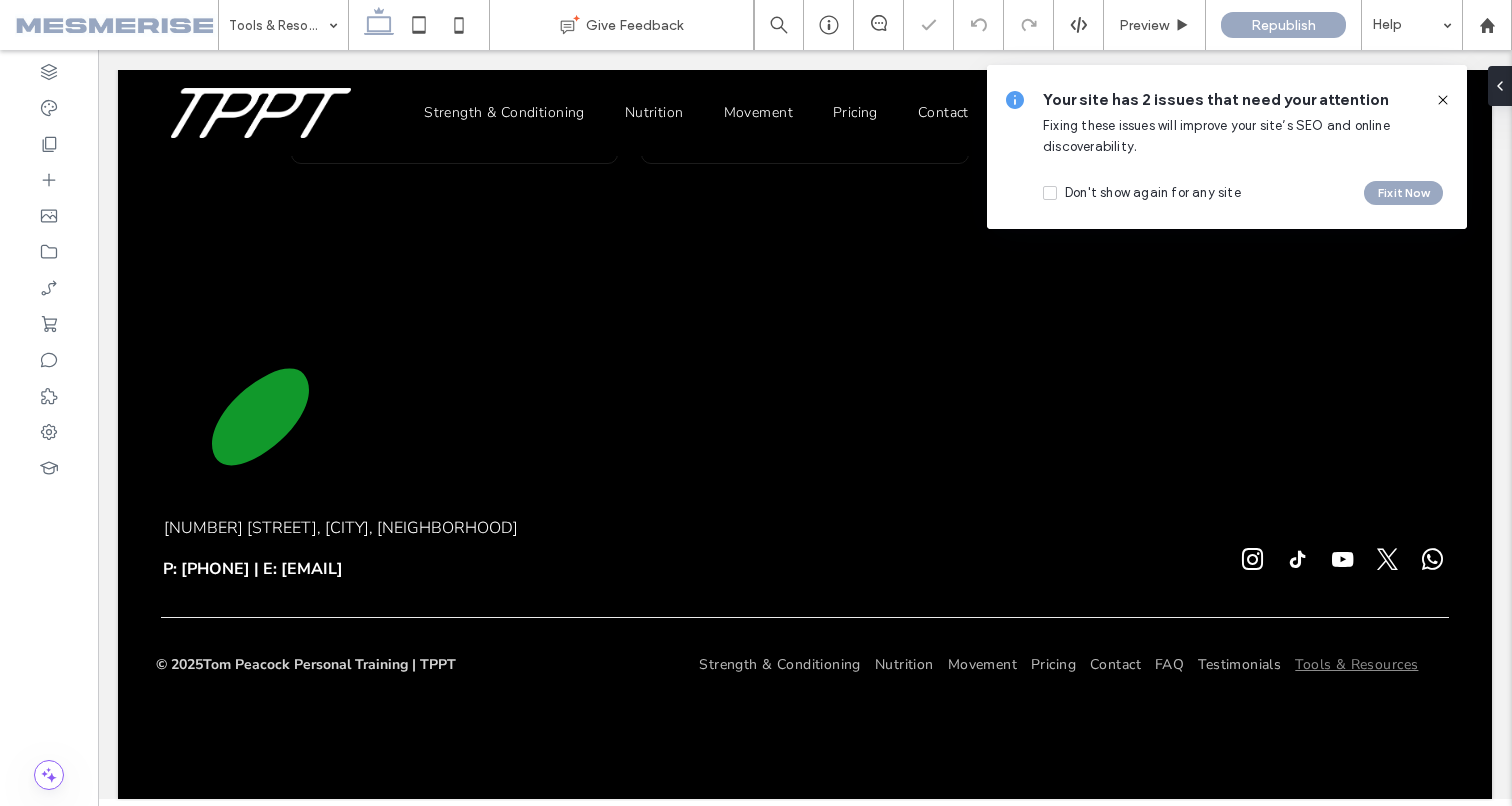 click 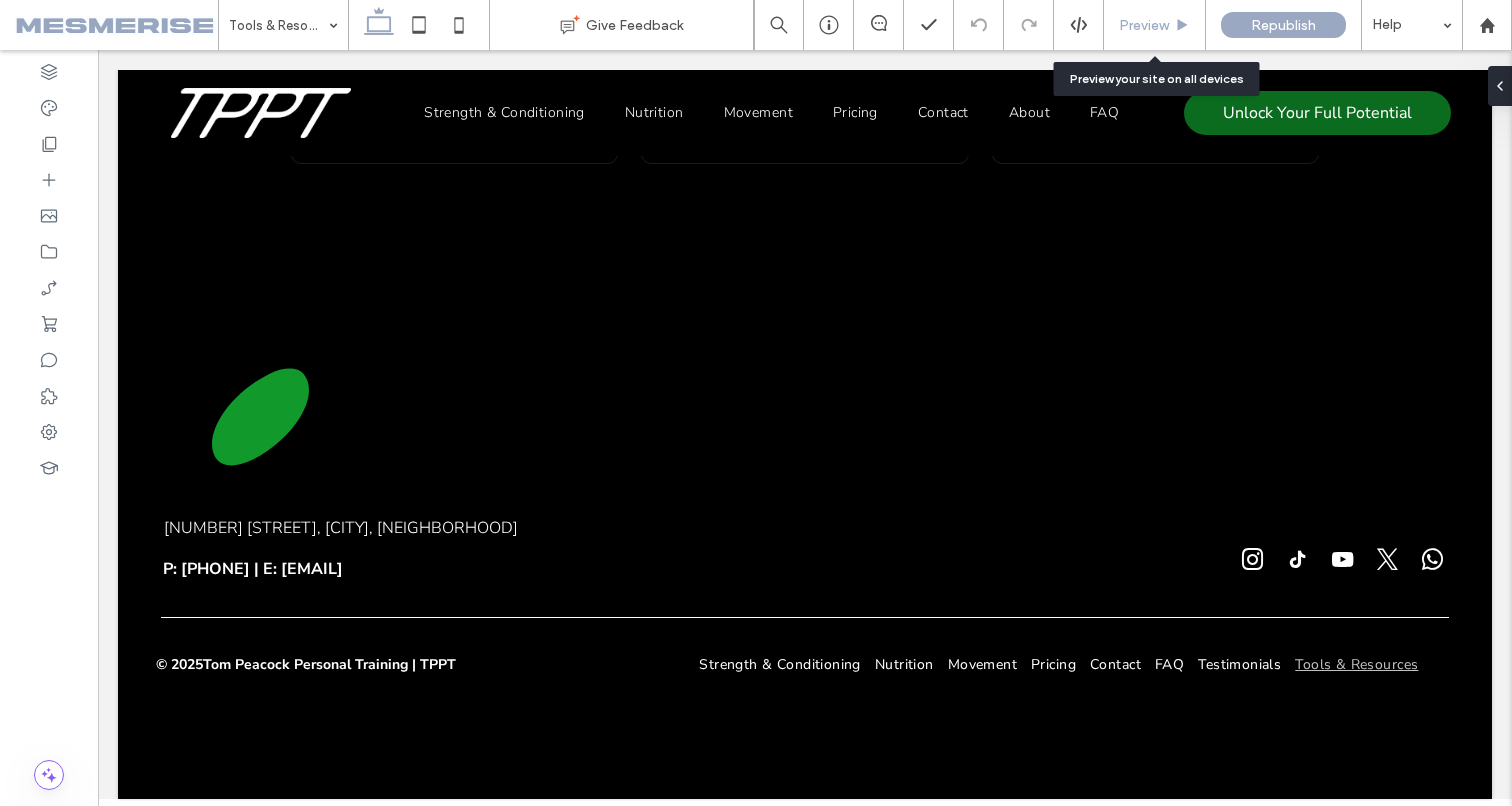 click on "Preview" at bounding box center (1144, 25) 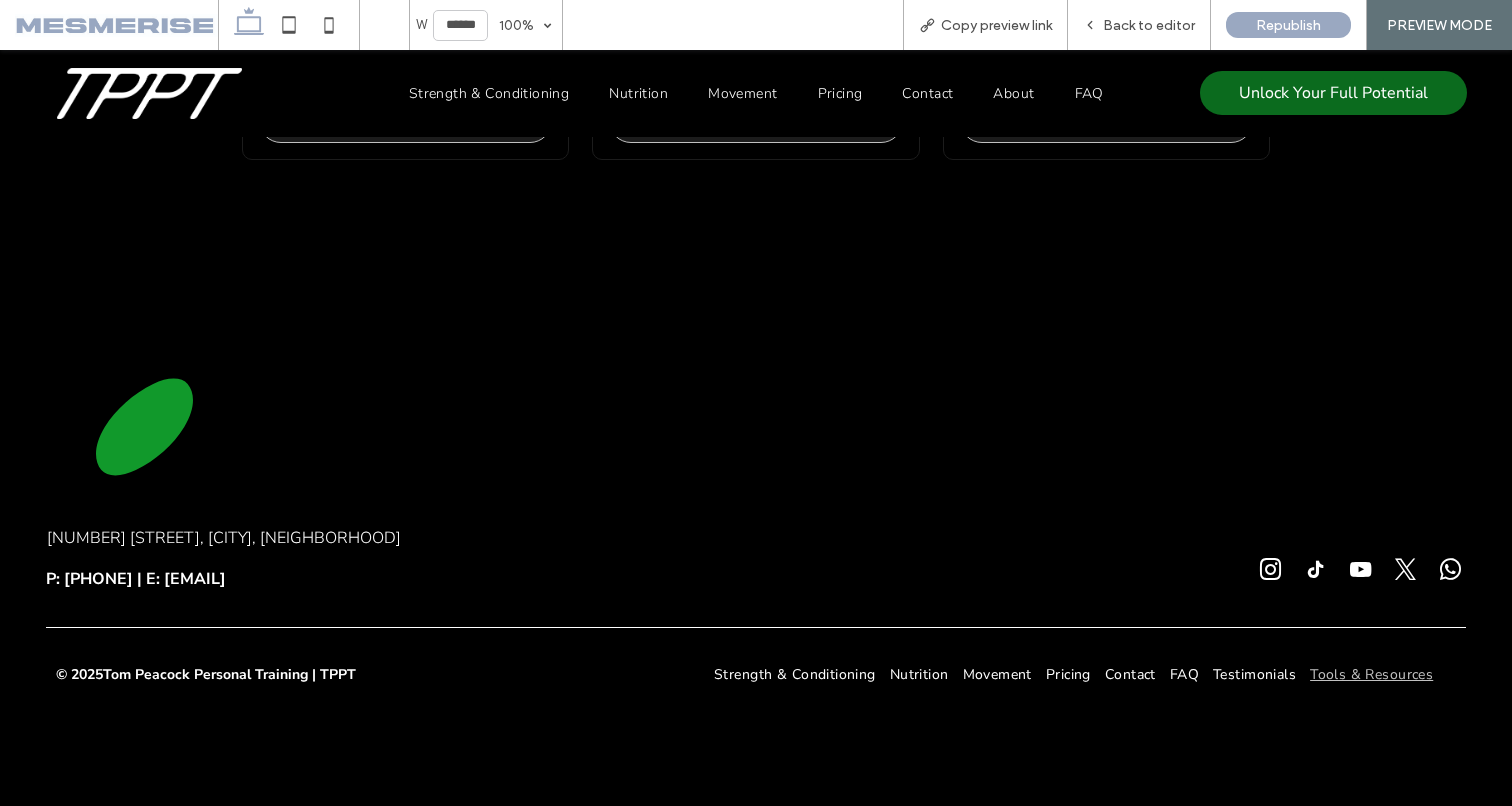 scroll, scrollTop: 0, scrollLeft: 0, axis: both 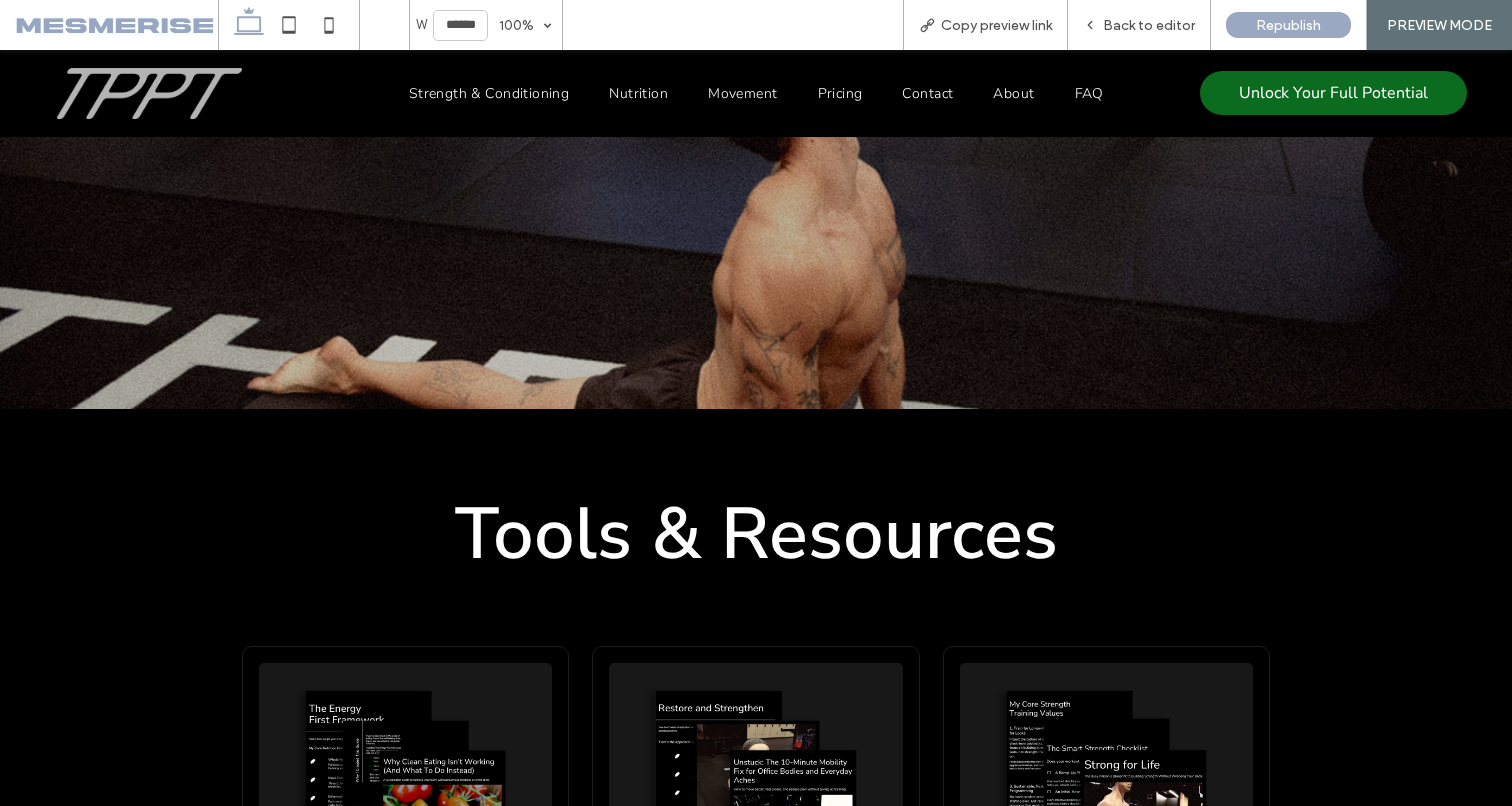 click at bounding box center [149, 93] 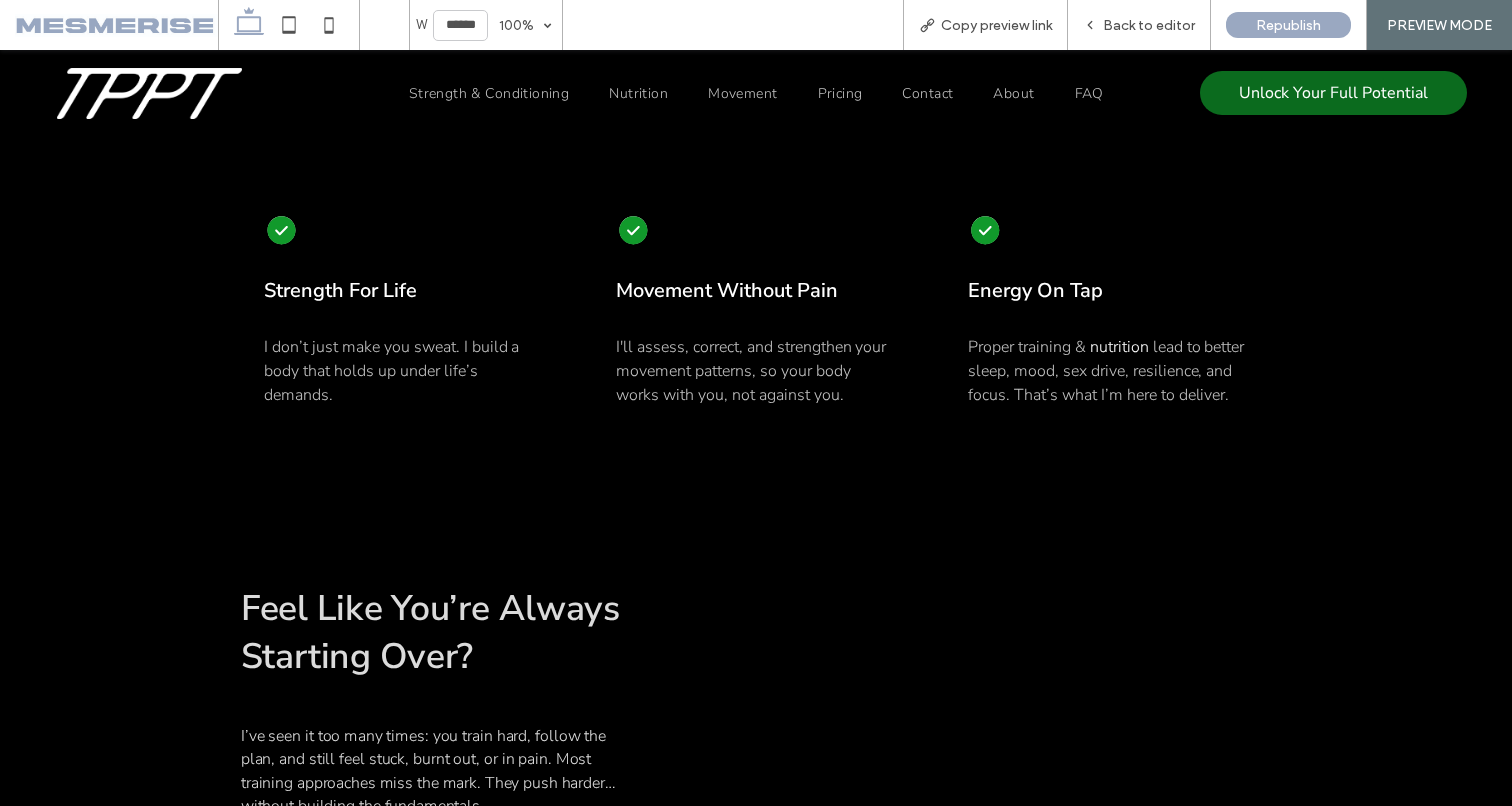 scroll, scrollTop: 0, scrollLeft: 0, axis: both 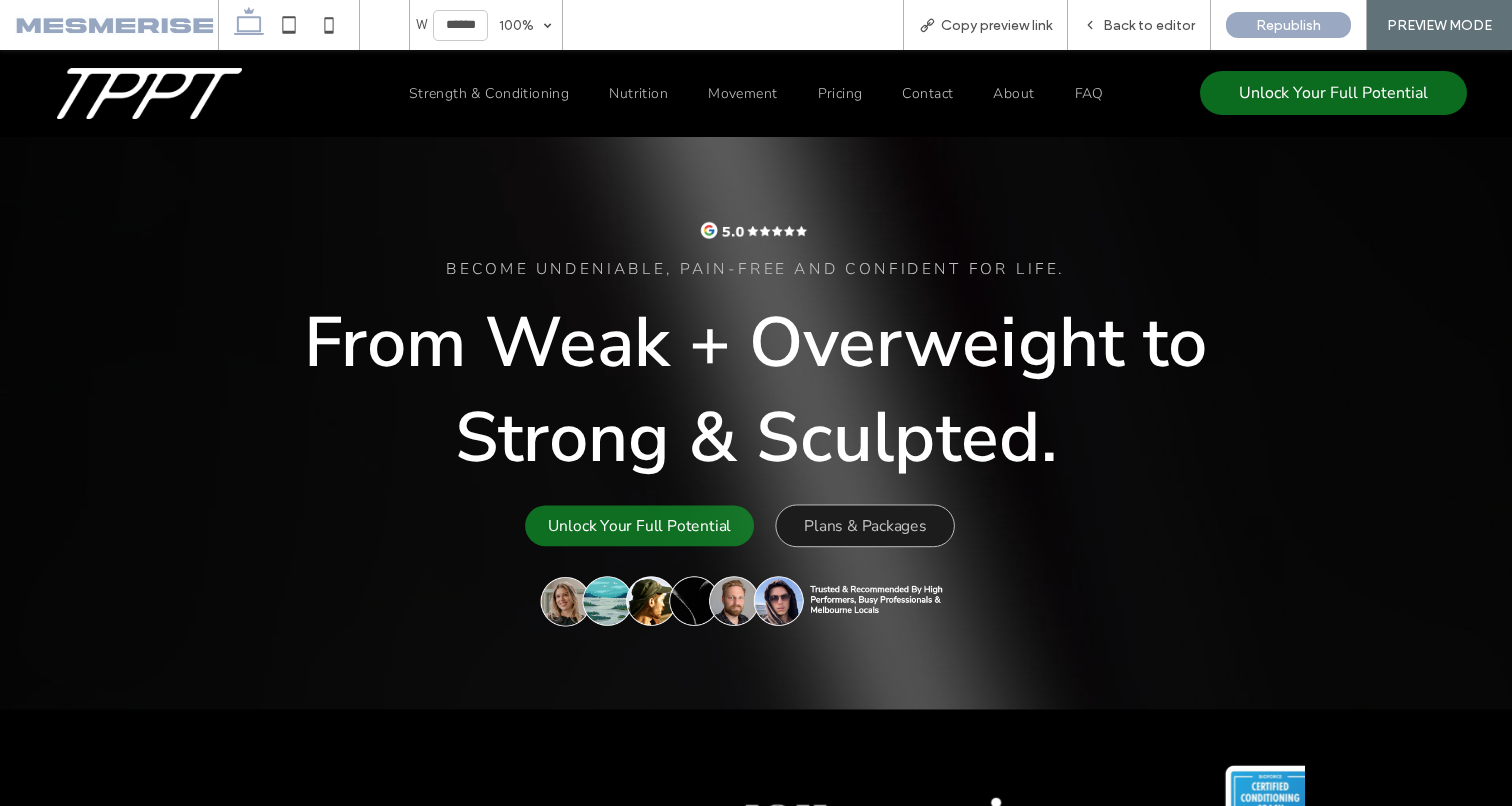click on "From Weak + Overweight to Strong & Sculpted." at bounding box center [756, 390] 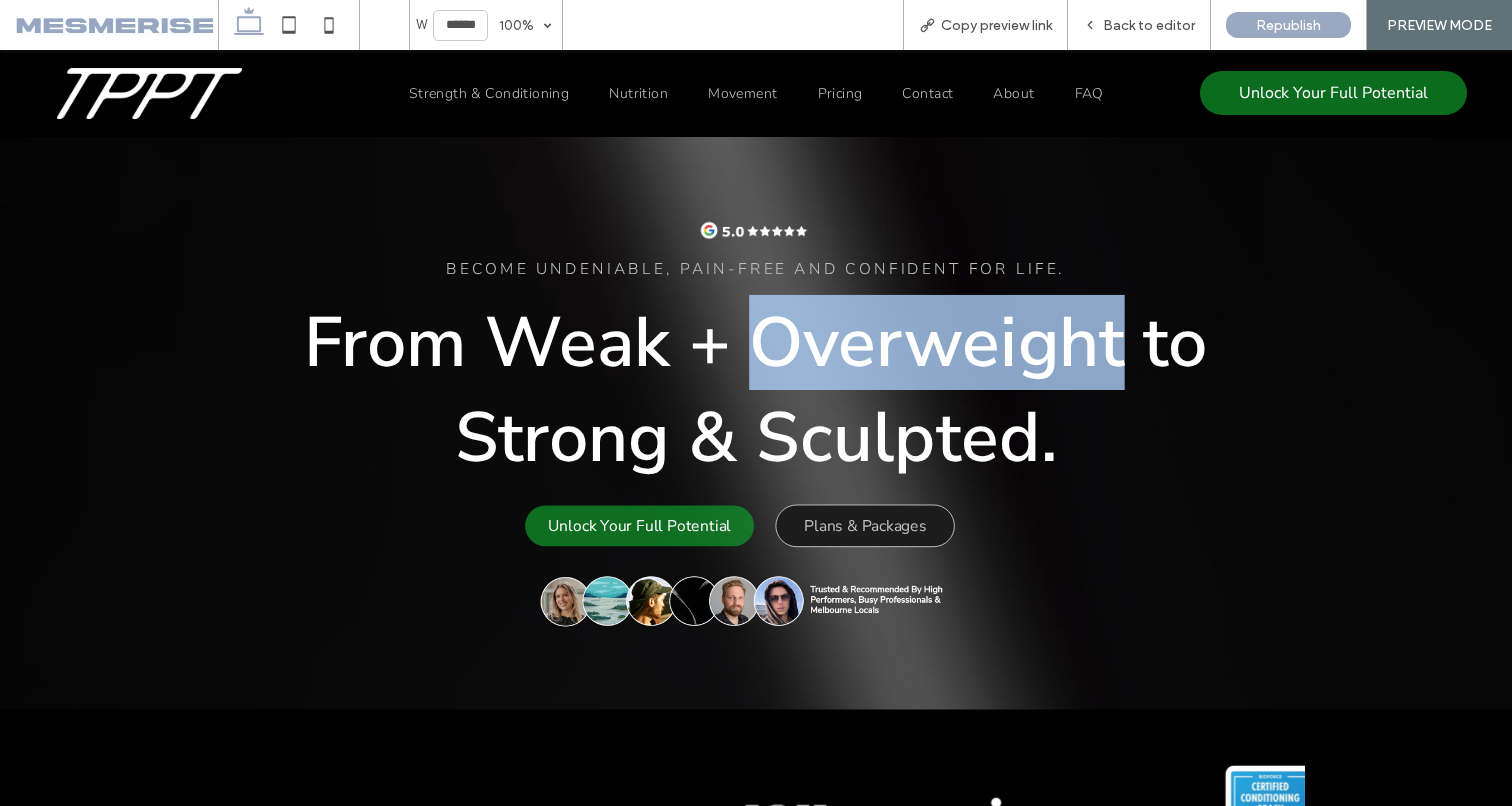 click on "From Weak + Overweight to Strong & Sculpted." at bounding box center [756, 390] 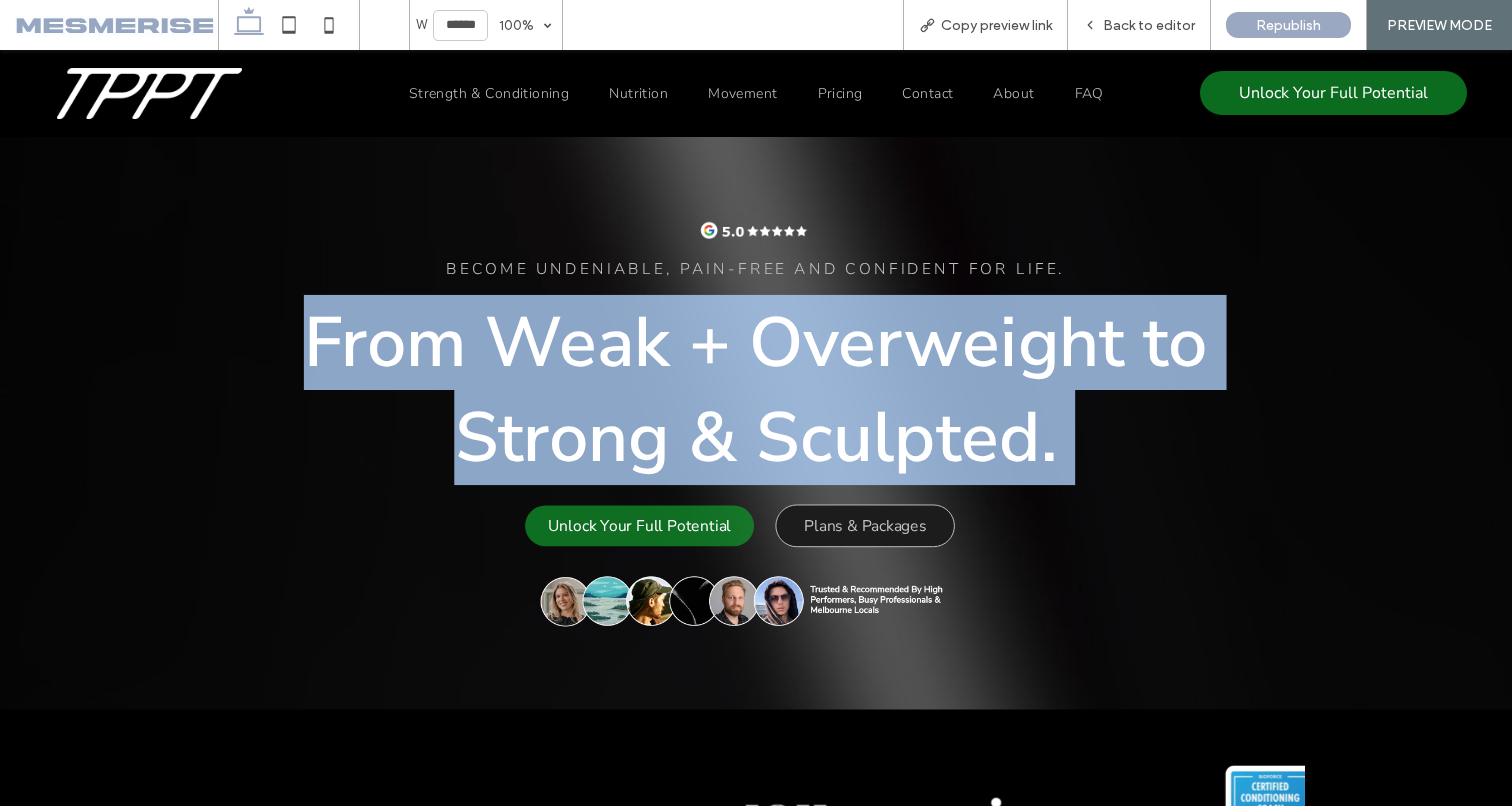 click on "From Weak + Overweight to Strong & Sculpted." at bounding box center [756, 390] 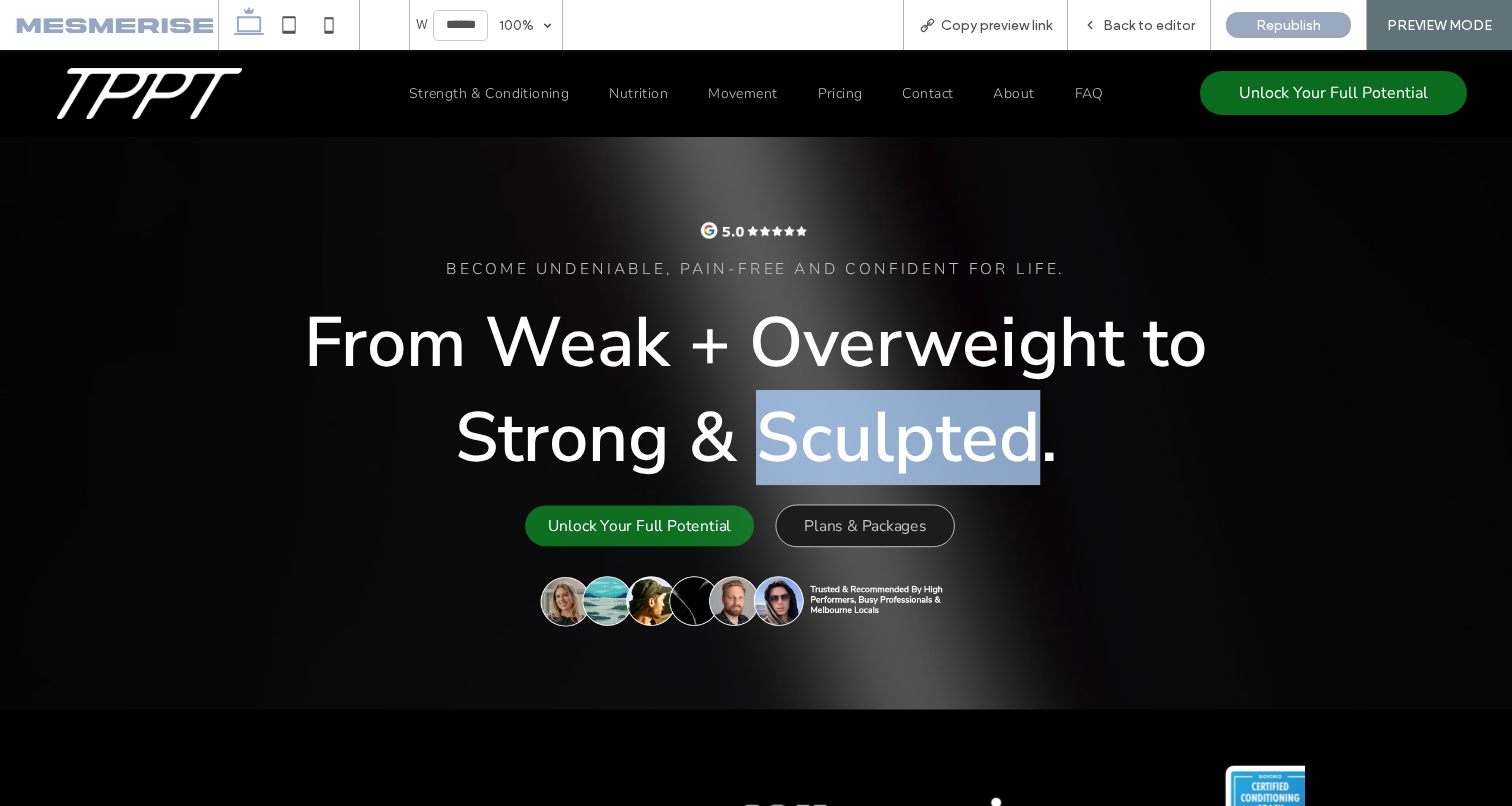 click on "From Weak + Overweight to Strong & Sculpted." at bounding box center (756, 390) 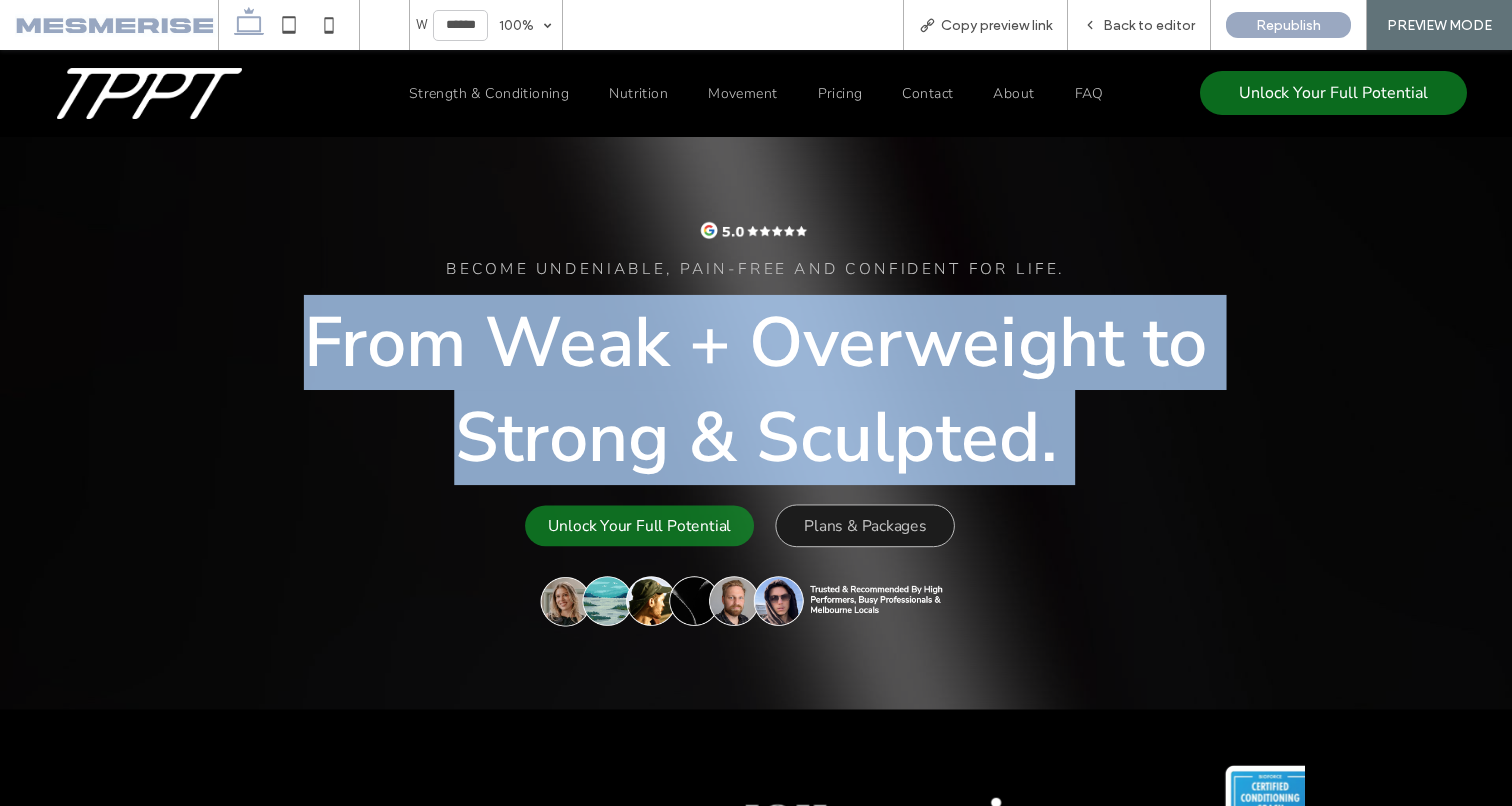 click on "From Weak + Overweight to Strong & Sculpted." at bounding box center [756, 390] 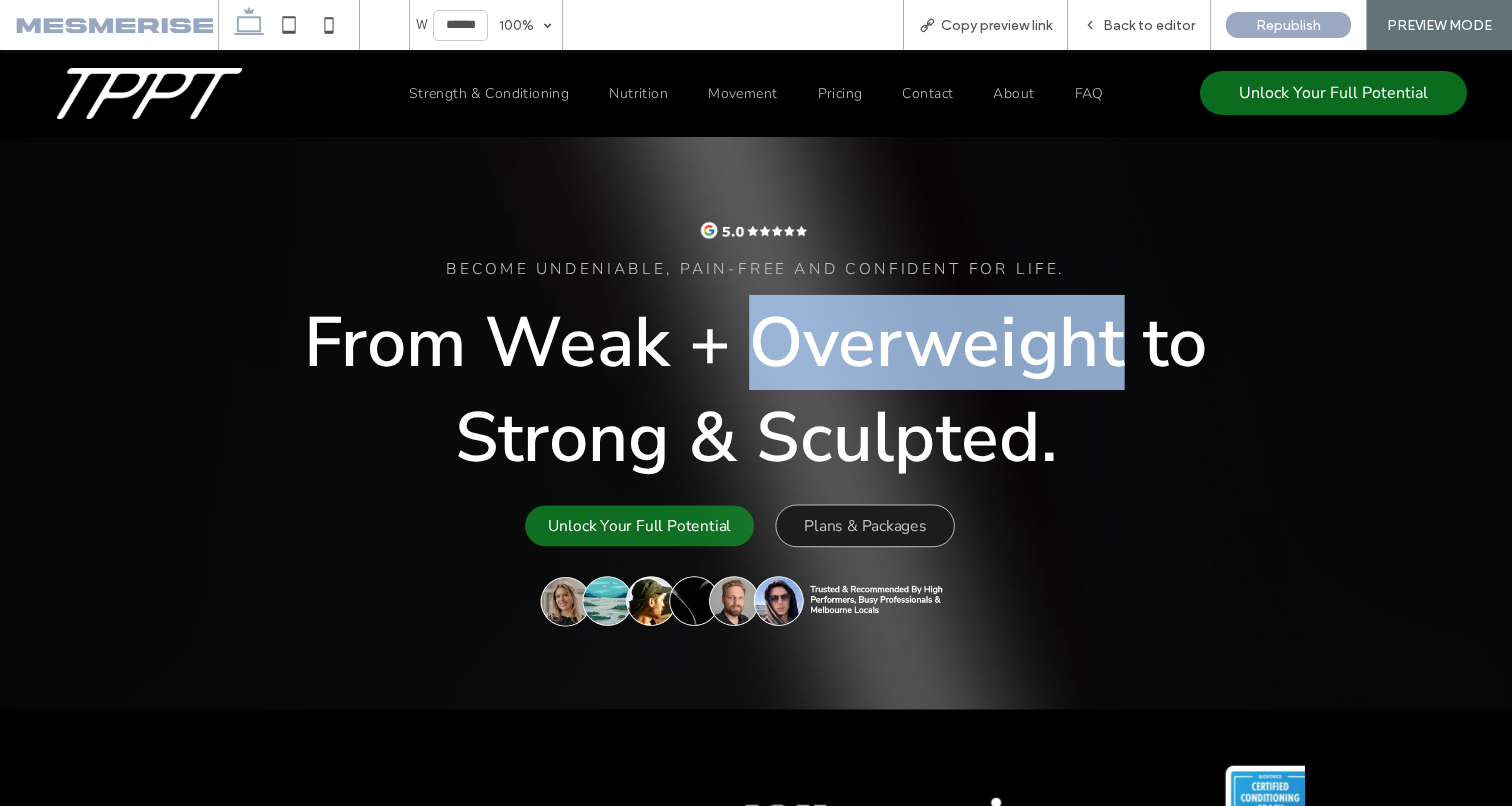 click on "From Weak + Overweight to Strong & Sculpted." at bounding box center [756, 390] 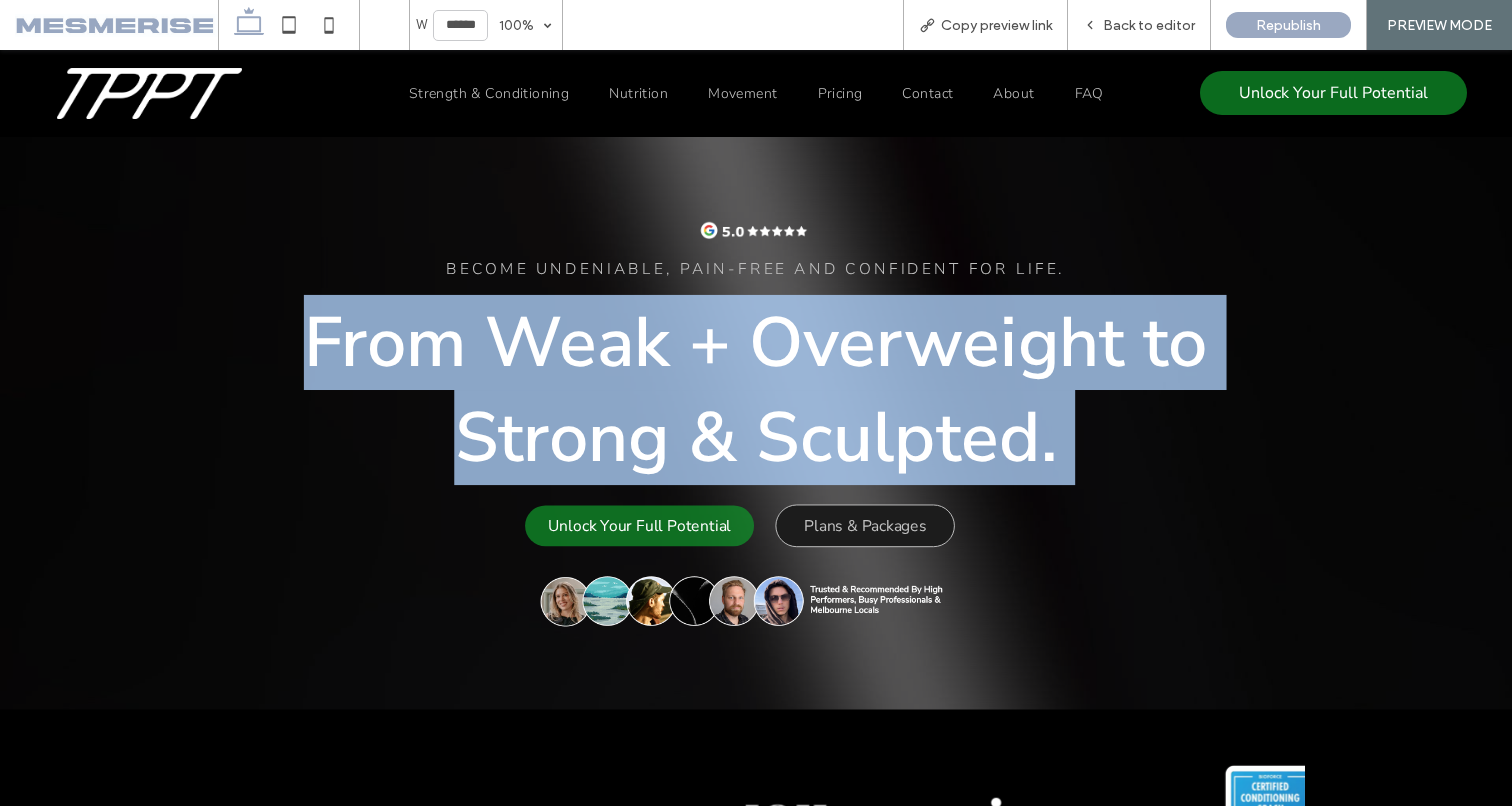 click on "From Weak + Overweight to Strong & Sculpted." at bounding box center [756, 390] 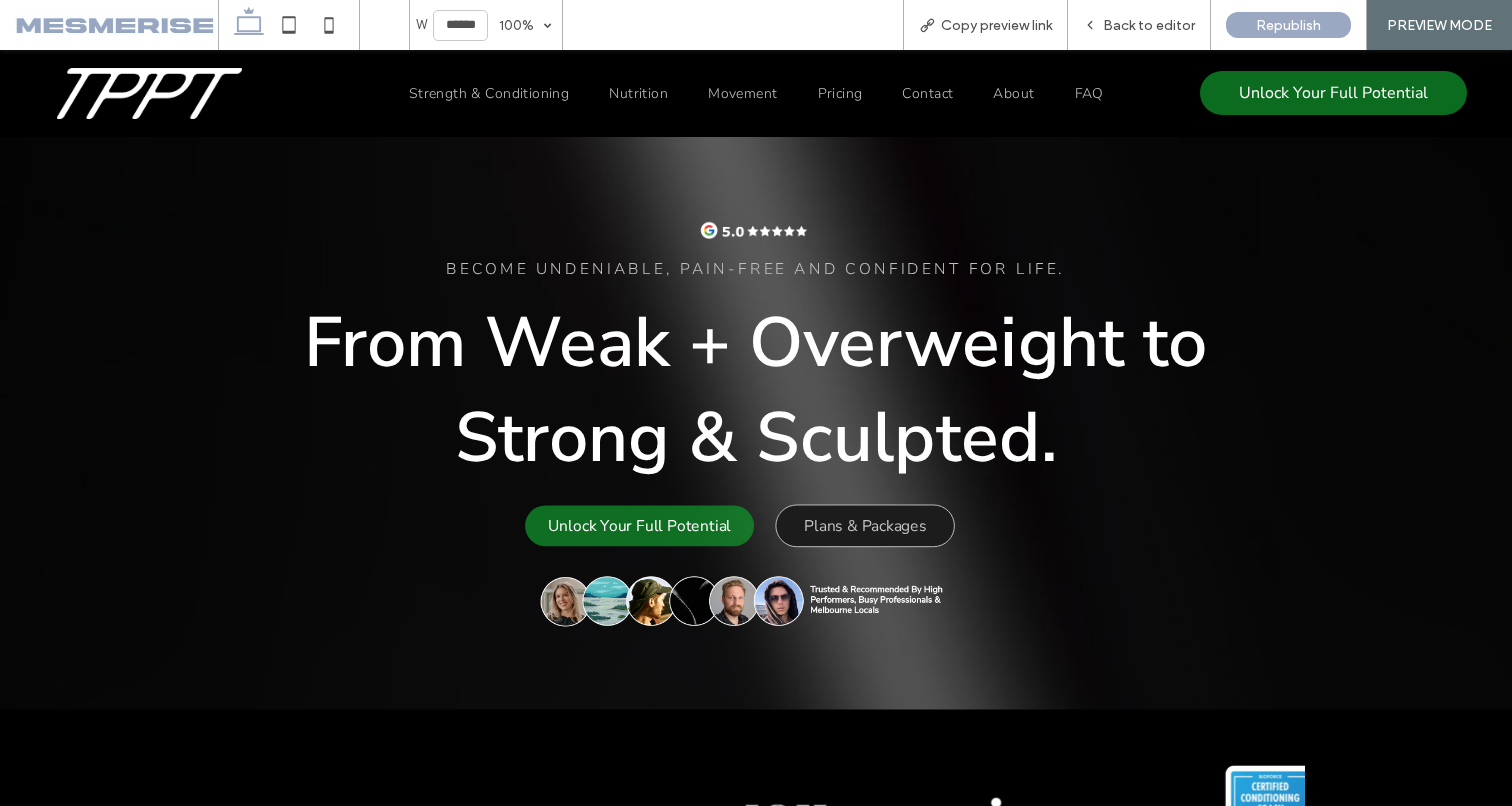 click on "BECOME UNDENIABLE, pain-free and confident for life." at bounding box center (755, 269) 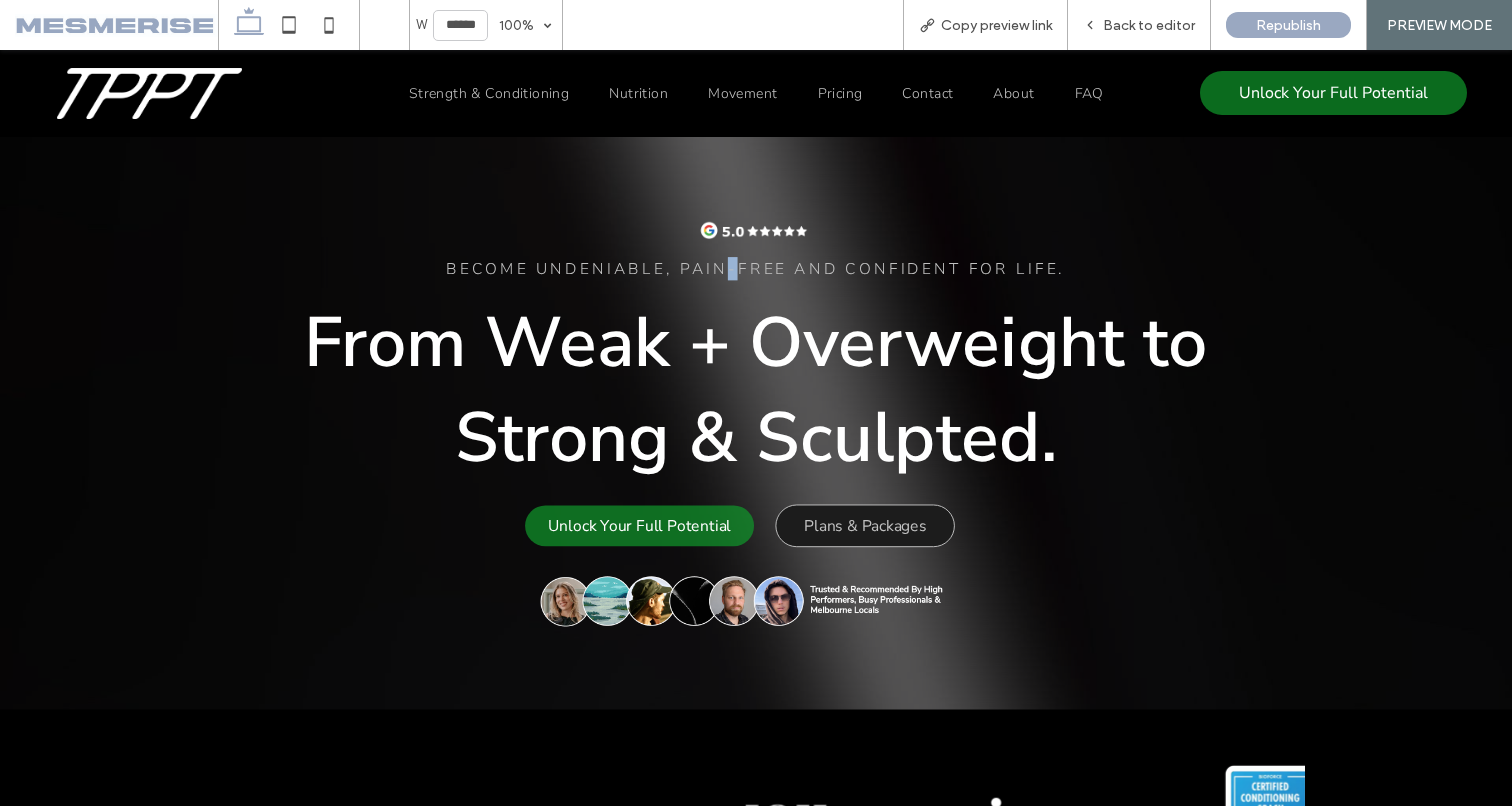 click on "BECOME UNDENIABLE, pain-free and confident for life." at bounding box center [755, 269] 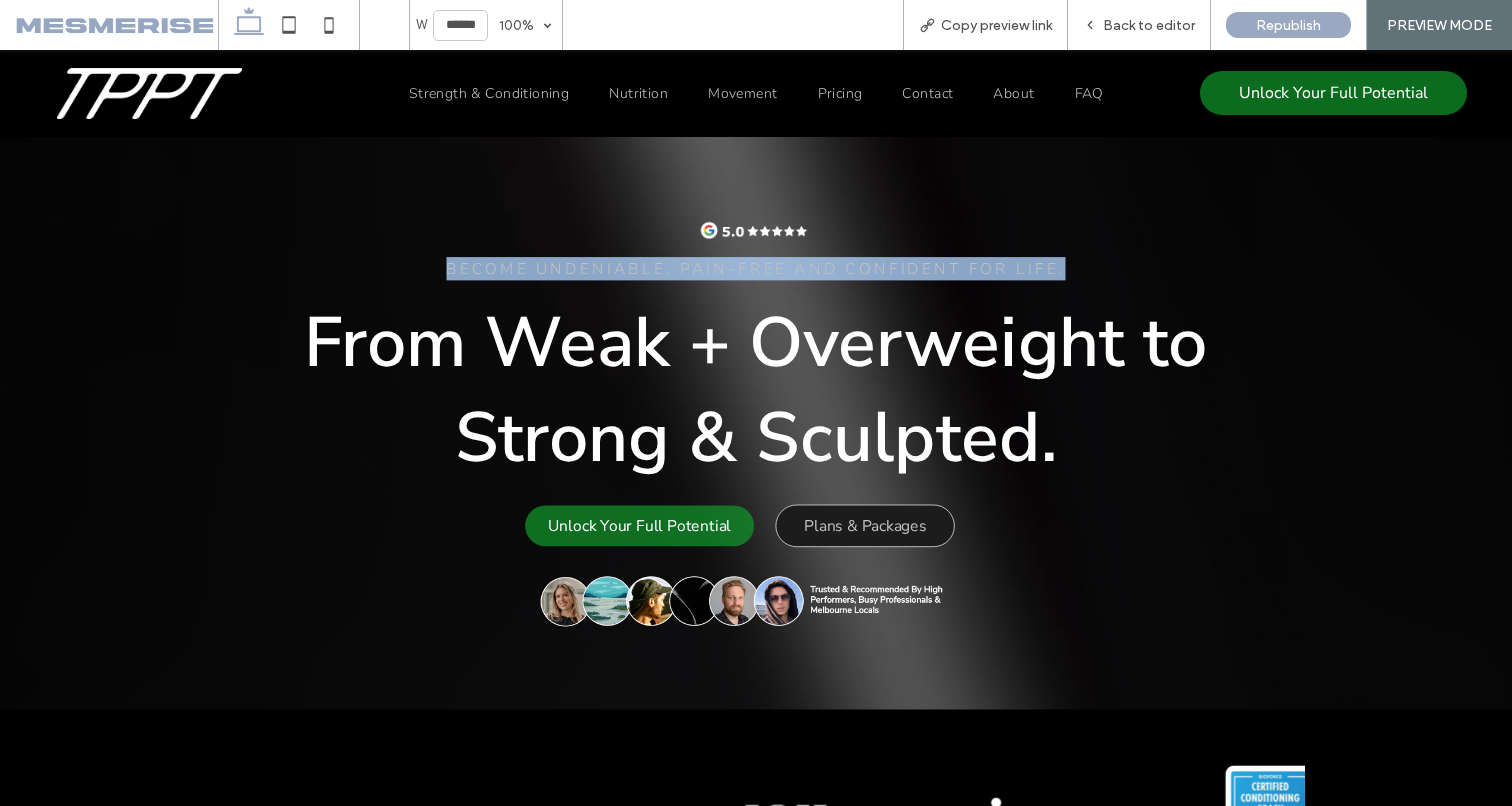 click on "BECOME UNDENIABLE, pain-free and confident for life." at bounding box center [755, 269] 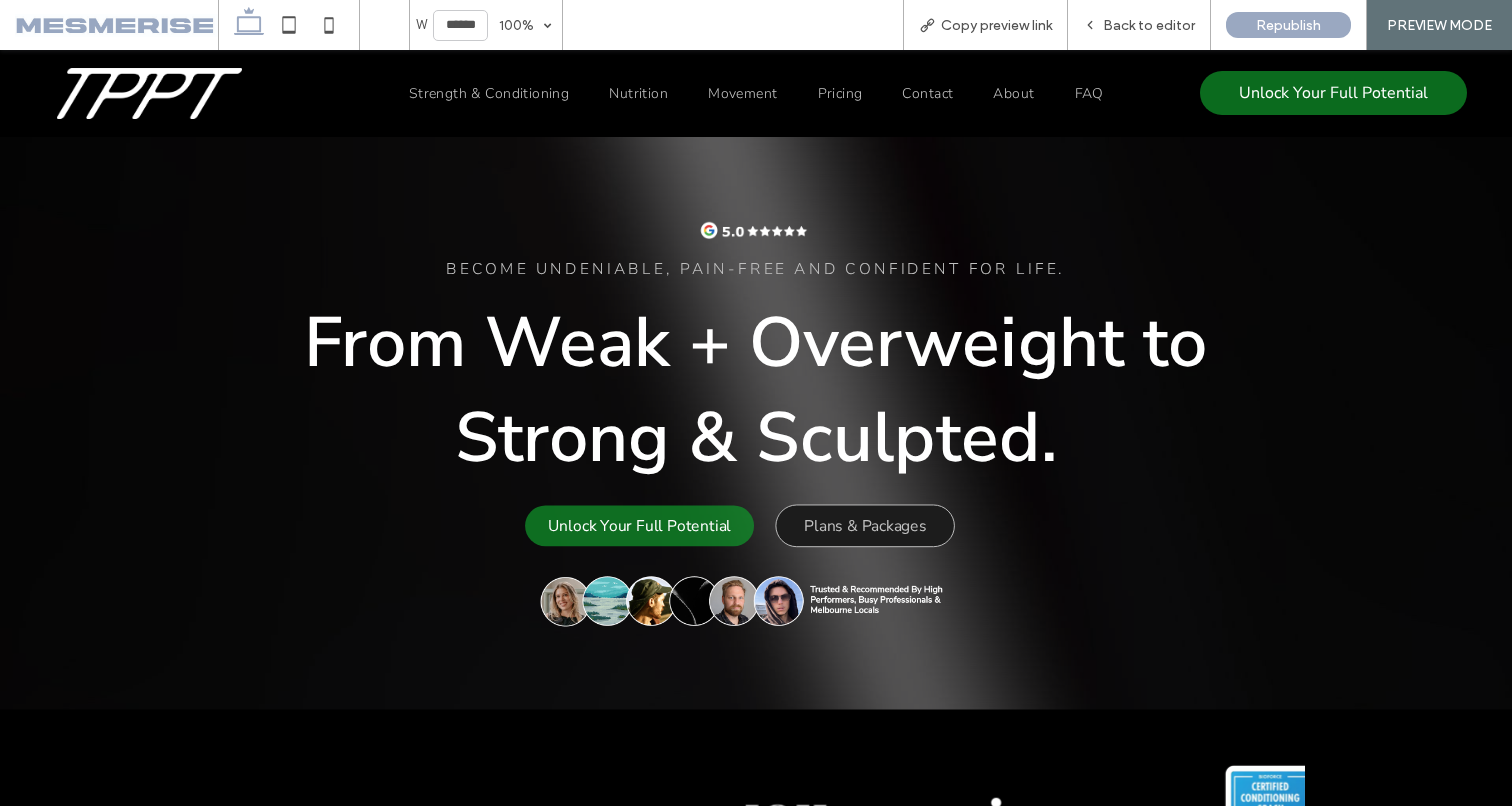 click on "From Weak + Overweight to Strong & Sculpted." at bounding box center [756, 390] 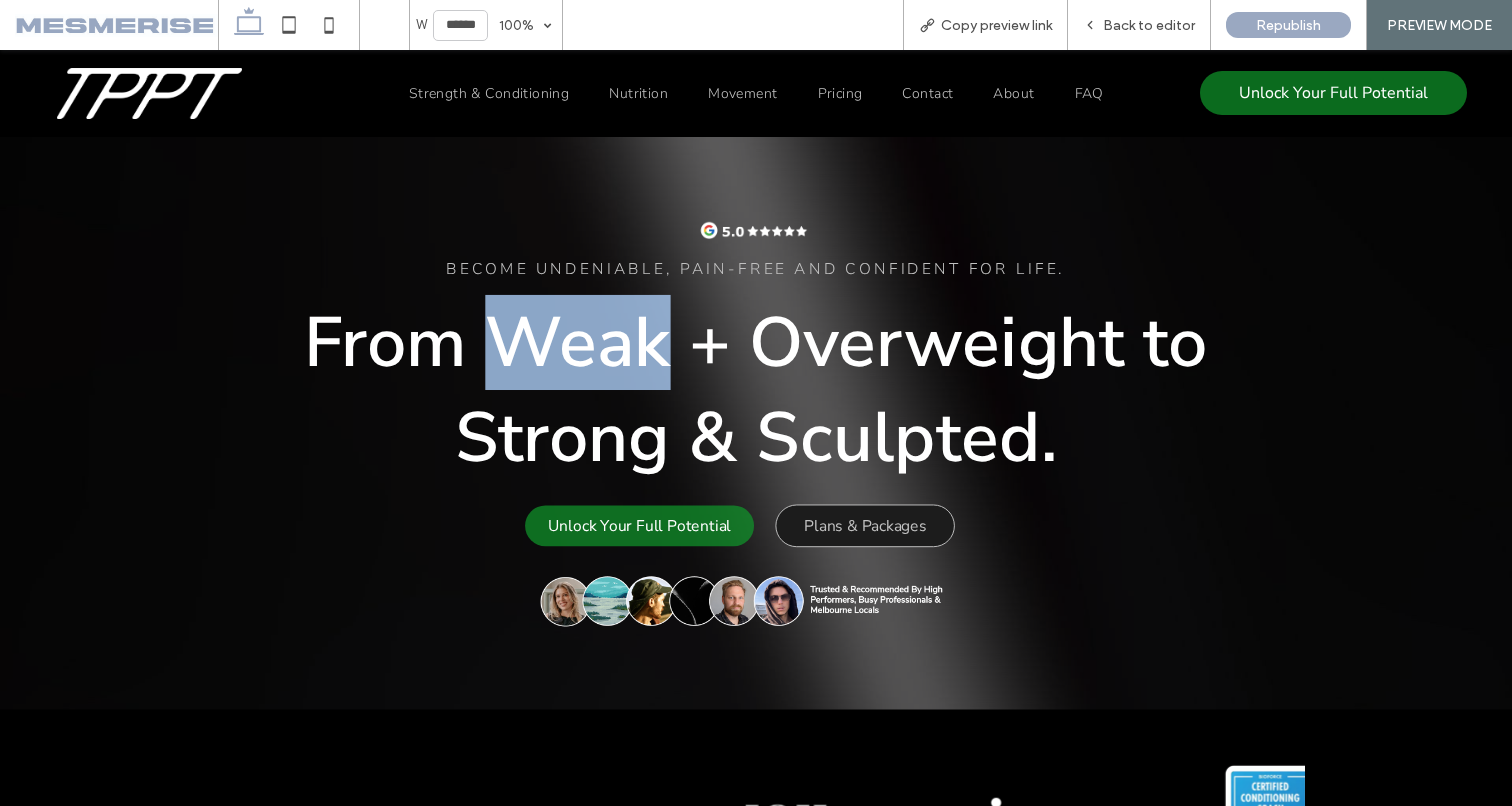 click on "From Weak + Overweight to Strong & Sculpted." at bounding box center [756, 390] 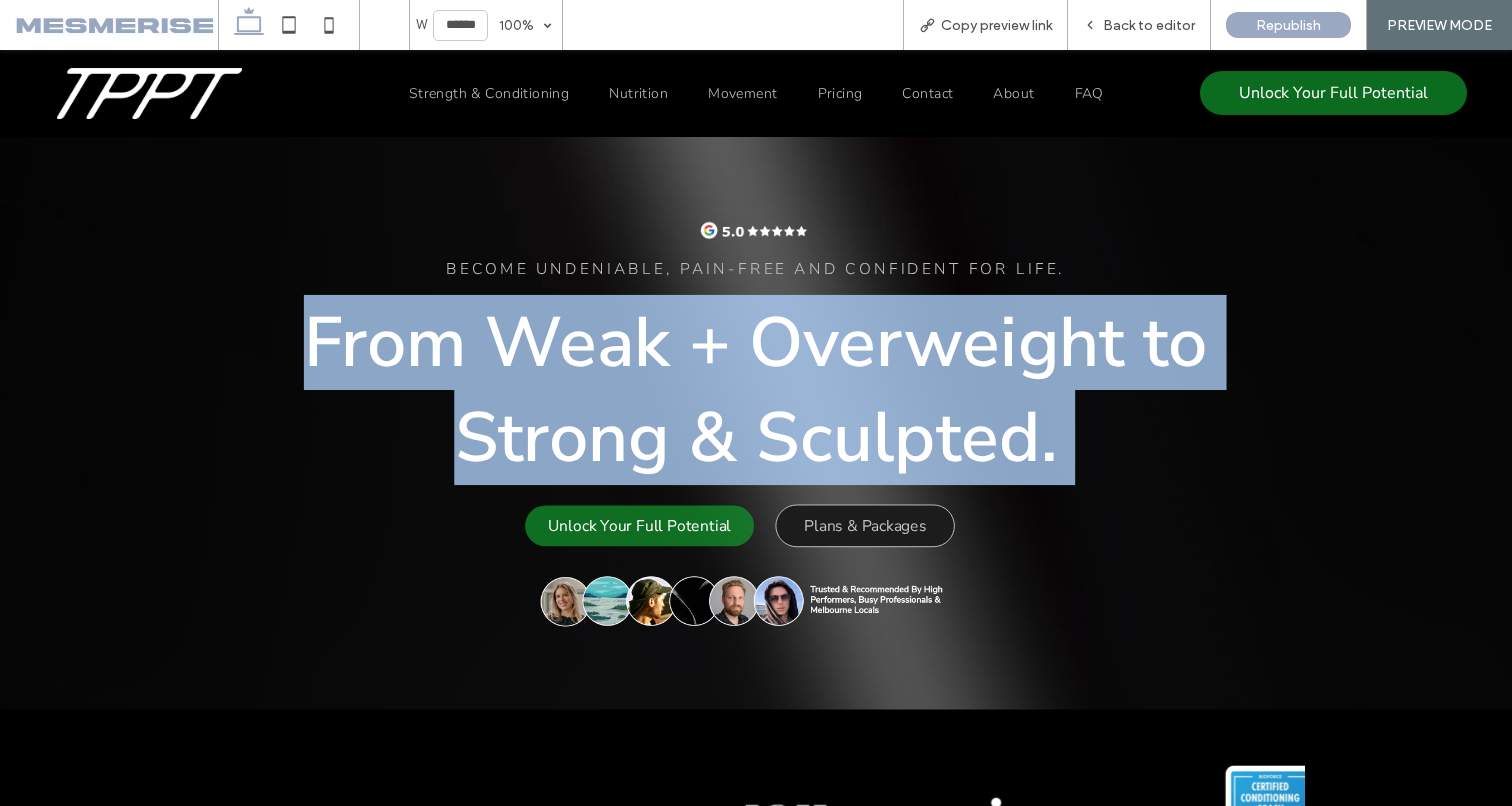 click on "From Weak + Overweight to Strong & Sculpted." at bounding box center (756, 390) 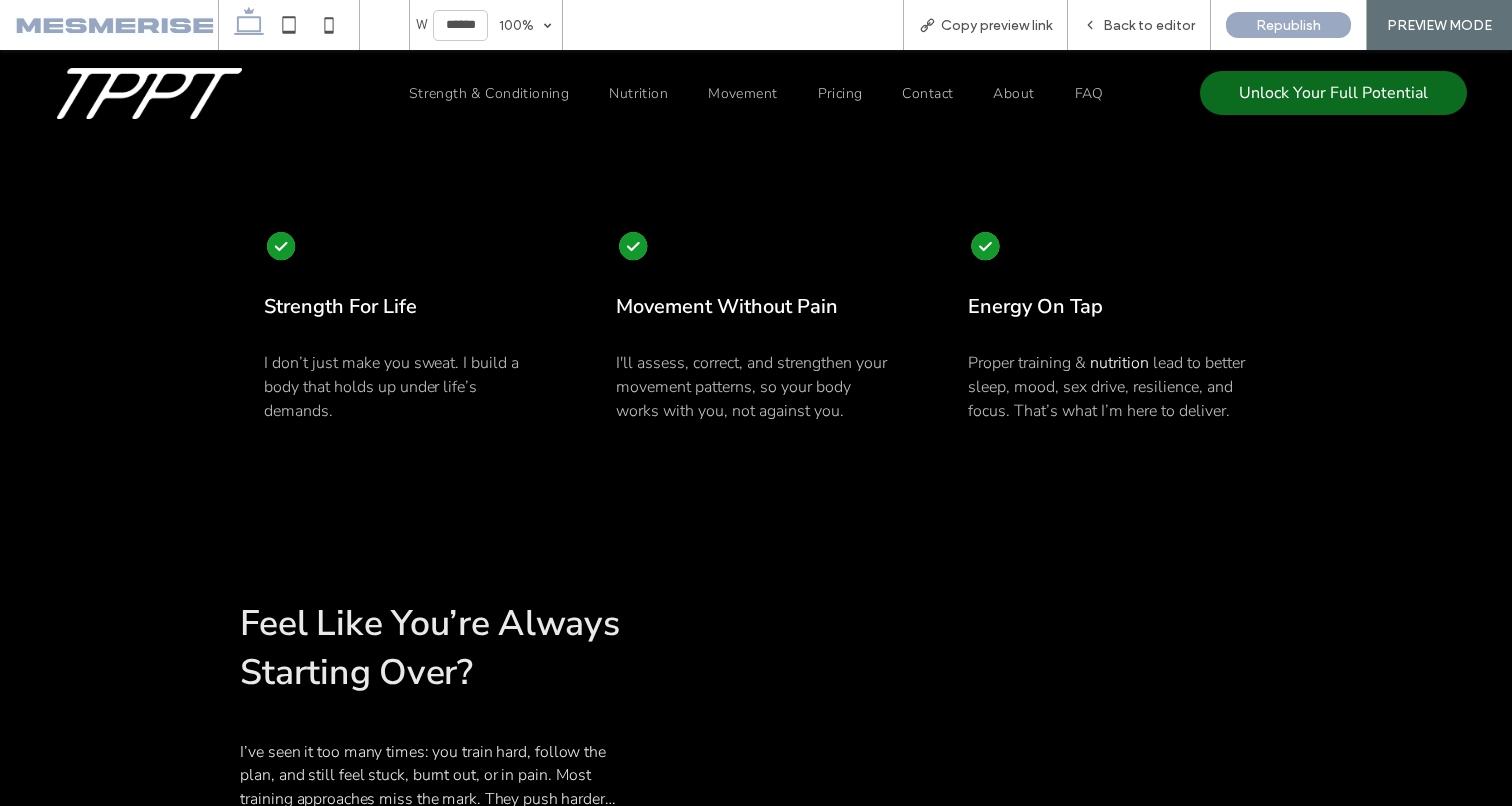 scroll, scrollTop: 824, scrollLeft: 0, axis: vertical 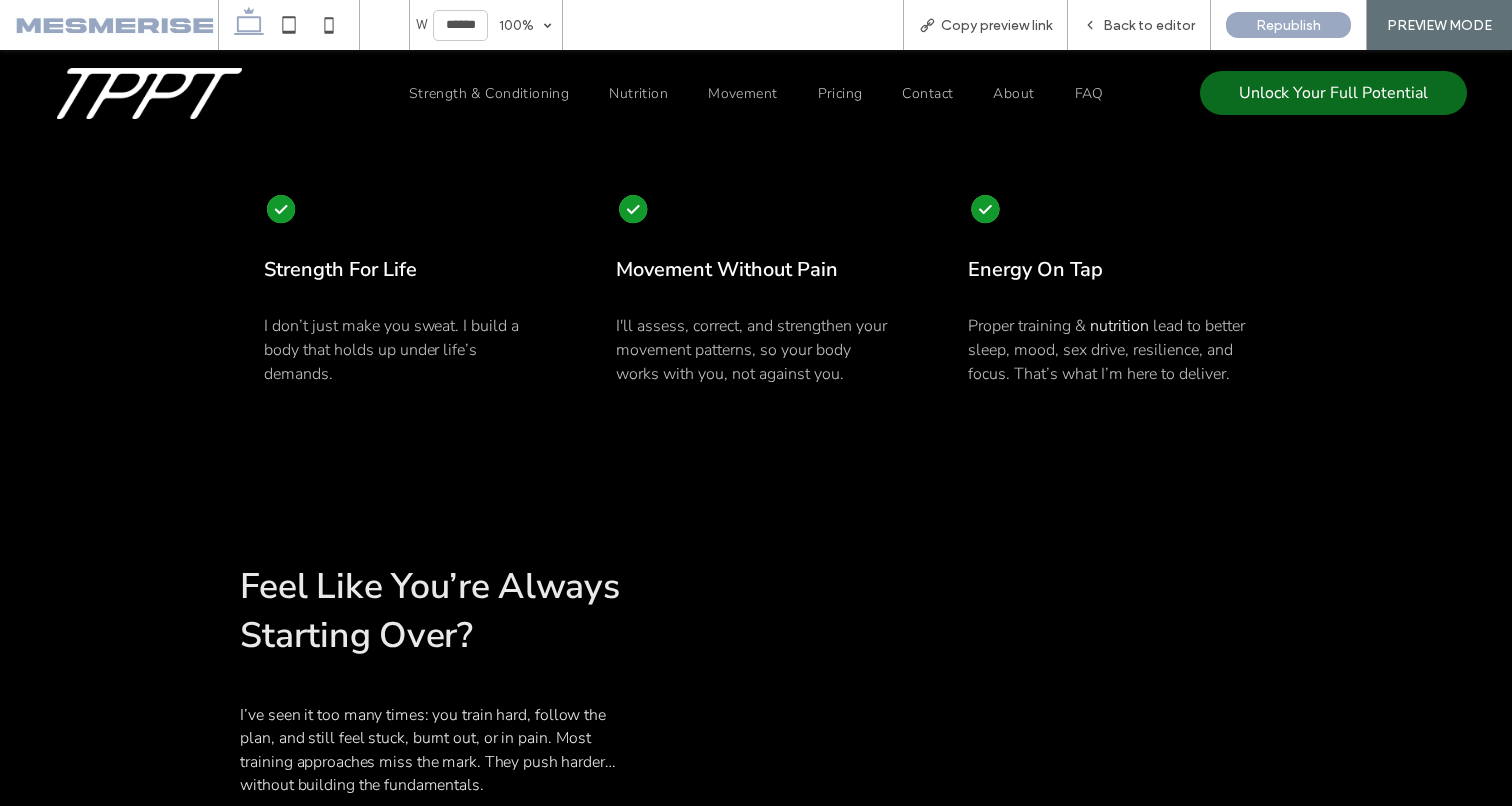 click on "I'll assess, correct, and strengthen your movement patterns, so your body works with you, not against you." at bounding box center (751, 350) 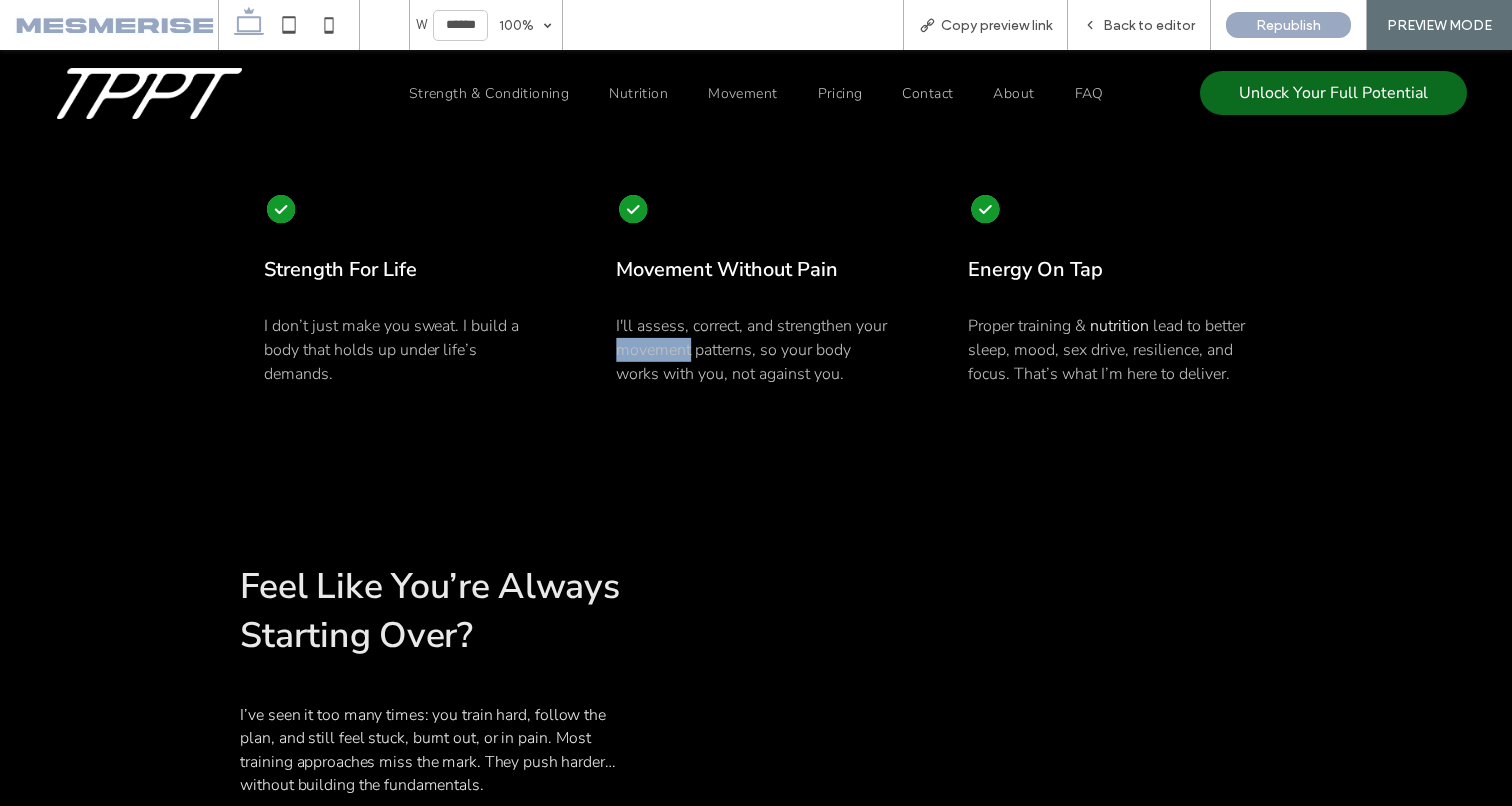 click on "I'll assess, correct, and strengthen your movement patterns, so your body works with you, not against you." at bounding box center (751, 350) 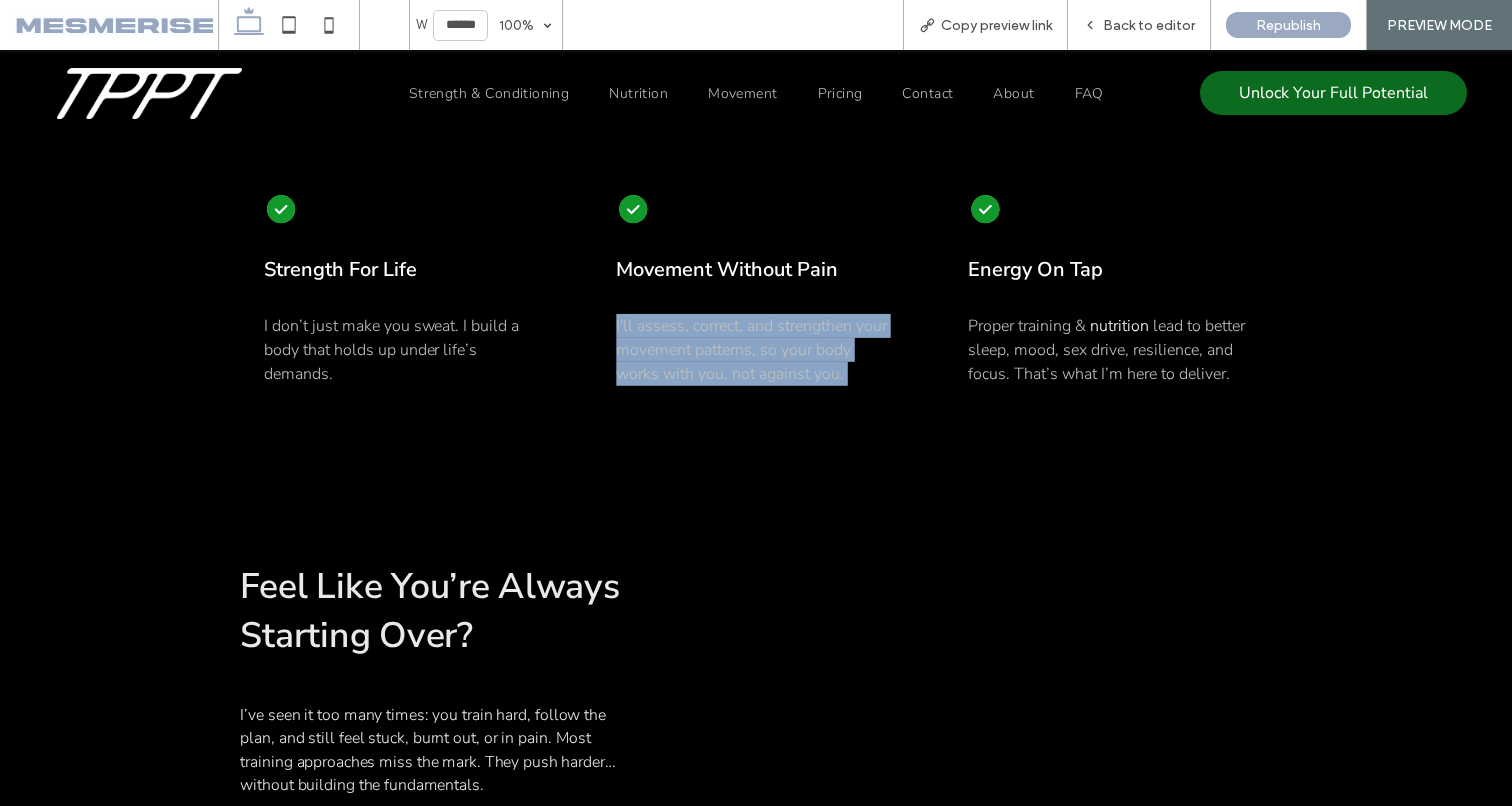 click on "I'll assess, correct, and strengthen your movement patterns, so your body works with you, not against you." at bounding box center (751, 350) 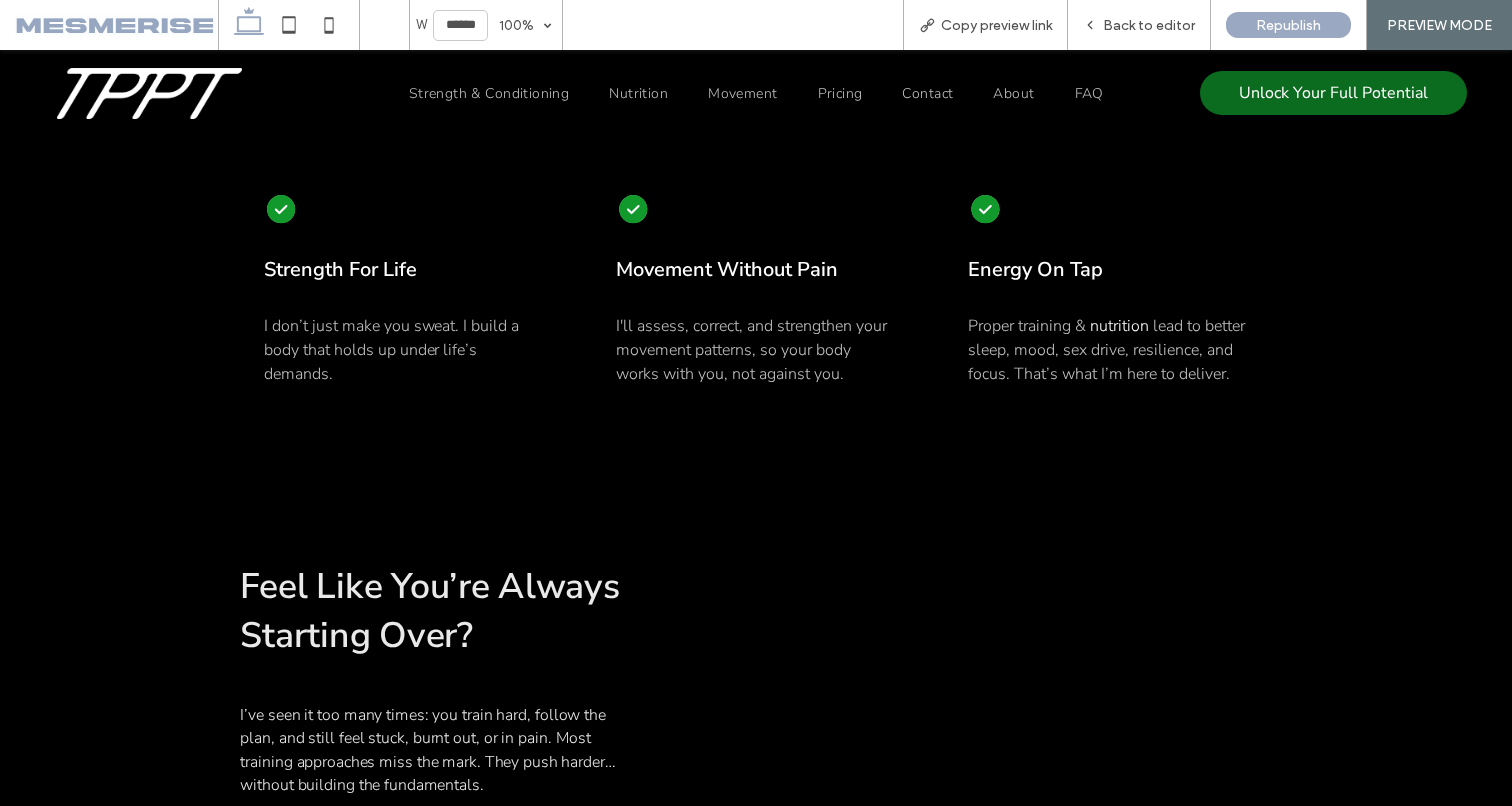 click on "I don’t just make you sweat. I build a body that holds up under life’s demands." at bounding box center [391, 350] 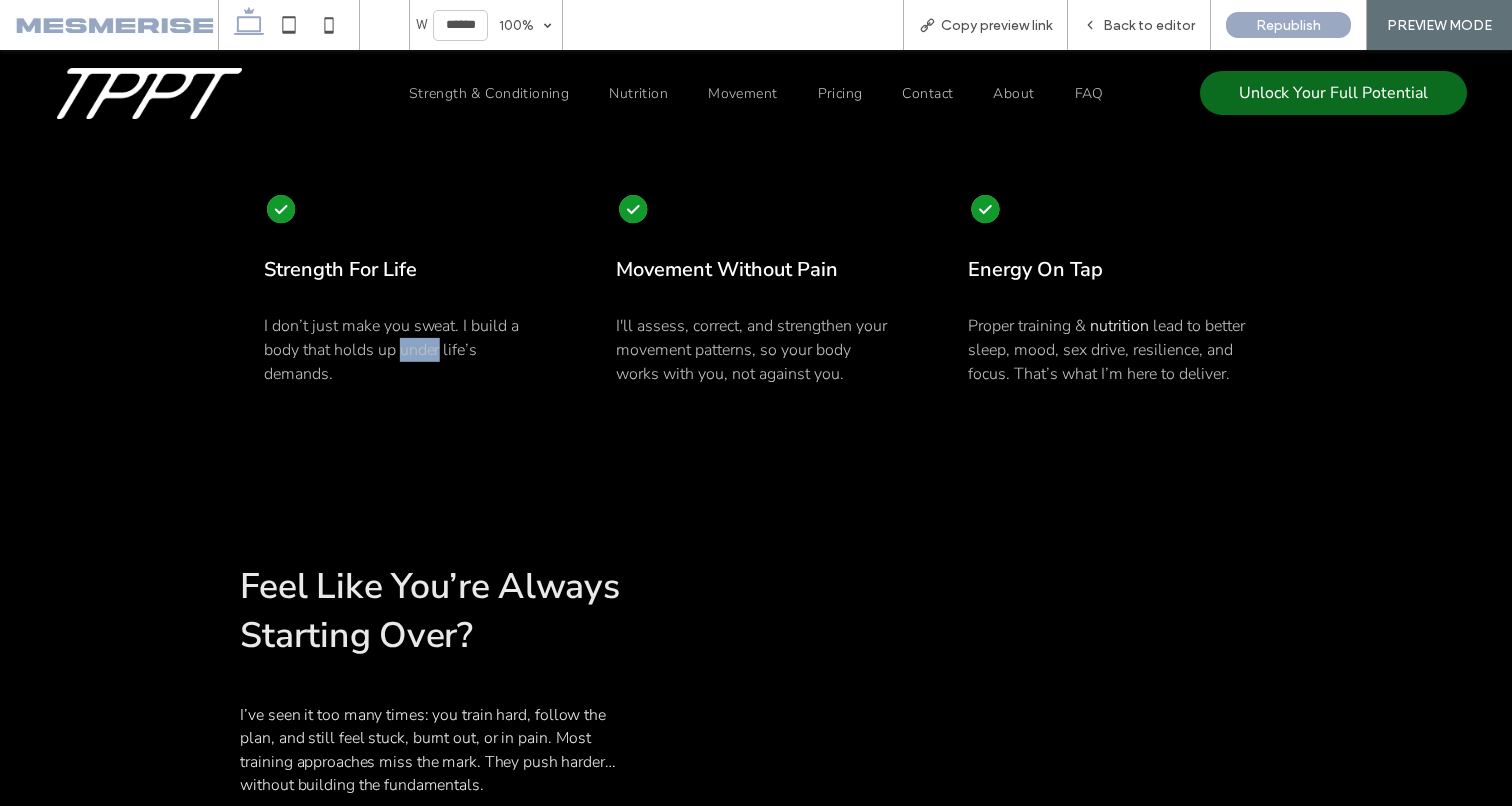click on "I don’t just make you sweat. I build a body that holds up under life’s demands." at bounding box center [391, 350] 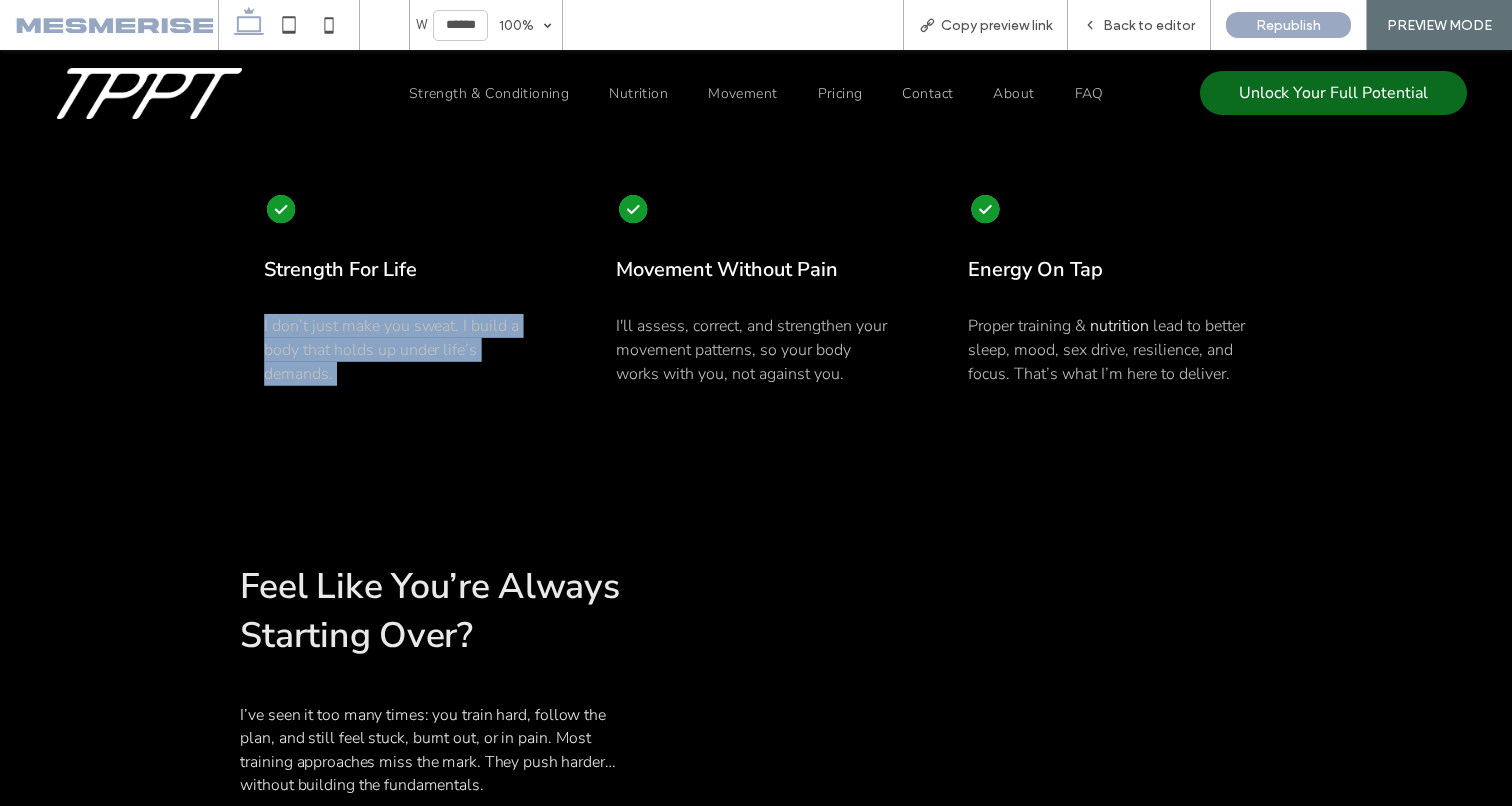 click on "I don’t just make you sweat. I build a body that holds up under life’s demands." at bounding box center (391, 350) 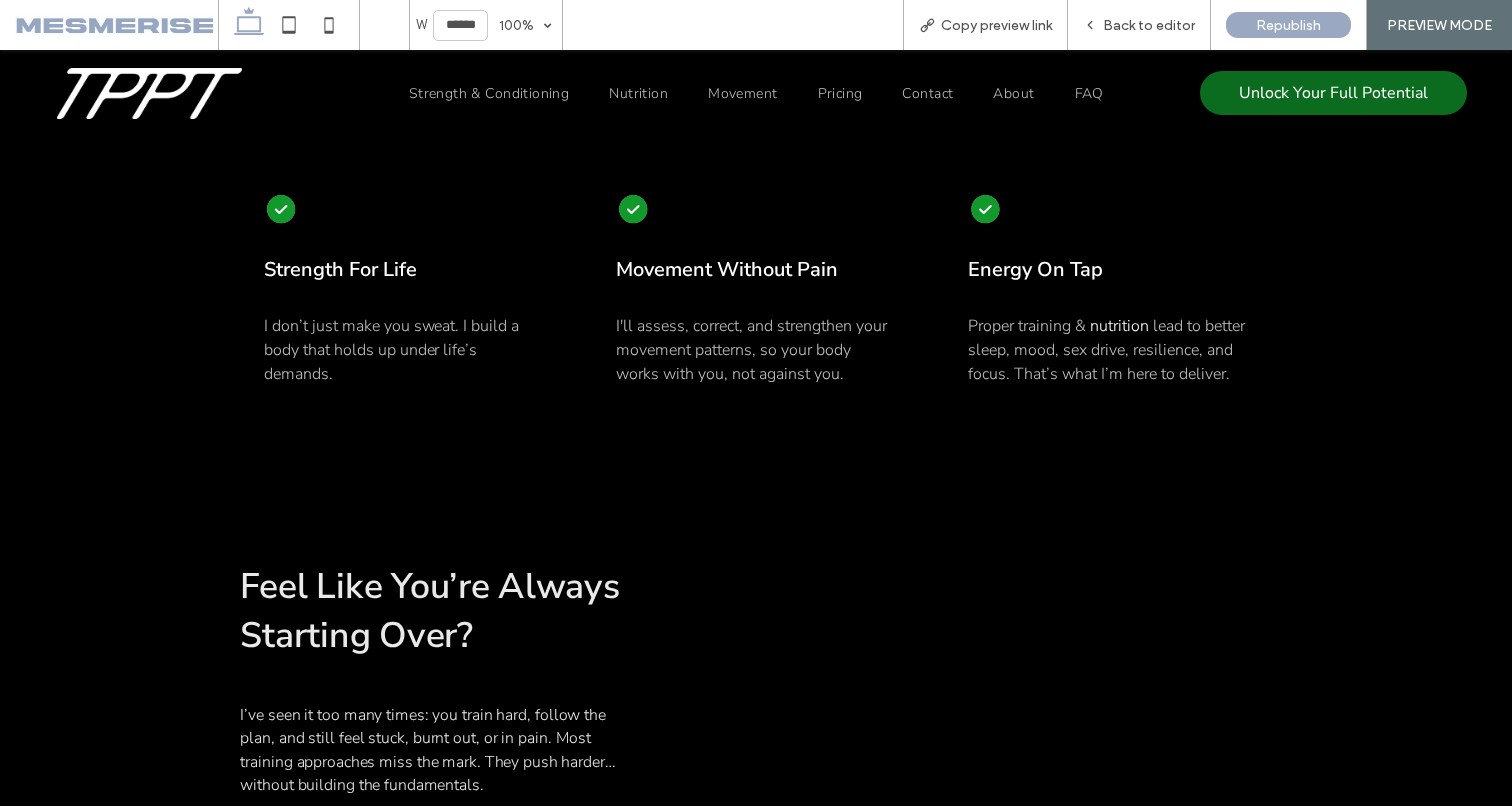 click on "I'll assess, correct, and strengthen your movement patterns, so your body works with you, not against you." at bounding box center [751, 350] 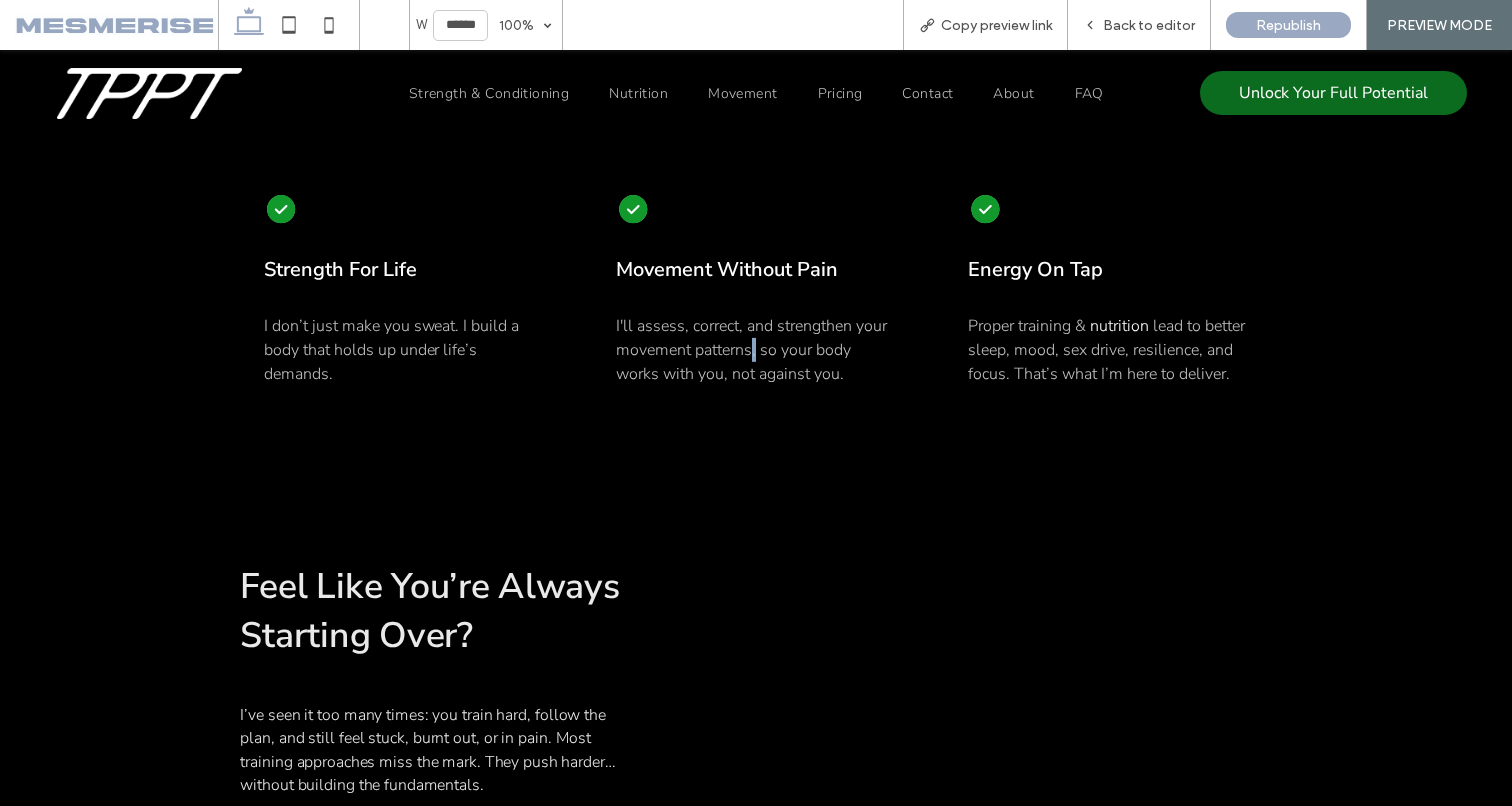click on "I'll assess, correct, and strengthen your movement patterns, so your body works with you, not against you." at bounding box center [751, 350] 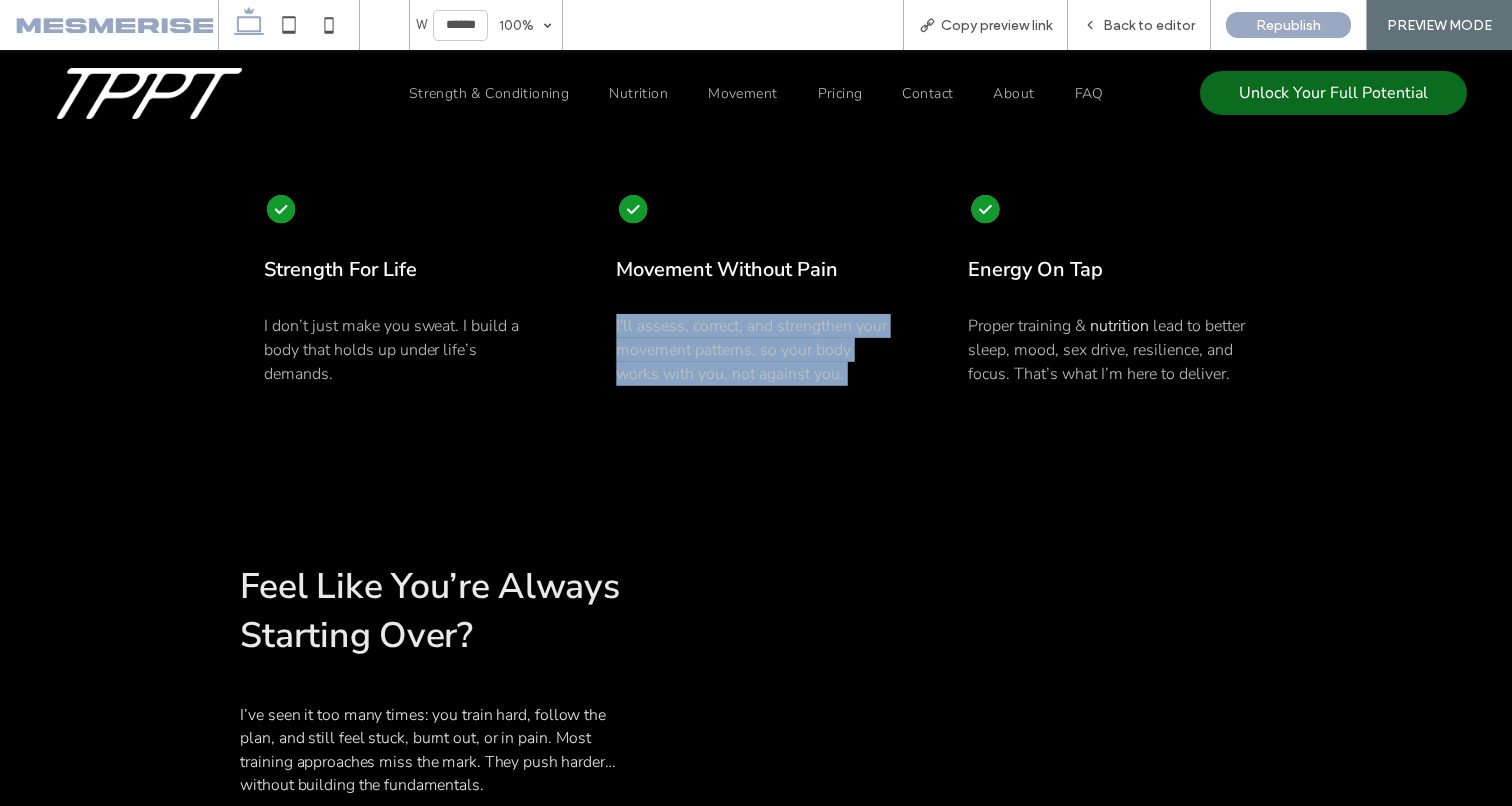 click on "I'll assess, correct, and strengthen your movement patterns, so your body works with you, not against you." at bounding box center (751, 350) 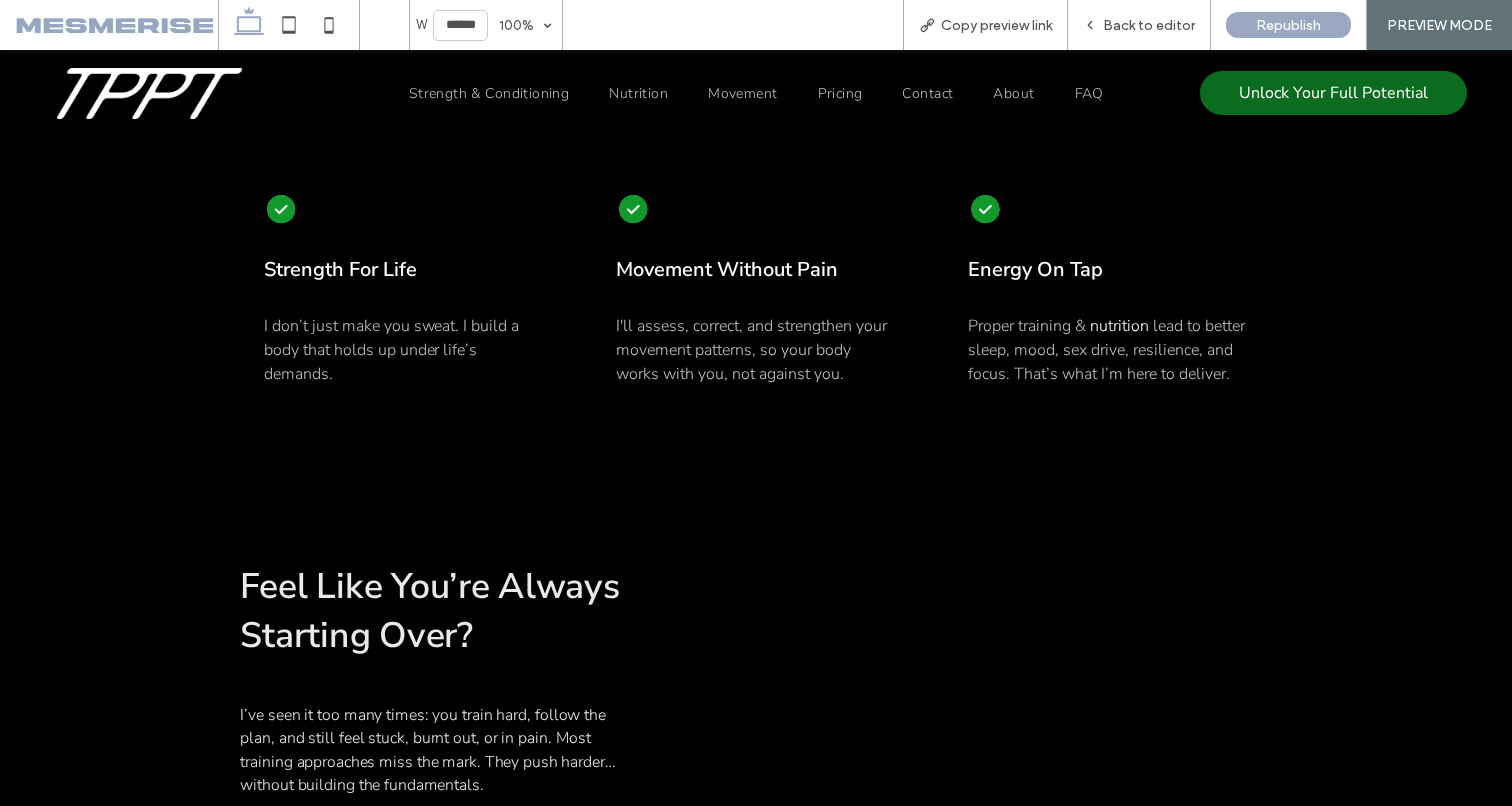 click on "lead to better sleep, mood, sex drive, resilience, and focus. That’s what I’m here to deliver." at bounding box center [1106, 350] 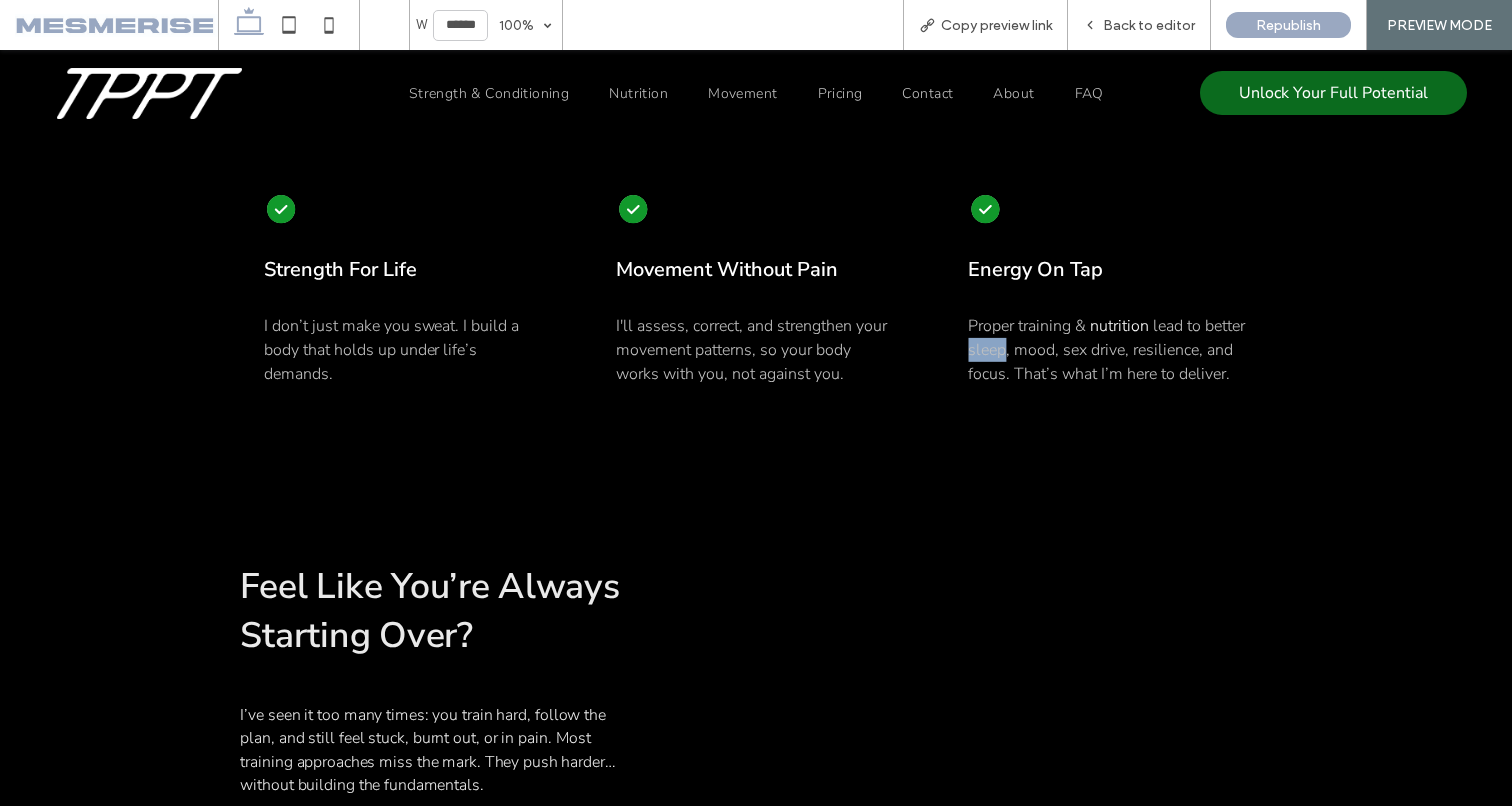 click on "lead to better sleep, mood, sex drive, resilience, and focus. That’s what I’m here to deliver." at bounding box center (1106, 350) 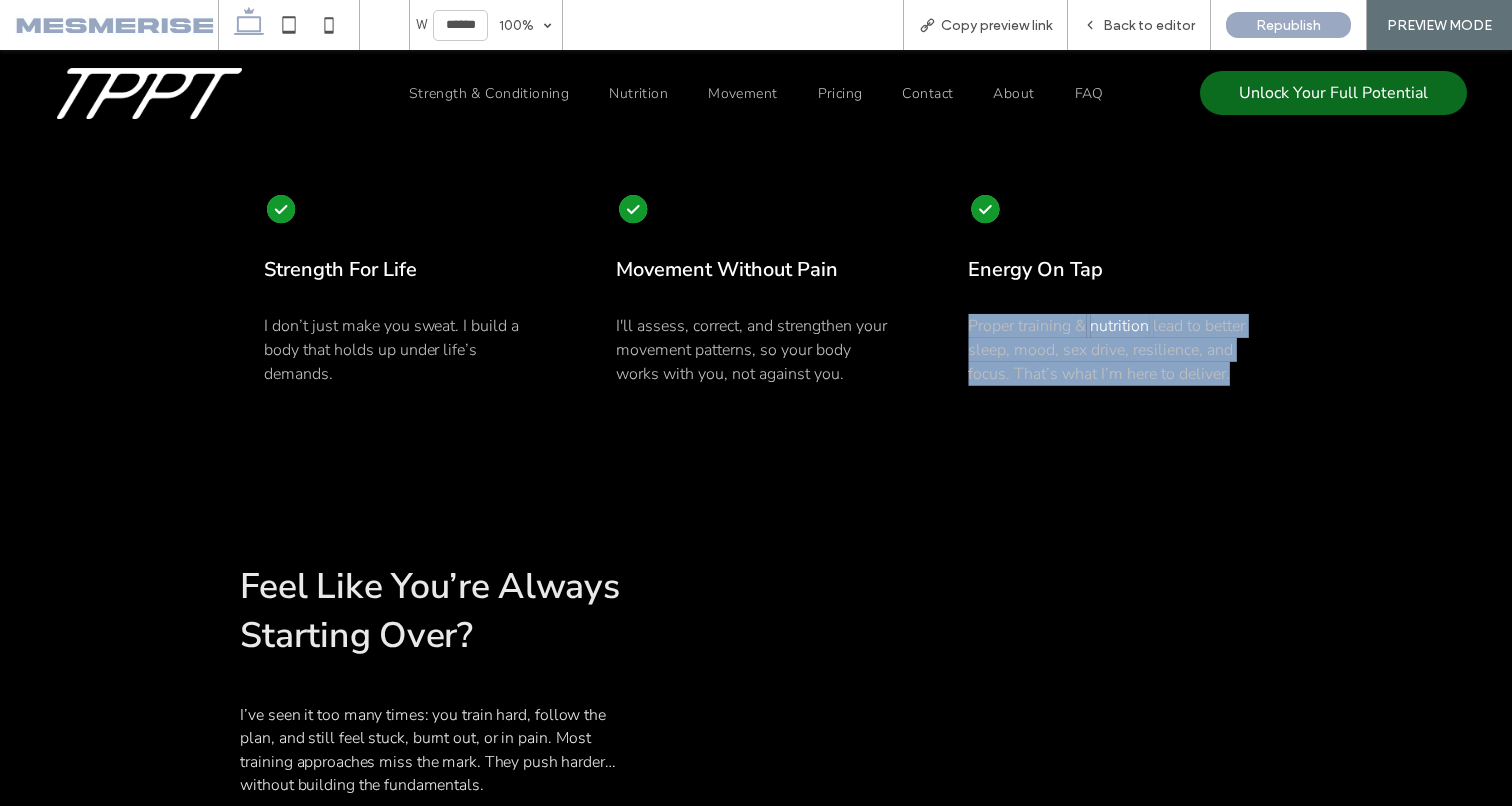 click on "lead to better sleep, mood, sex drive, resilience, and focus. That’s what I’m here to deliver." at bounding box center (1106, 350) 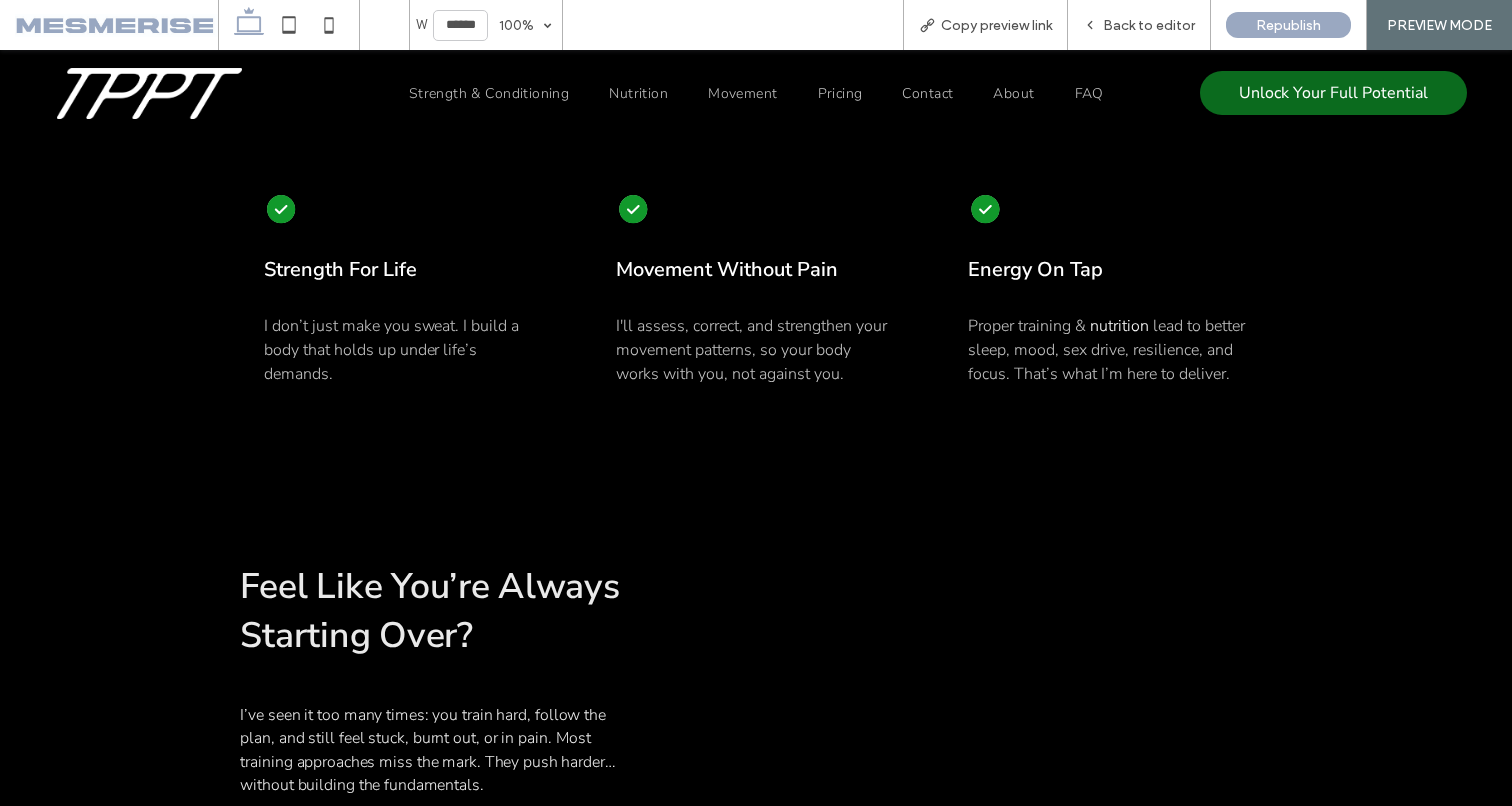 click on "I'll assess, correct, and strengthen your movement patterns, so your body works with you, not against you." at bounding box center [751, 350] 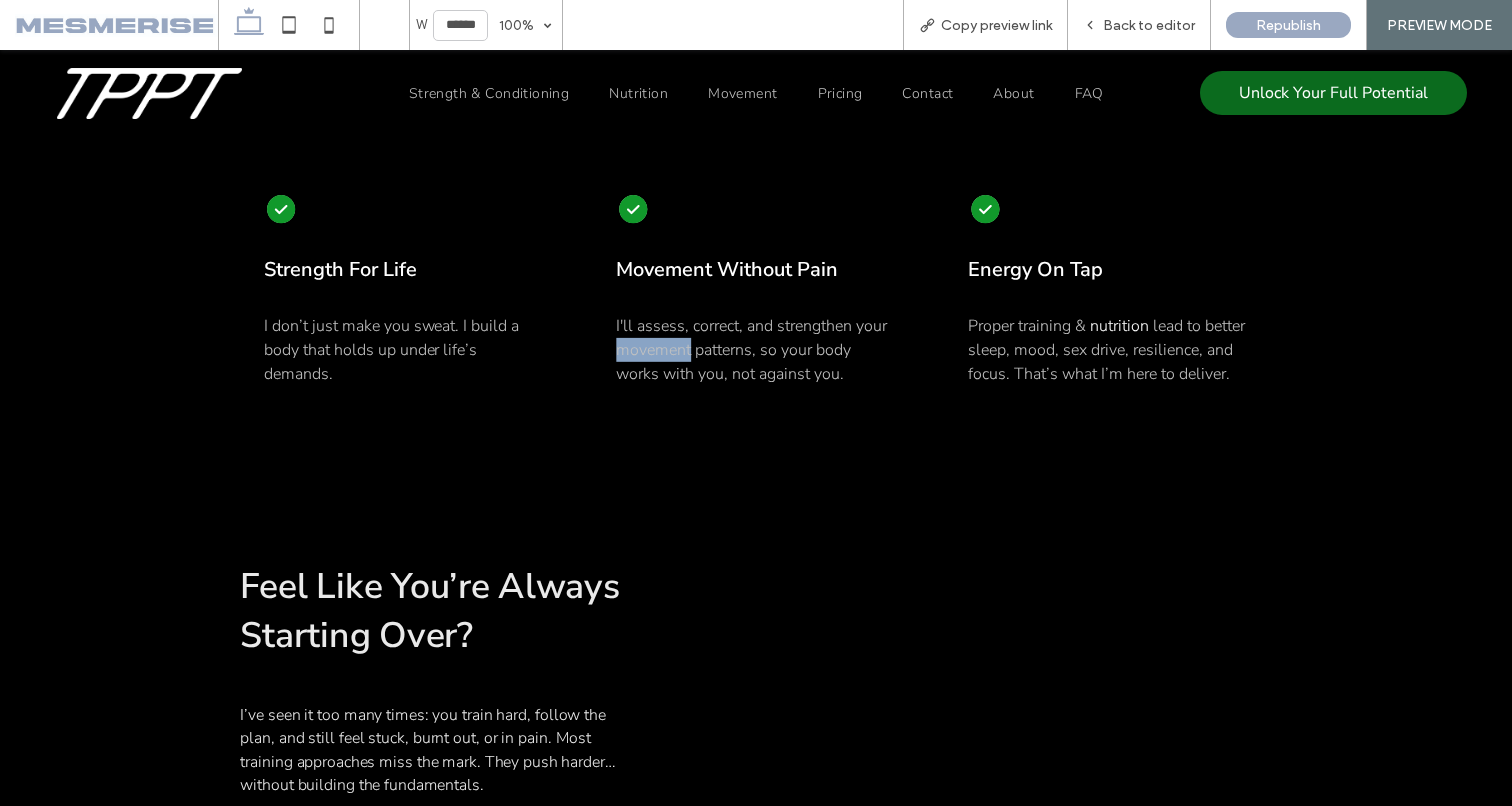 click on "I'll assess, correct, and strengthen your movement patterns, so your body works with you, not against you." at bounding box center [751, 350] 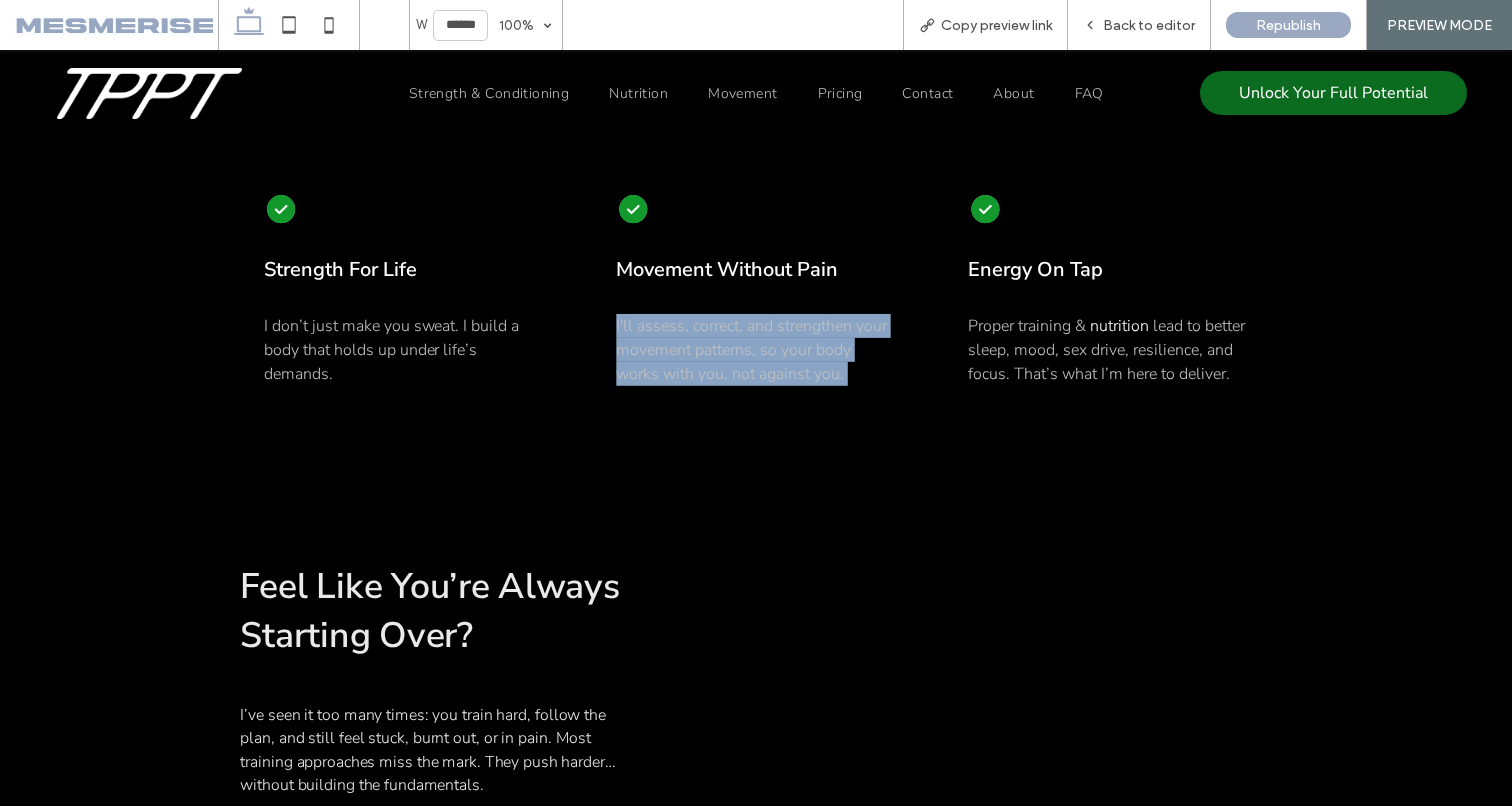 click on "I'll assess, correct, and strengthen your movement patterns, so your body works with you, not against you." at bounding box center (751, 350) 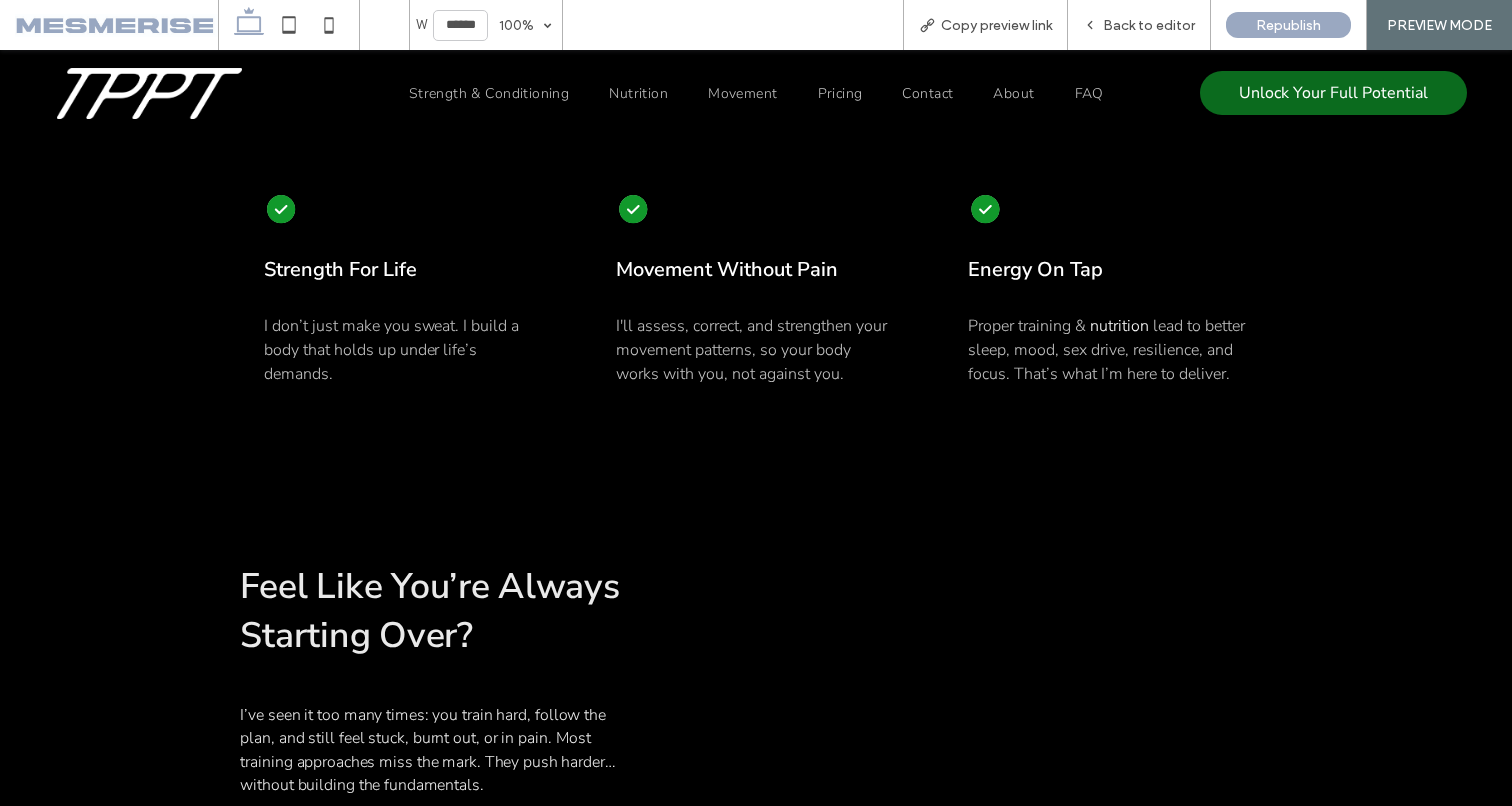 click on "I don’t just make you sweat. I build a body that holds up under life’s demands." at bounding box center (391, 350) 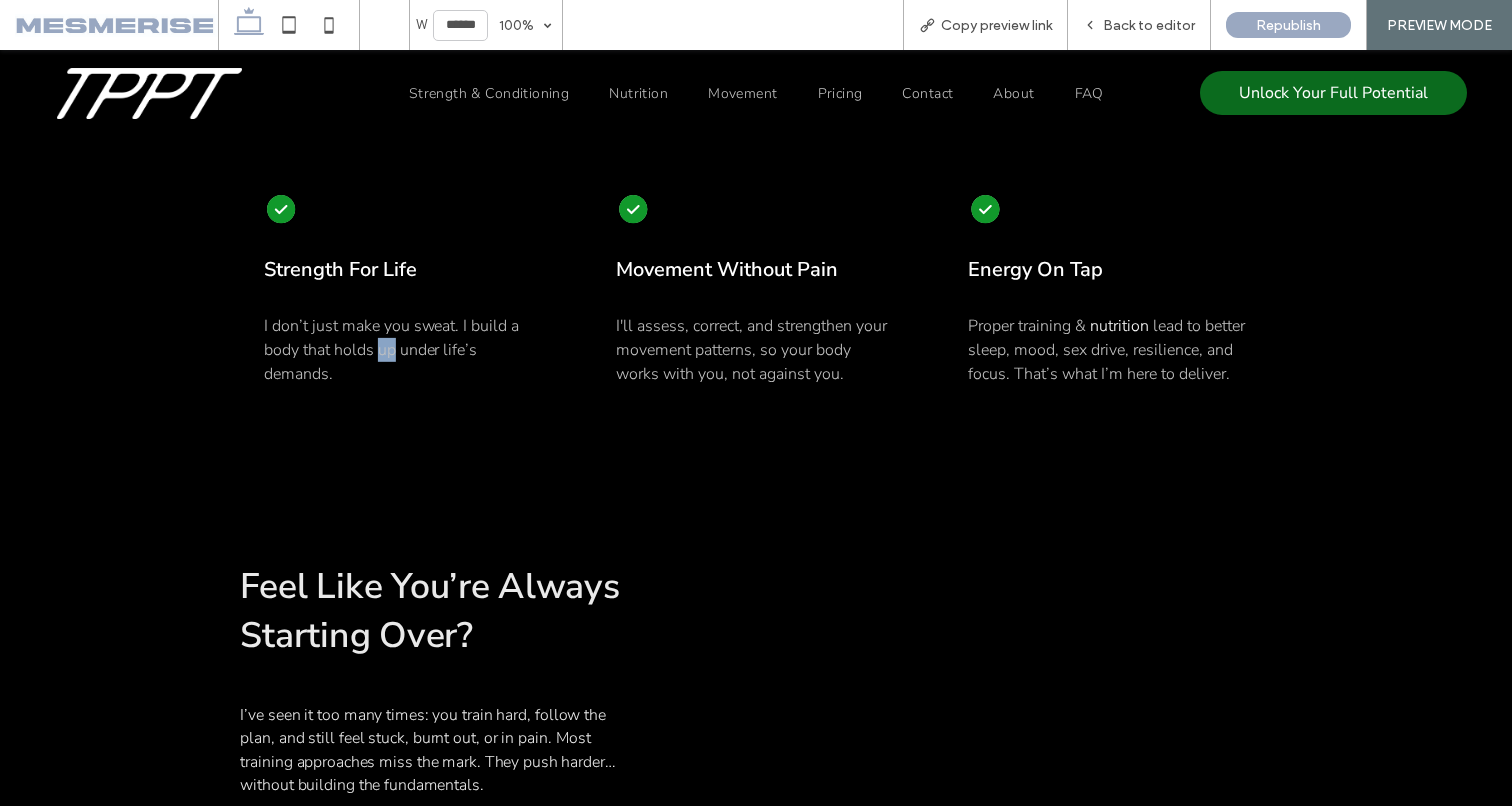 click on "I don’t just make you sweat. I build a body that holds up under life’s demands." at bounding box center [391, 350] 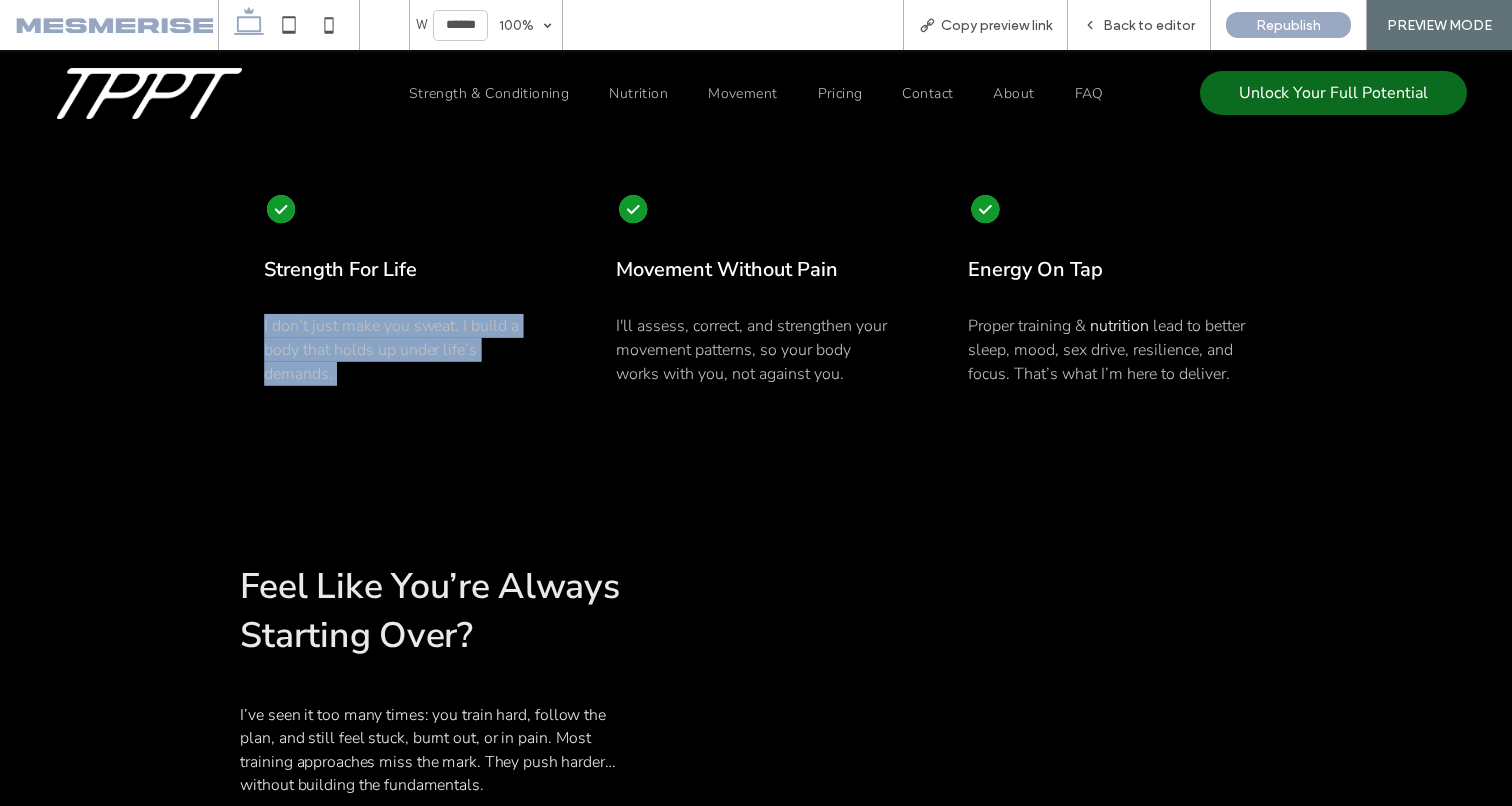 click on "I don’t just make you sweat. I build a body that holds up under life’s demands." at bounding box center (391, 350) 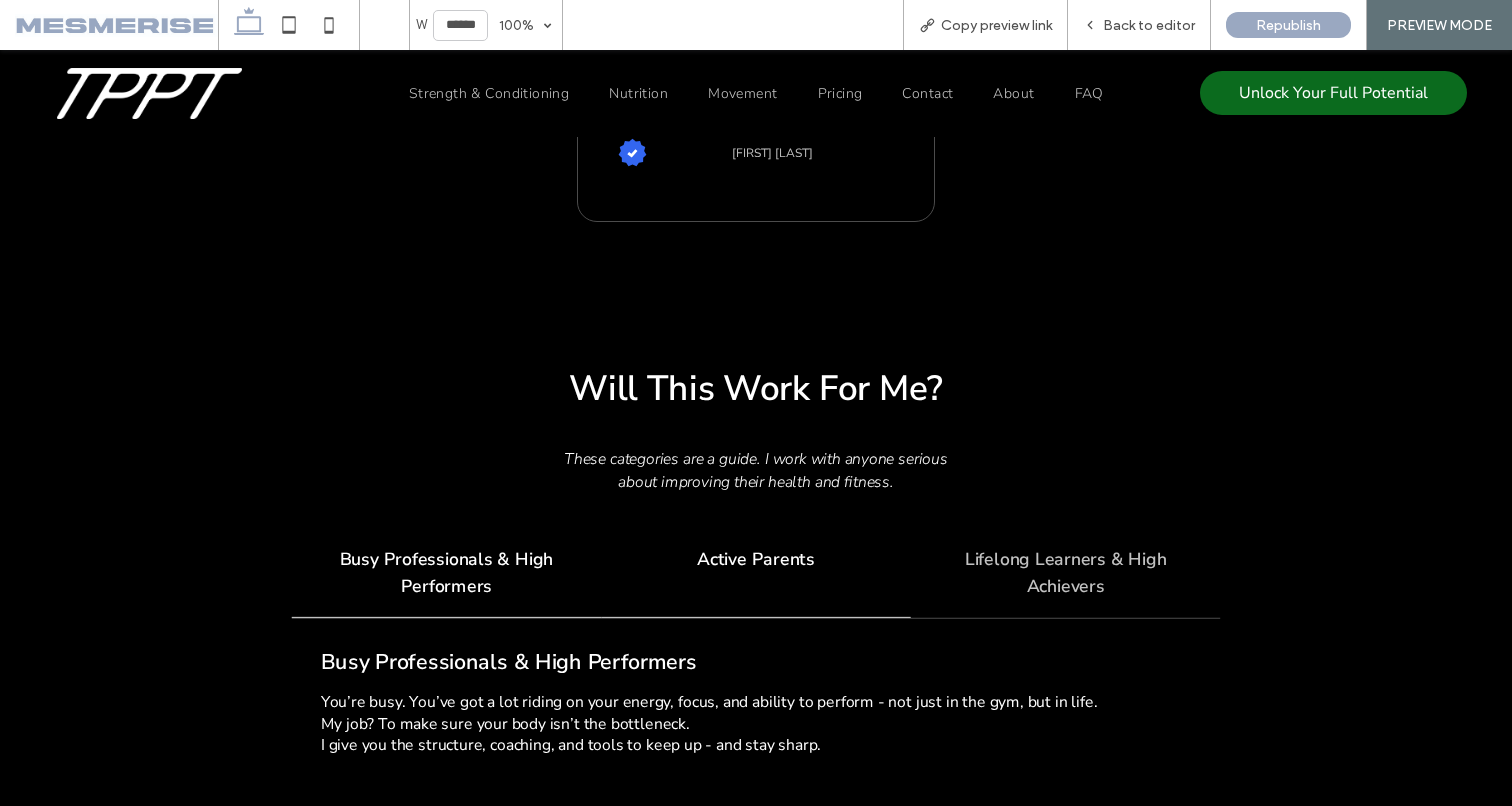 scroll, scrollTop: 2331, scrollLeft: 0, axis: vertical 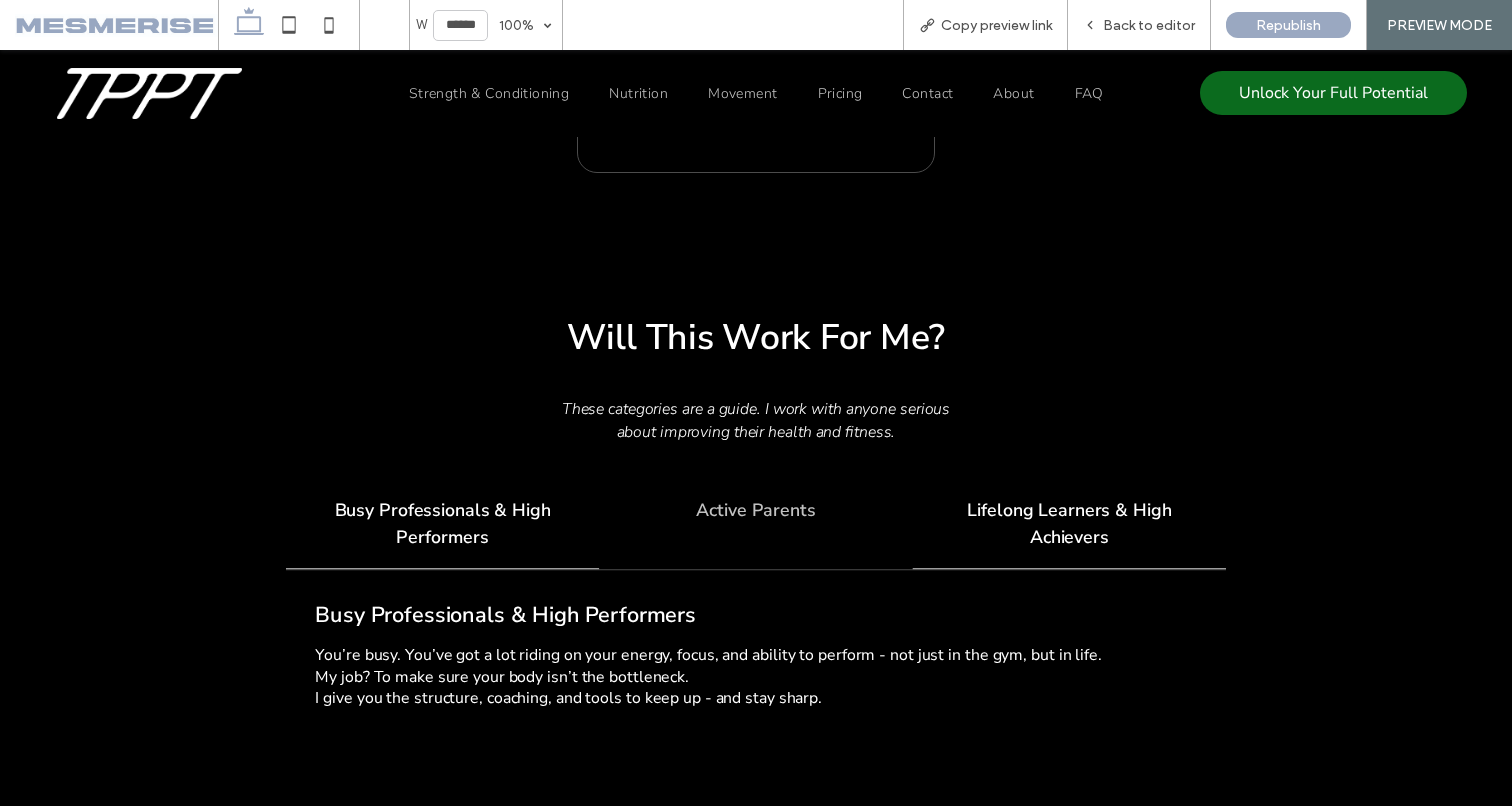click on "Lifelong Learners & High Achievers" at bounding box center [1069, 523] 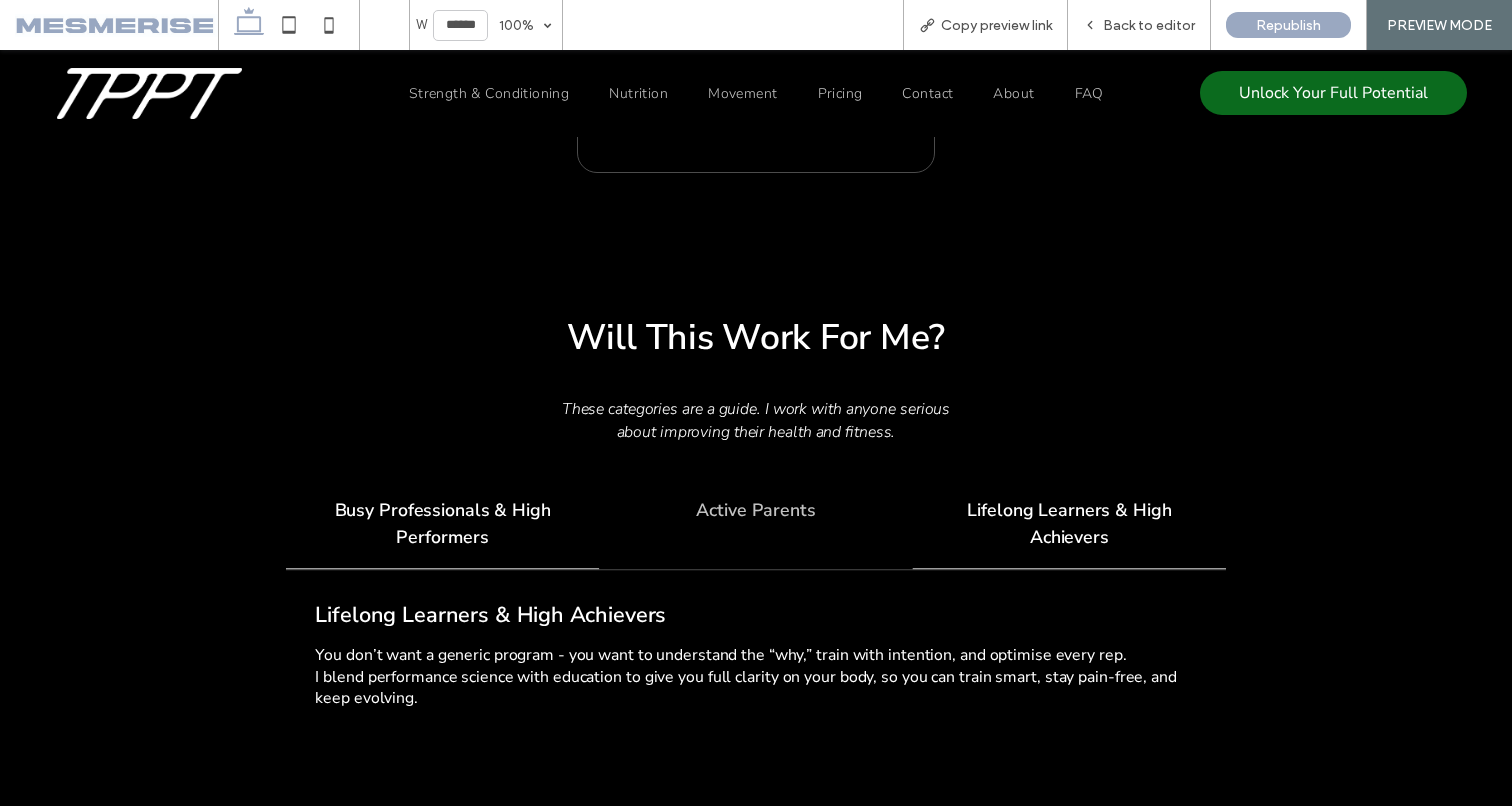 click on "Busy Professionals & High Performers" at bounding box center [443, 523] 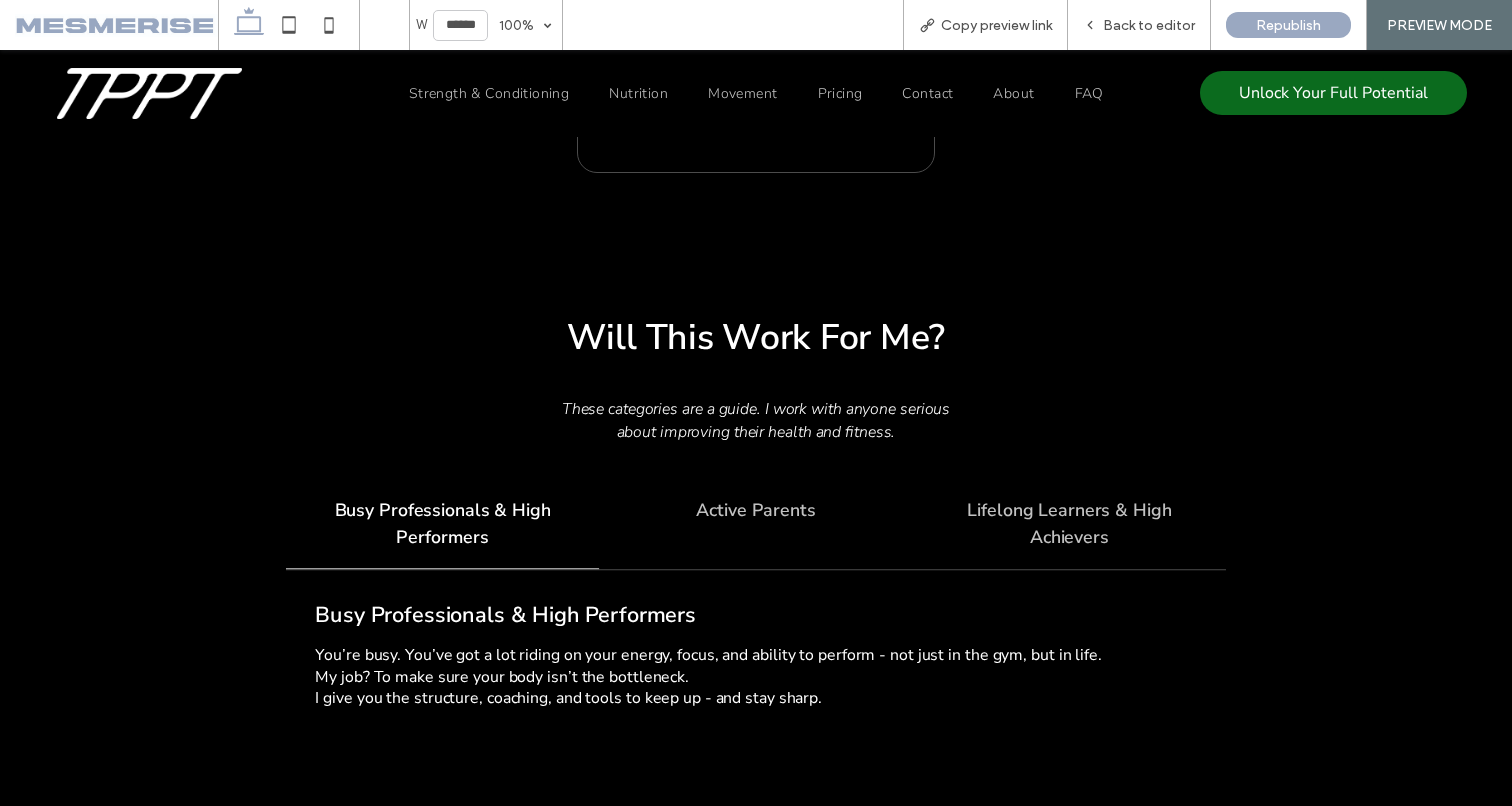 click on "Active Parents" at bounding box center (755, 525) 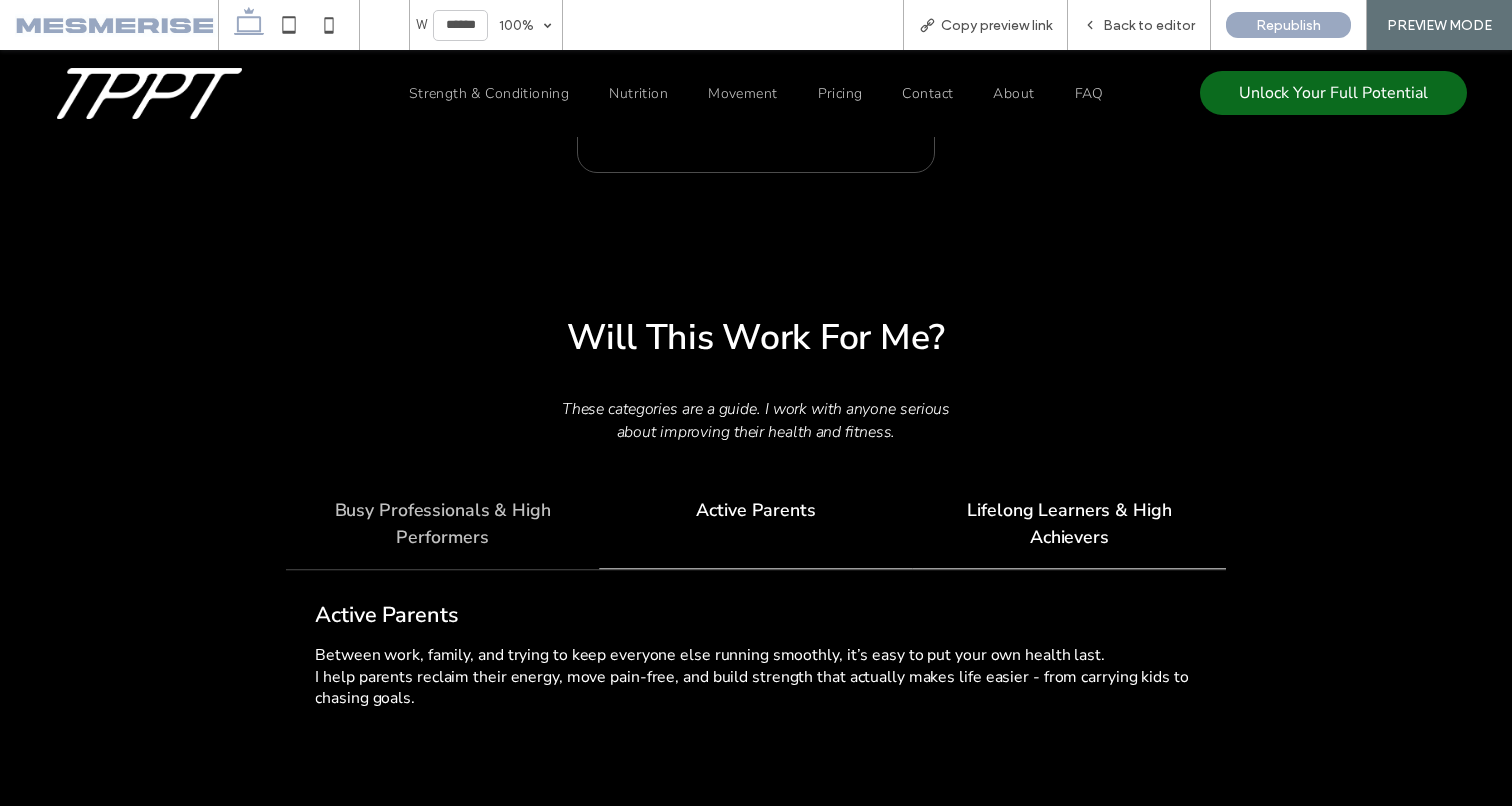 click on "Lifelong Learners & High Achievers" at bounding box center [1069, 523] 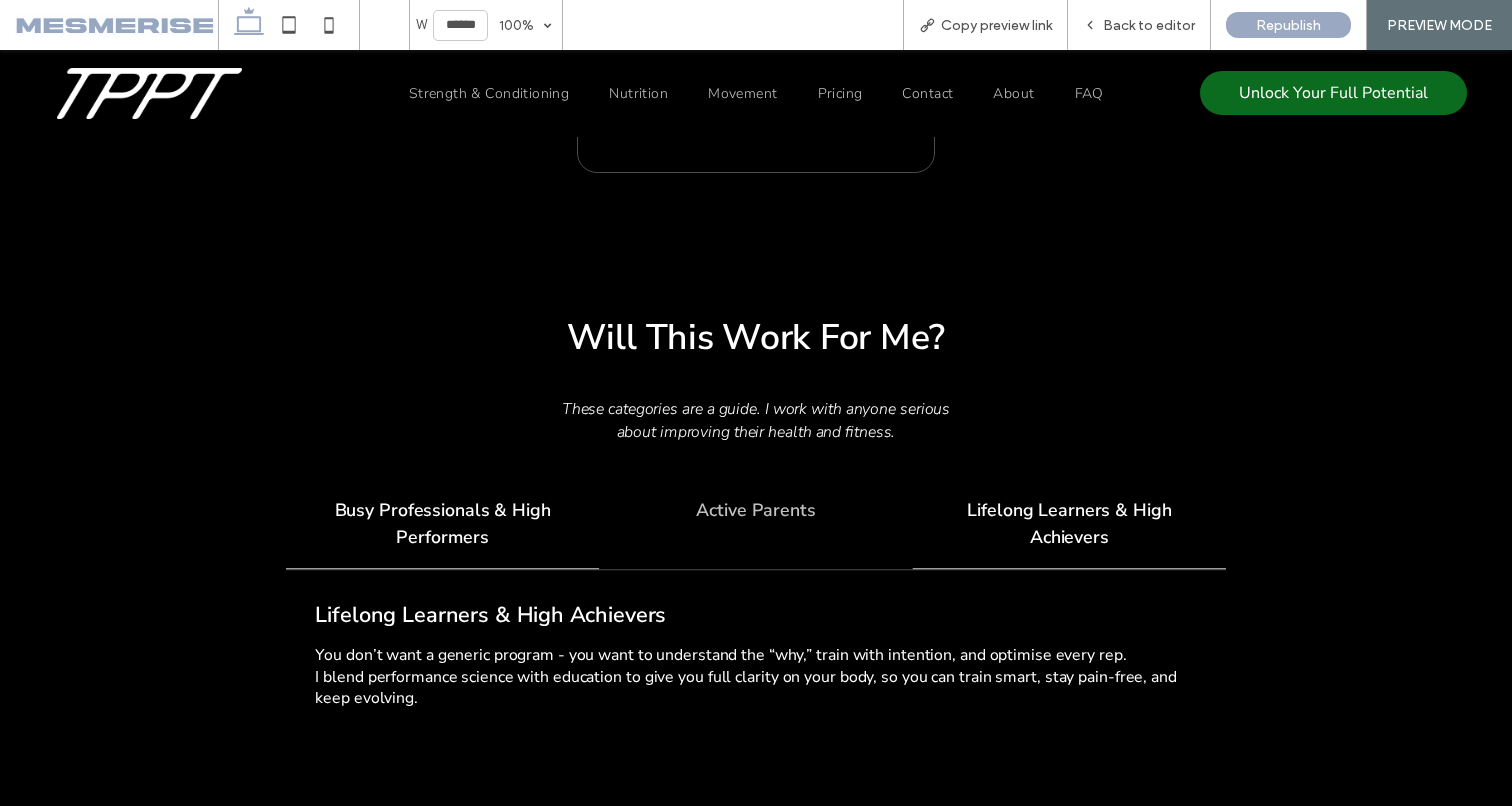 click on "Busy Professionals & High Performers" at bounding box center (443, 523) 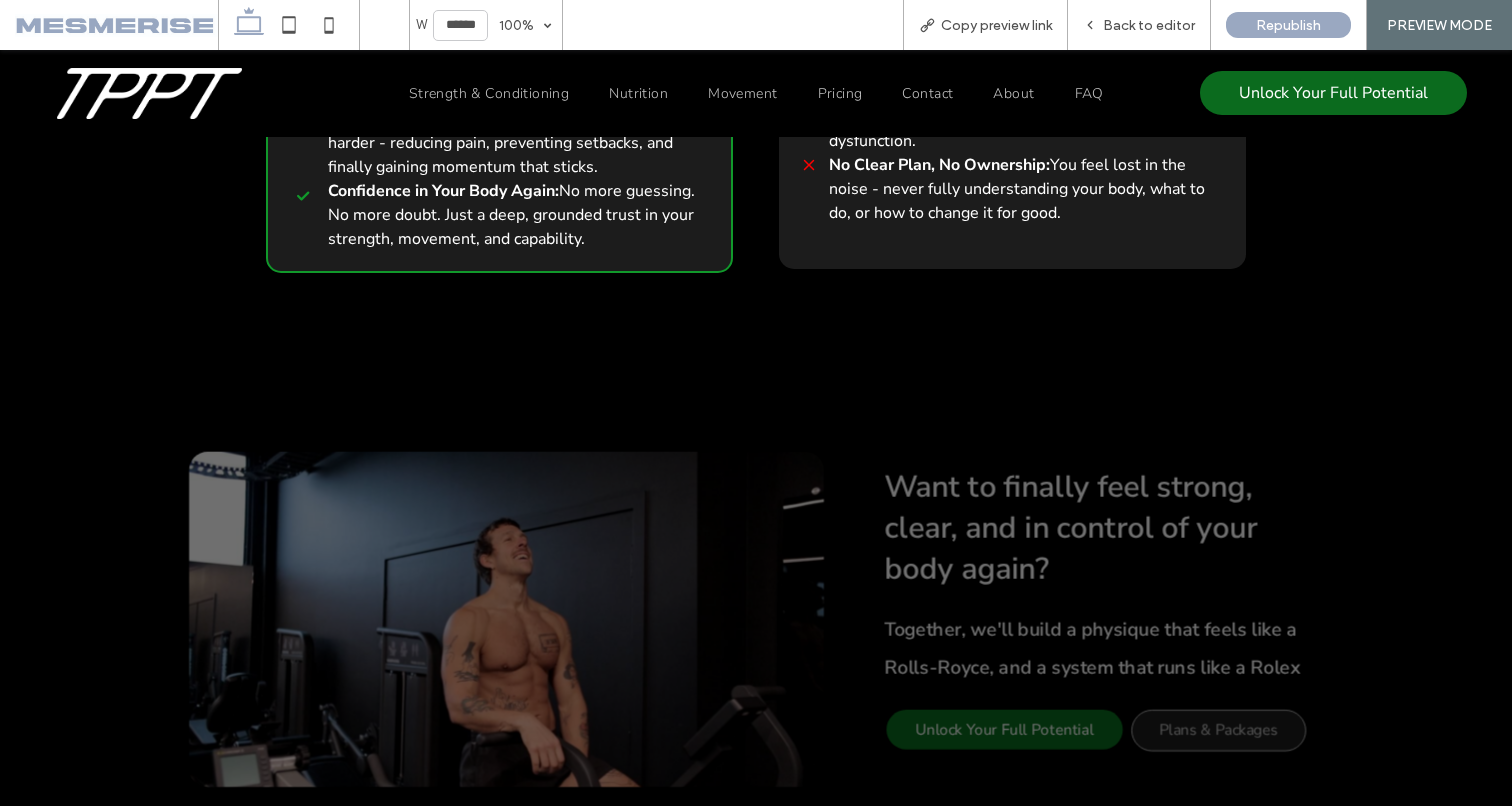 scroll, scrollTop: 7916, scrollLeft: 0, axis: vertical 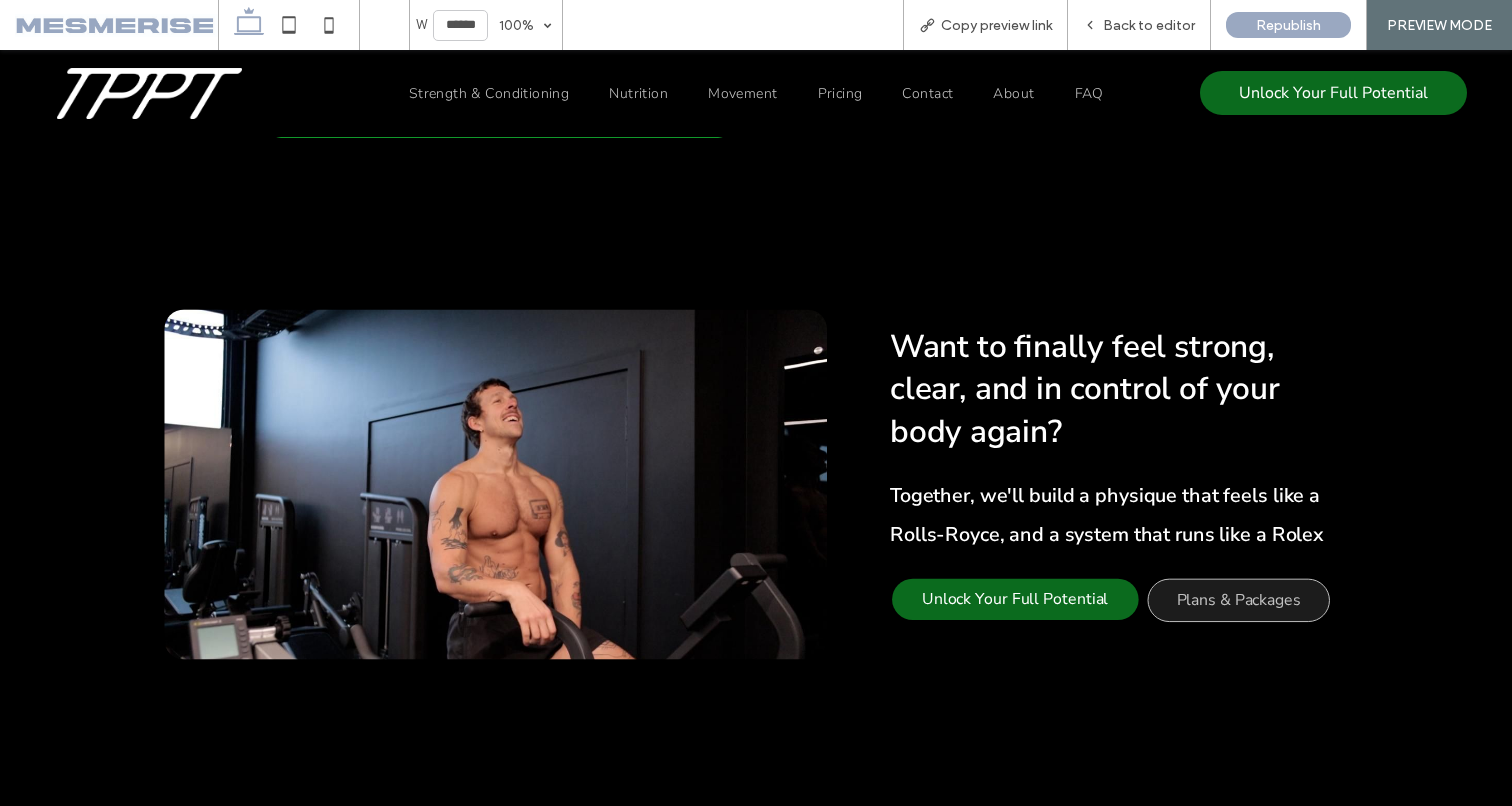 click on "Together, we'll build a physique that feels like a Rolls-Royce, and a system that runs like a Rolex" at bounding box center (1111, 514) 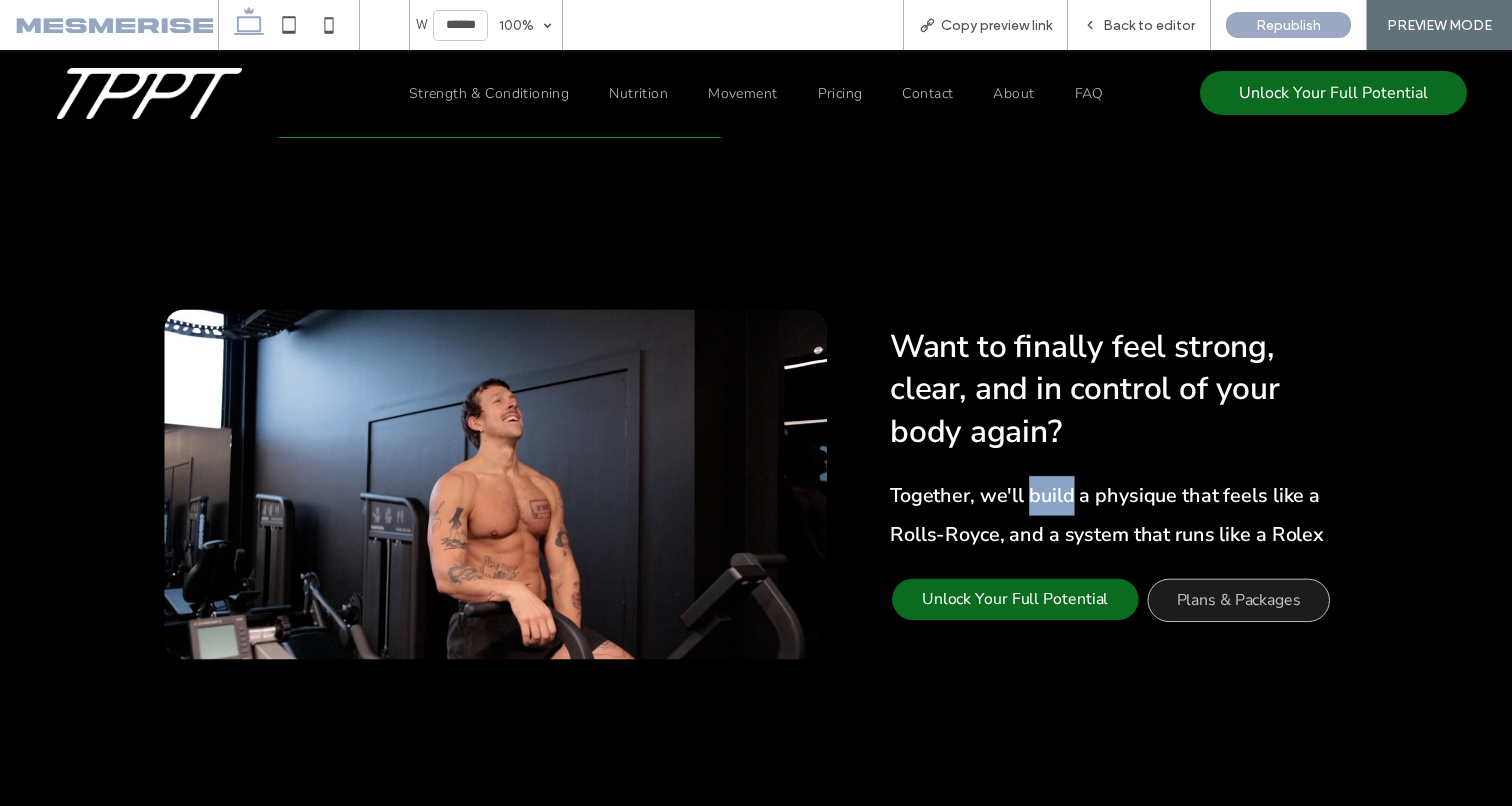 click on "Together, we'll build a physique that feels like a Rolls-Royce, and a system that runs like a Rolex" at bounding box center (1111, 514) 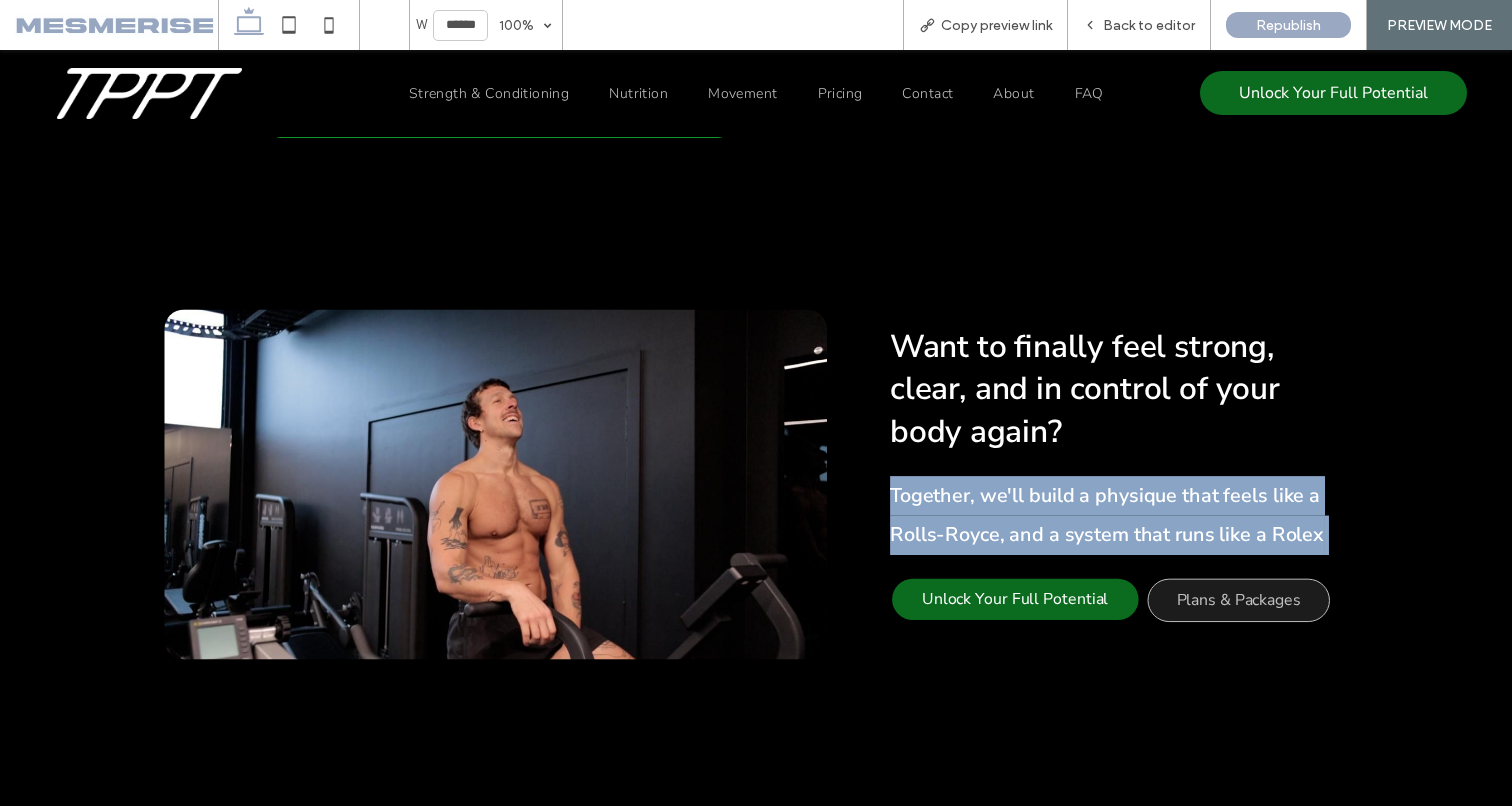 click on "Together, we'll build a physique that feels like a Rolls-Royce, and a system that runs like a Rolex" at bounding box center [1111, 514] 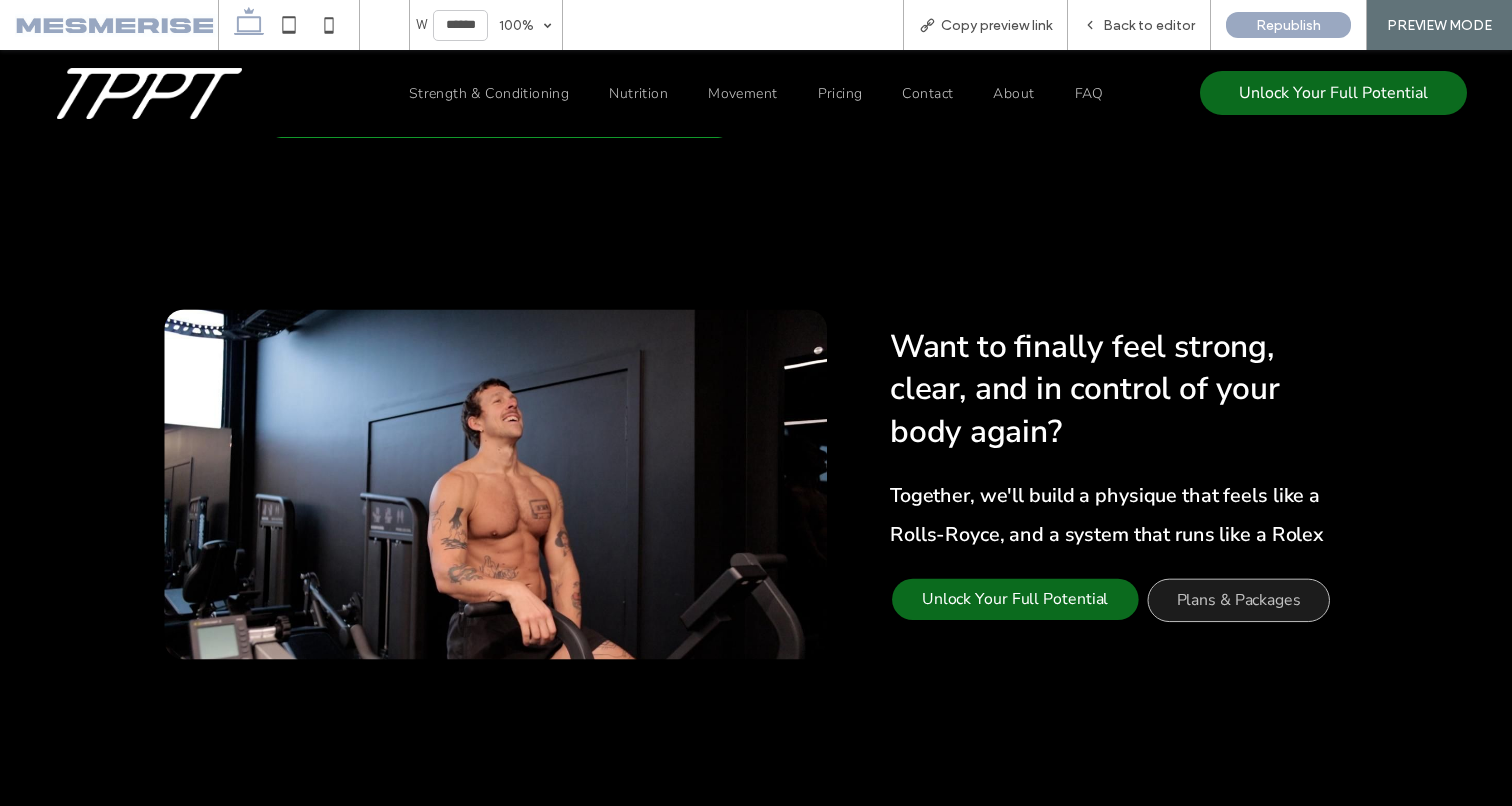 click on "Want to finally feel strong, clear, and in control of your body again?" at bounding box center (1085, 388) 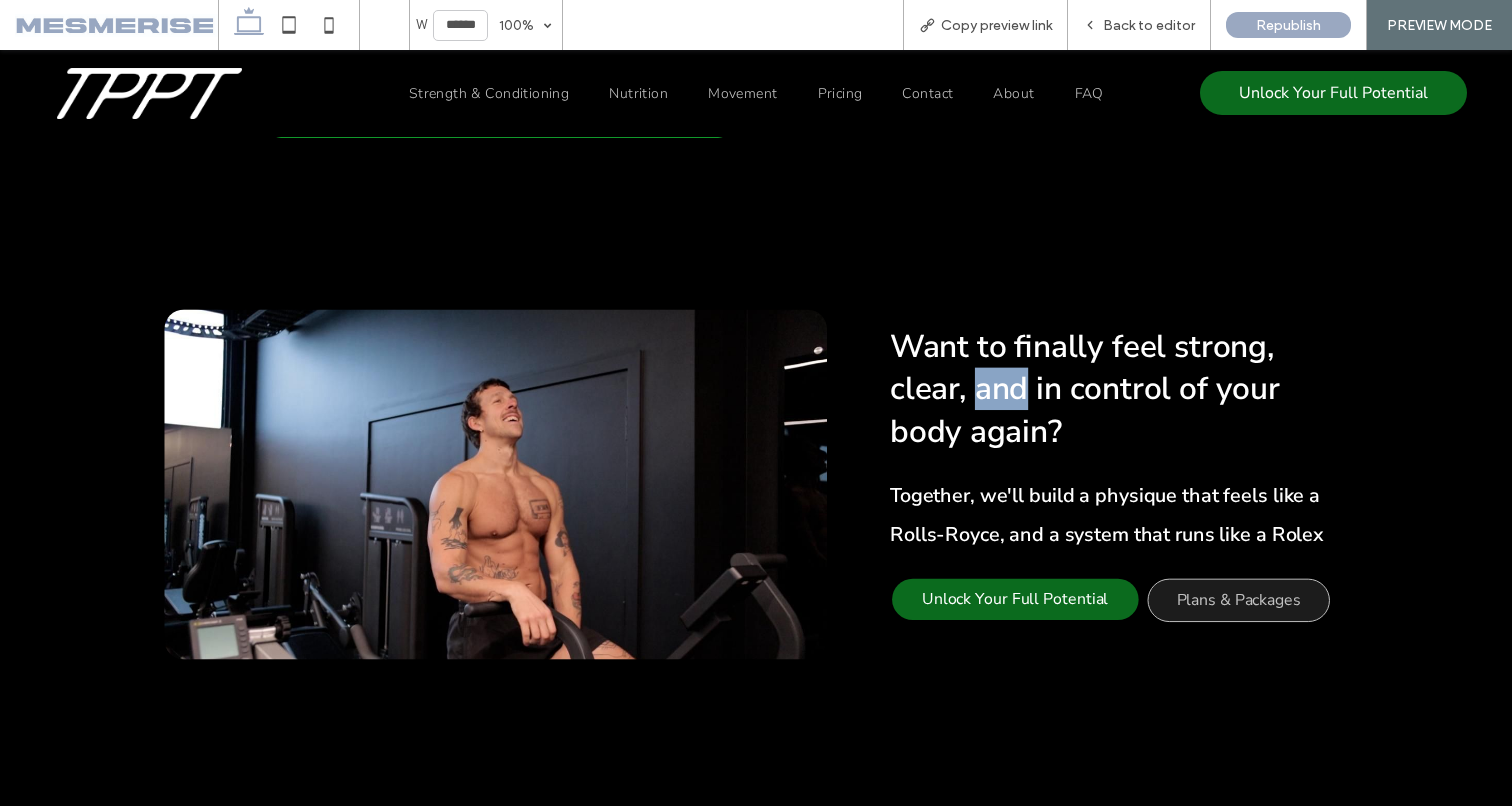 click on "Want to finally feel strong, clear, and in control of your body again?" at bounding box center [1085, 388] 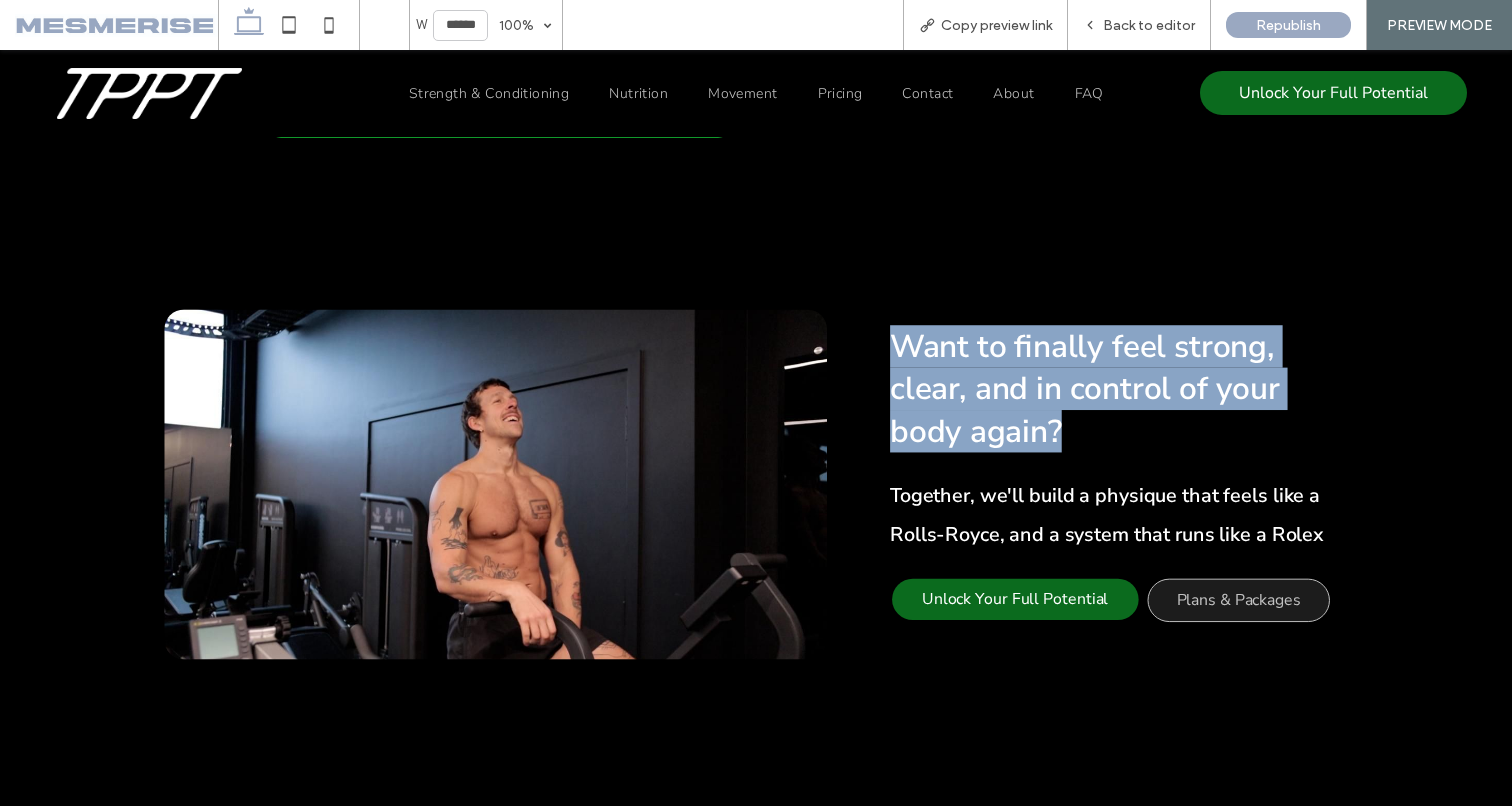 click on "Want to finally feel strong, clear, and in control of your body again?" at bounding box center [1085, 388] 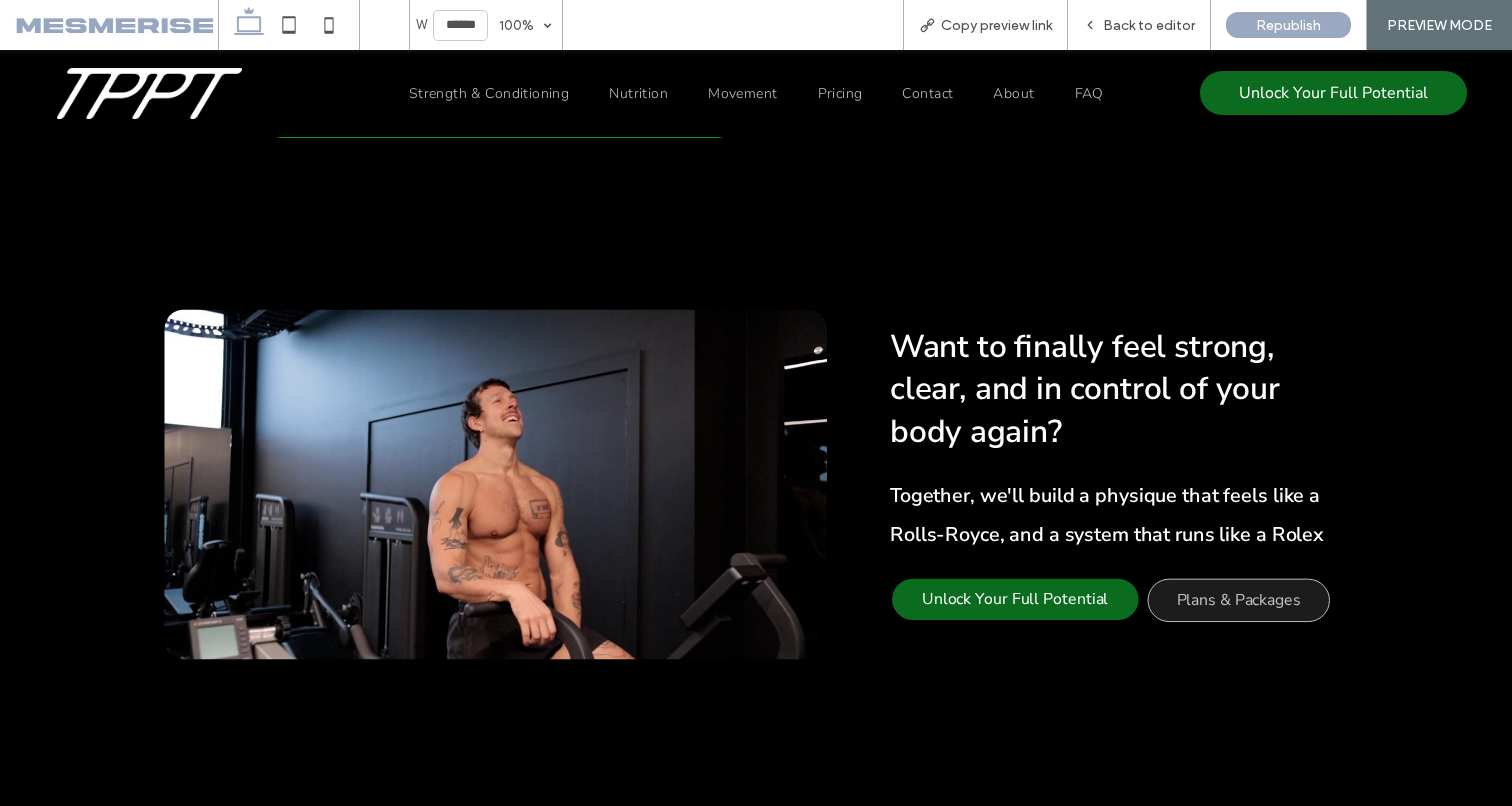 click on "Together, we'll build a physique that feels like a Rolls-Royce, and a system that runs like a Rolex" at bounding box center (1107, 514) 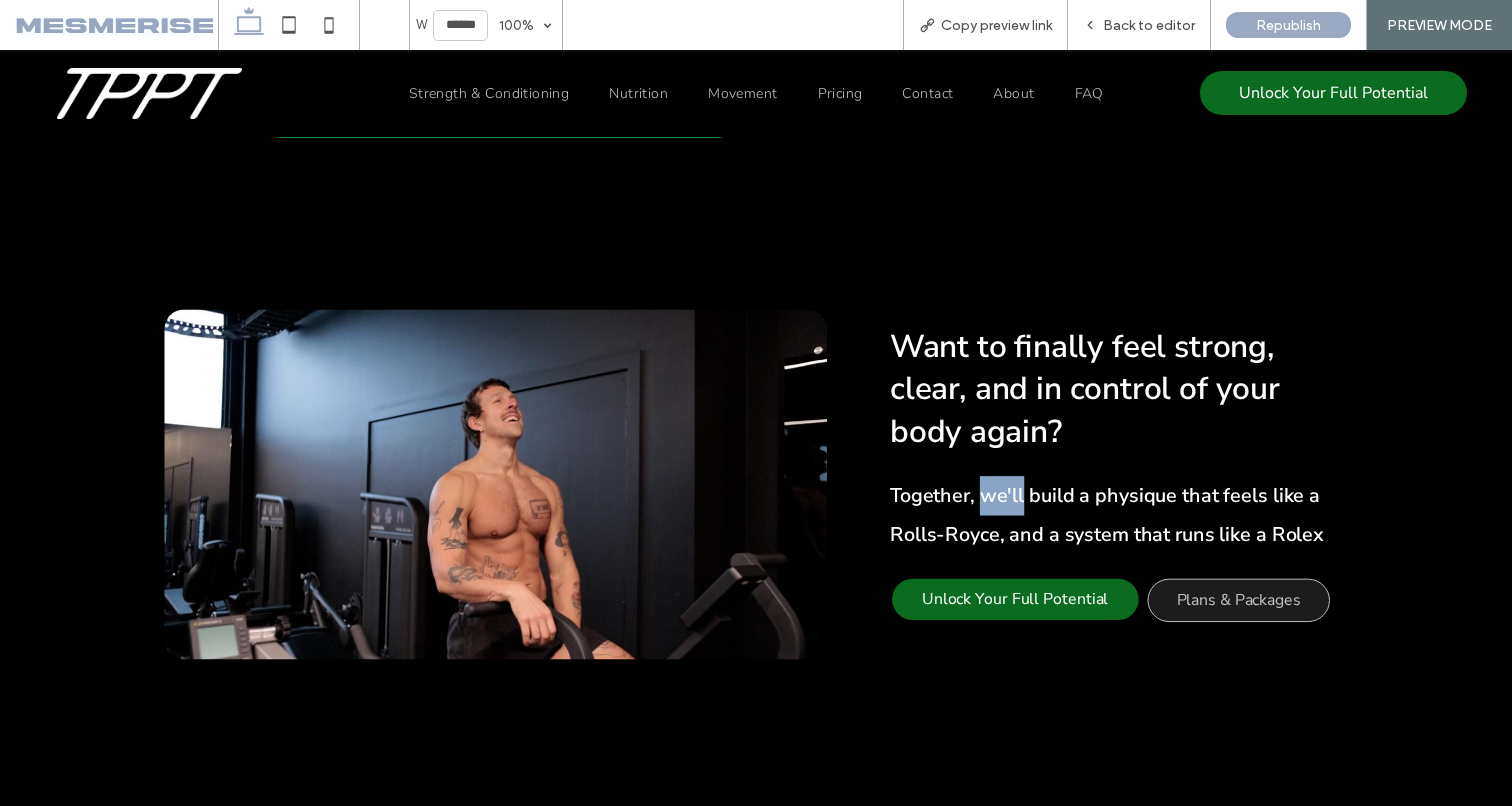 click on "Together, we'll build a physique that feels like a Rolls-Royce, and a system that runs like a Rolex" at bounding box center [1107, 514] 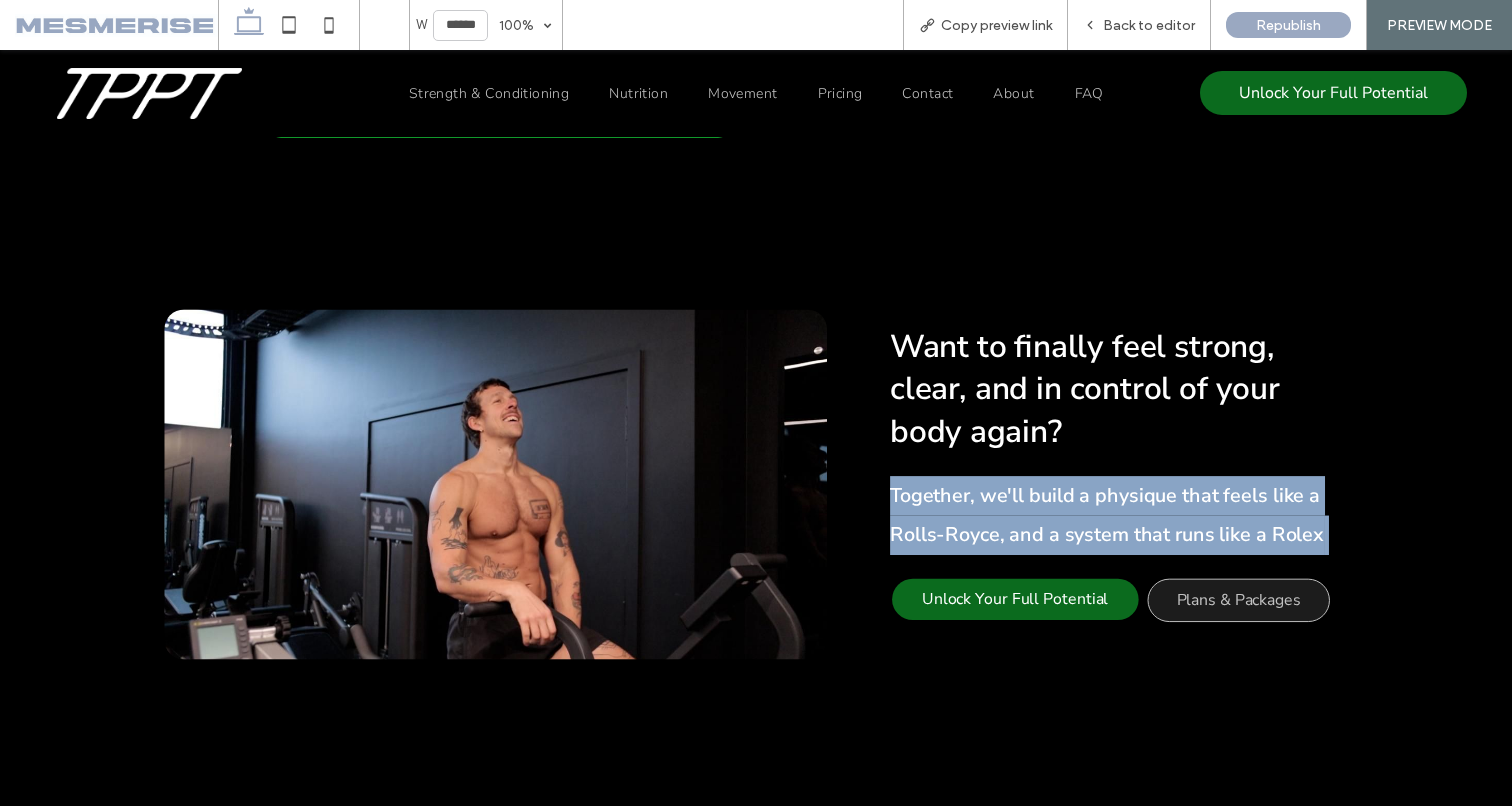 click on "Together, we'll build a physique that feels like a Rolls-Royce, and a system that runs like a Rolex" at bounding box center [1107, 514] 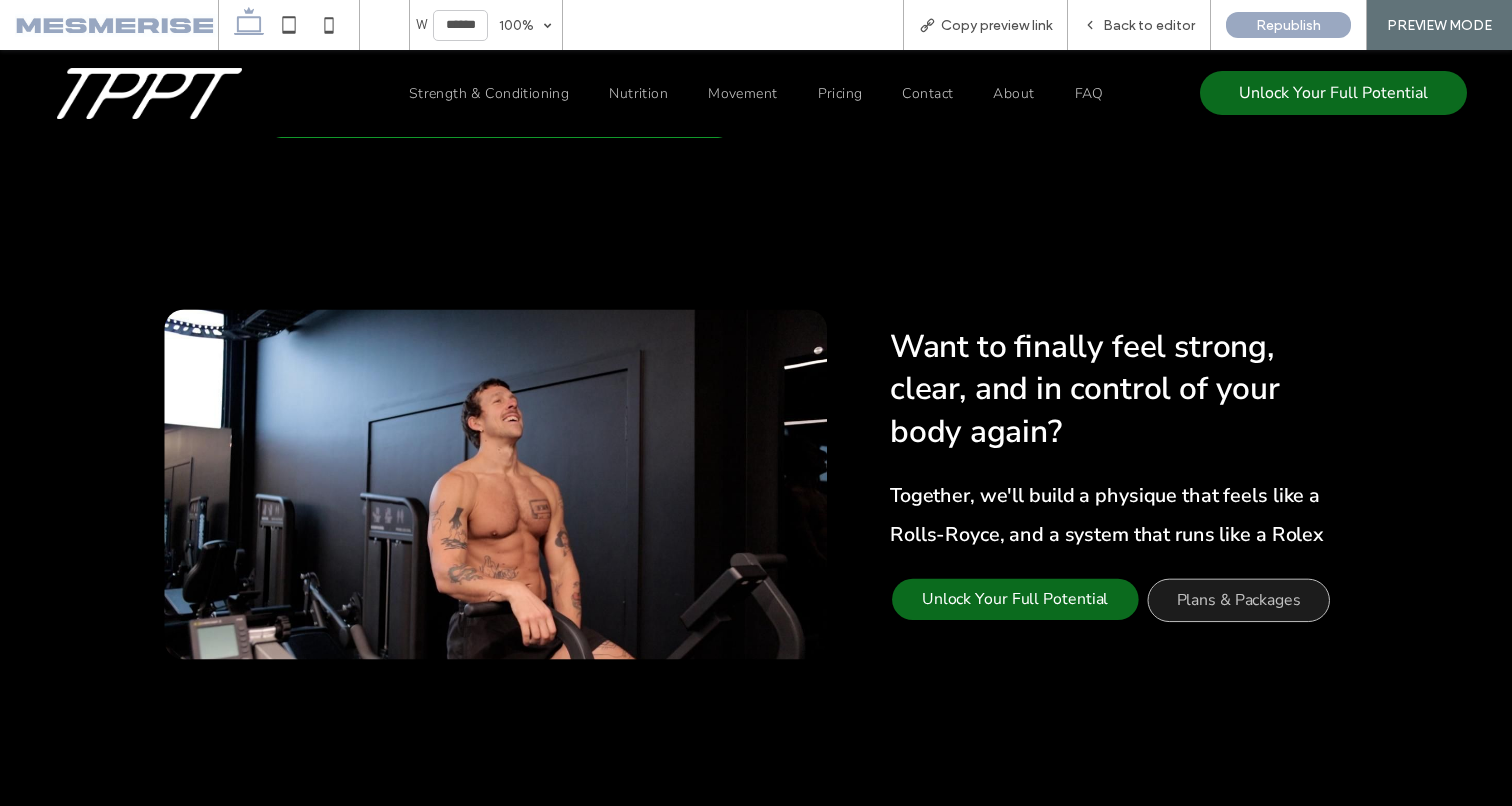 click on "Want to finally feel strong, clear, and in control of your body again?" at bounding box center (1085, 388) 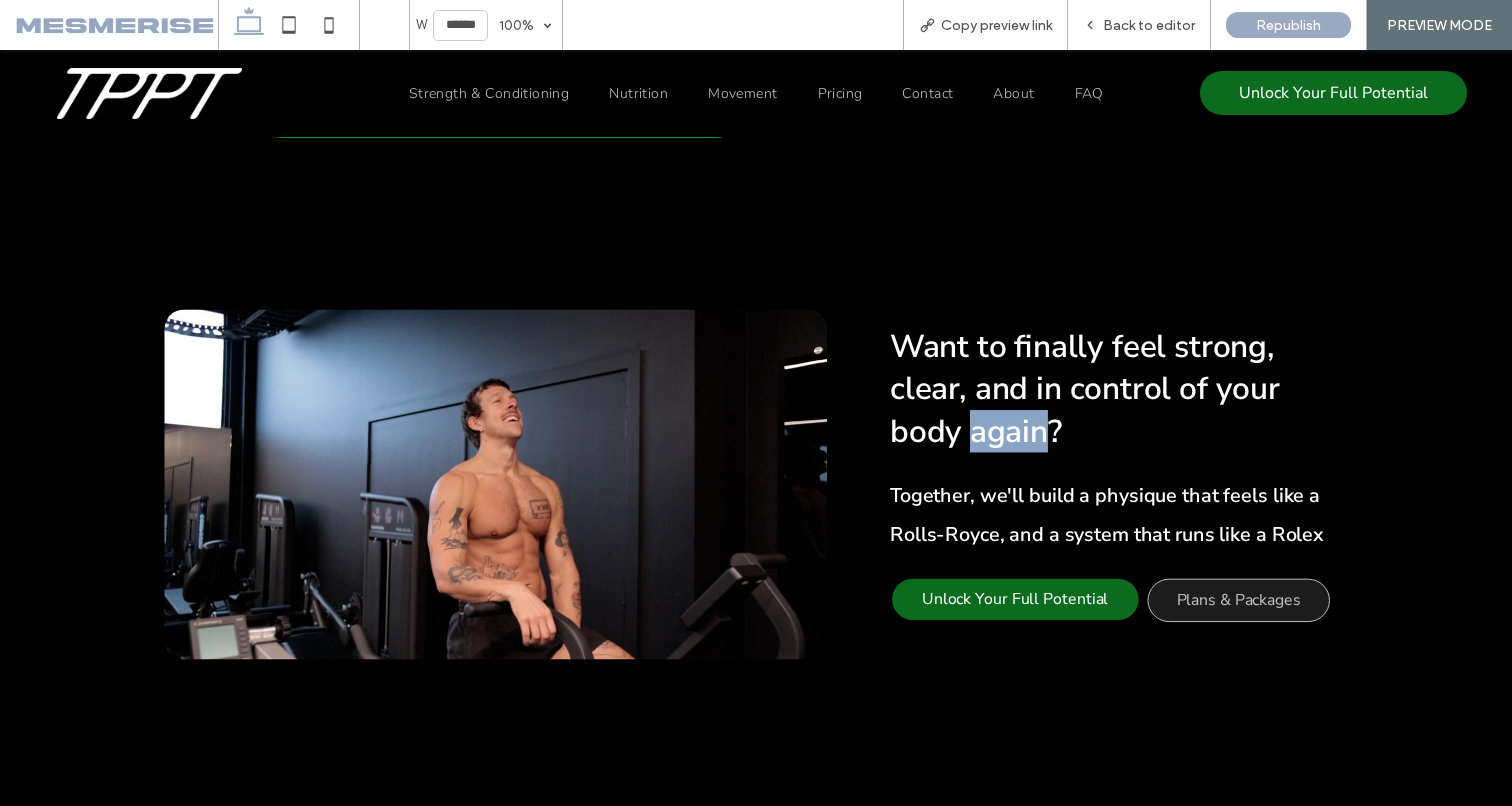 click on "Want to finally feel strong, clear, and in control of your body again?" at bounding box center [1085, 388] 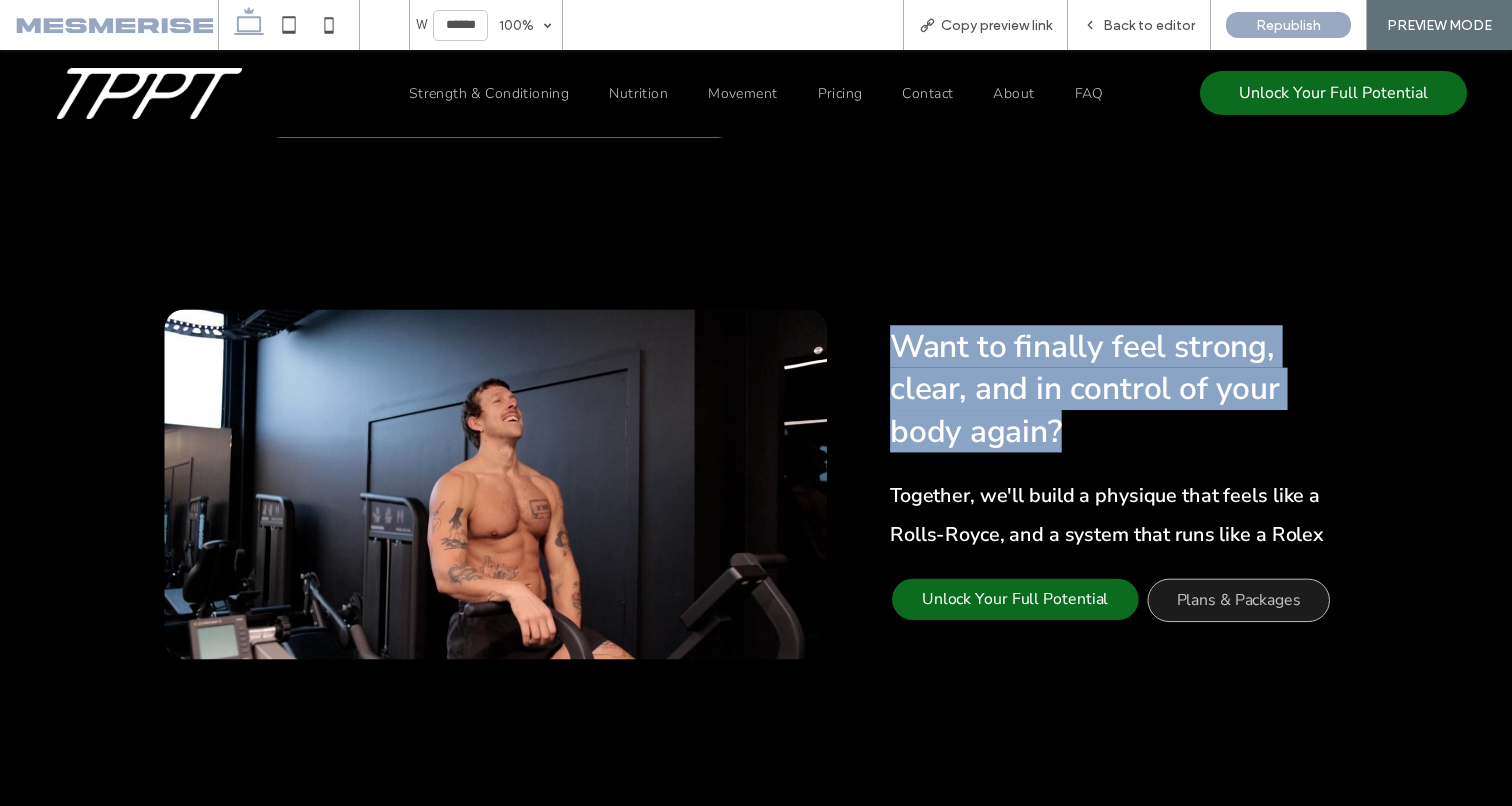 click on "Want to finally feel strong, clear, and in control of your body again?" at bounding box center (1085, 388) 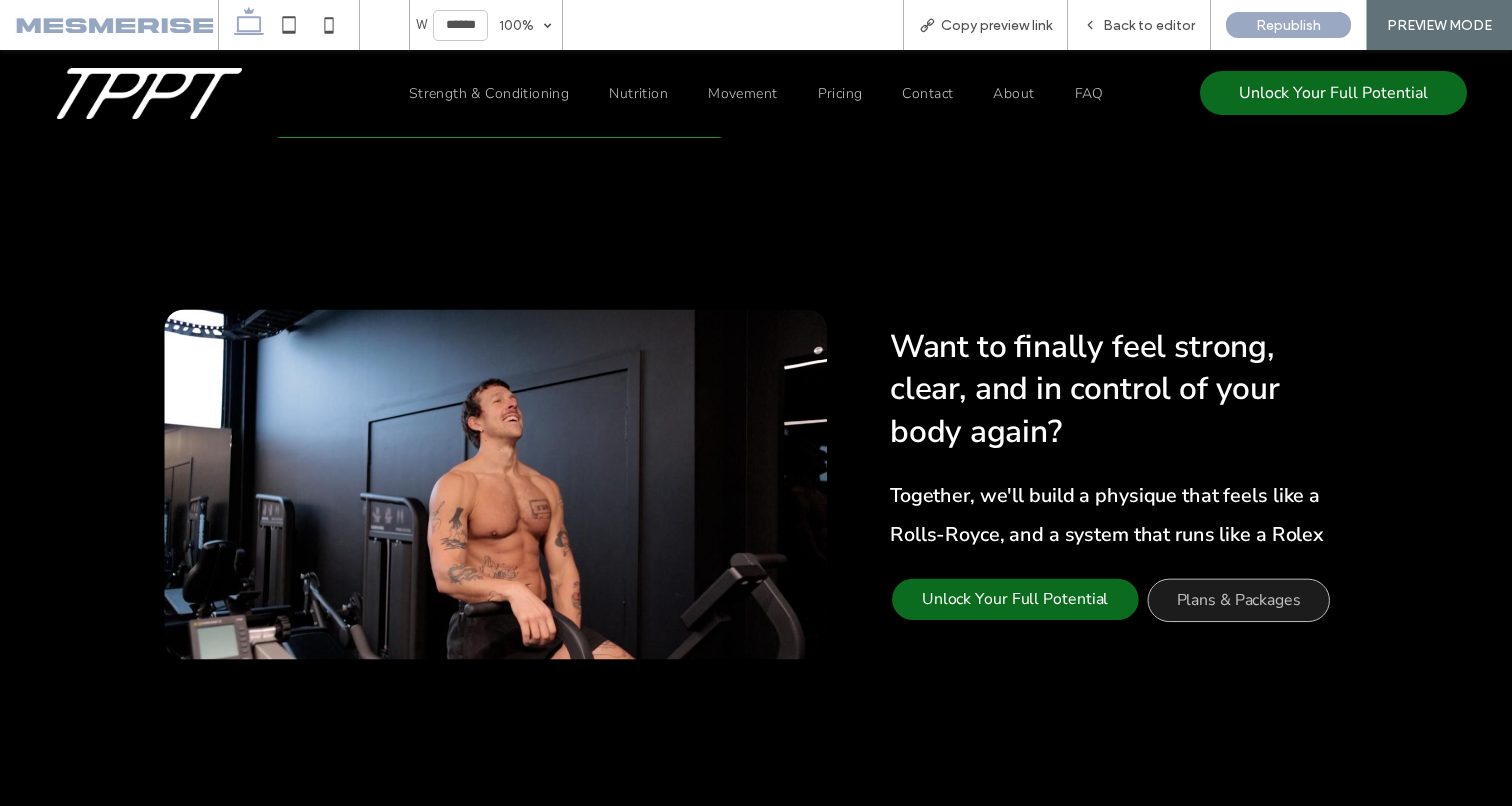 click on "Together, we'll build a physique that feels like a Rolls-Royce, and a system that runs like a Rolex" at bounding box center (1107, 514) 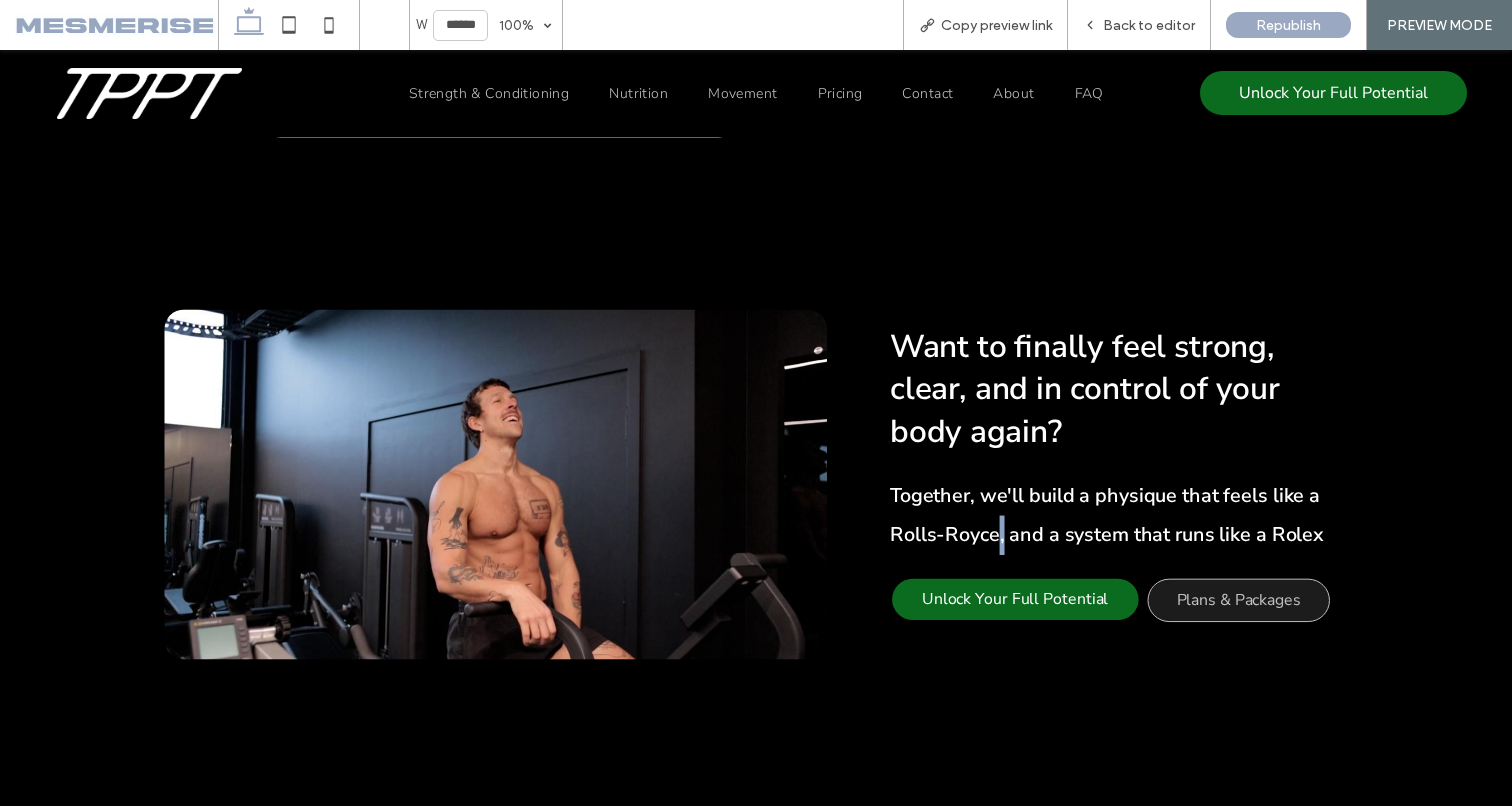 click on "Together, we'll build a physique that feels like a Rolls-Royce, and a system that runs like a Rolex" at bounding box center (1107, 514) 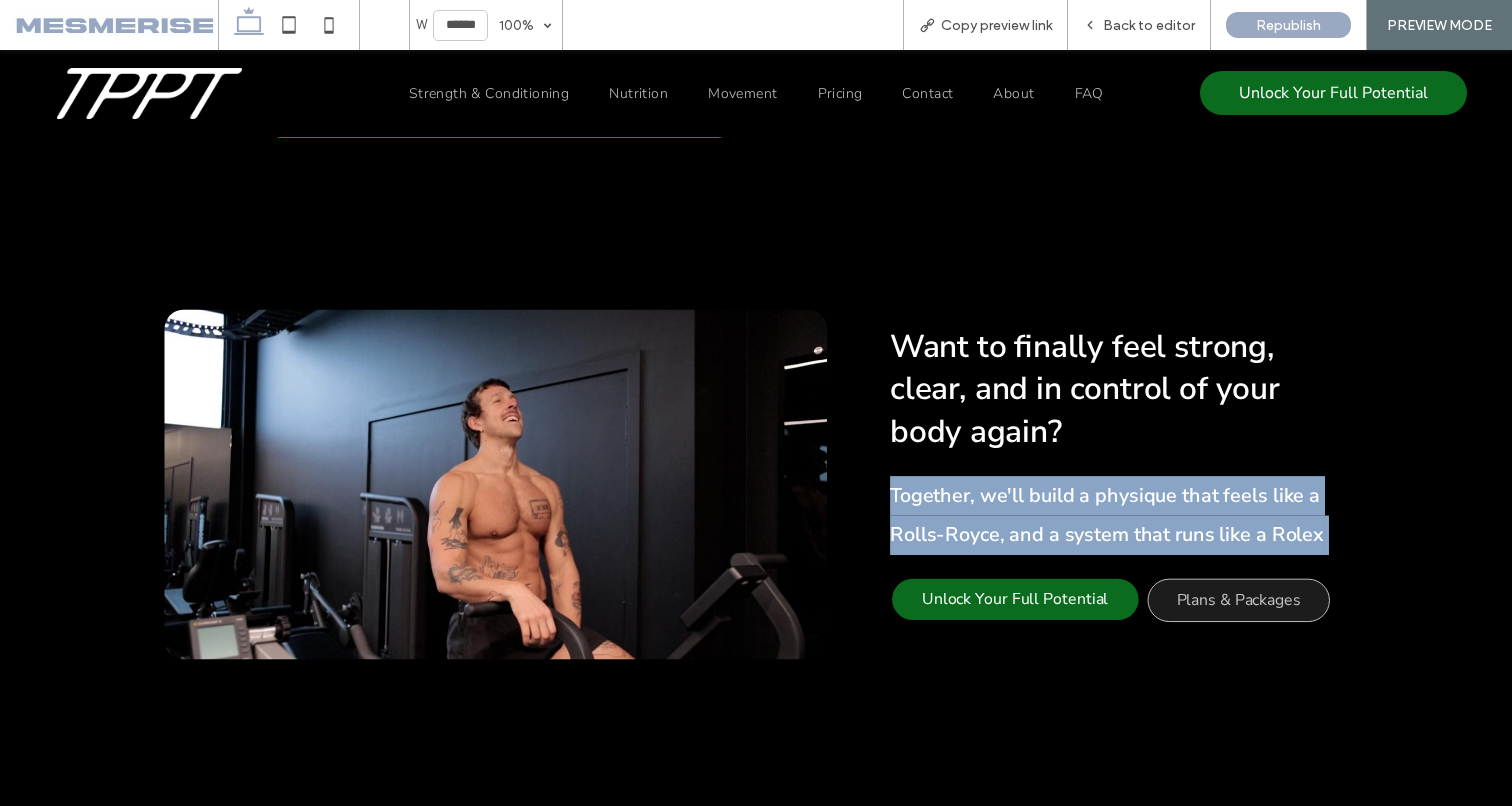 click on "Together, we'll build a physique that feels like a Rolls-Royce, and a system that runs like a Rolex" at bounding box center (1107, 514) 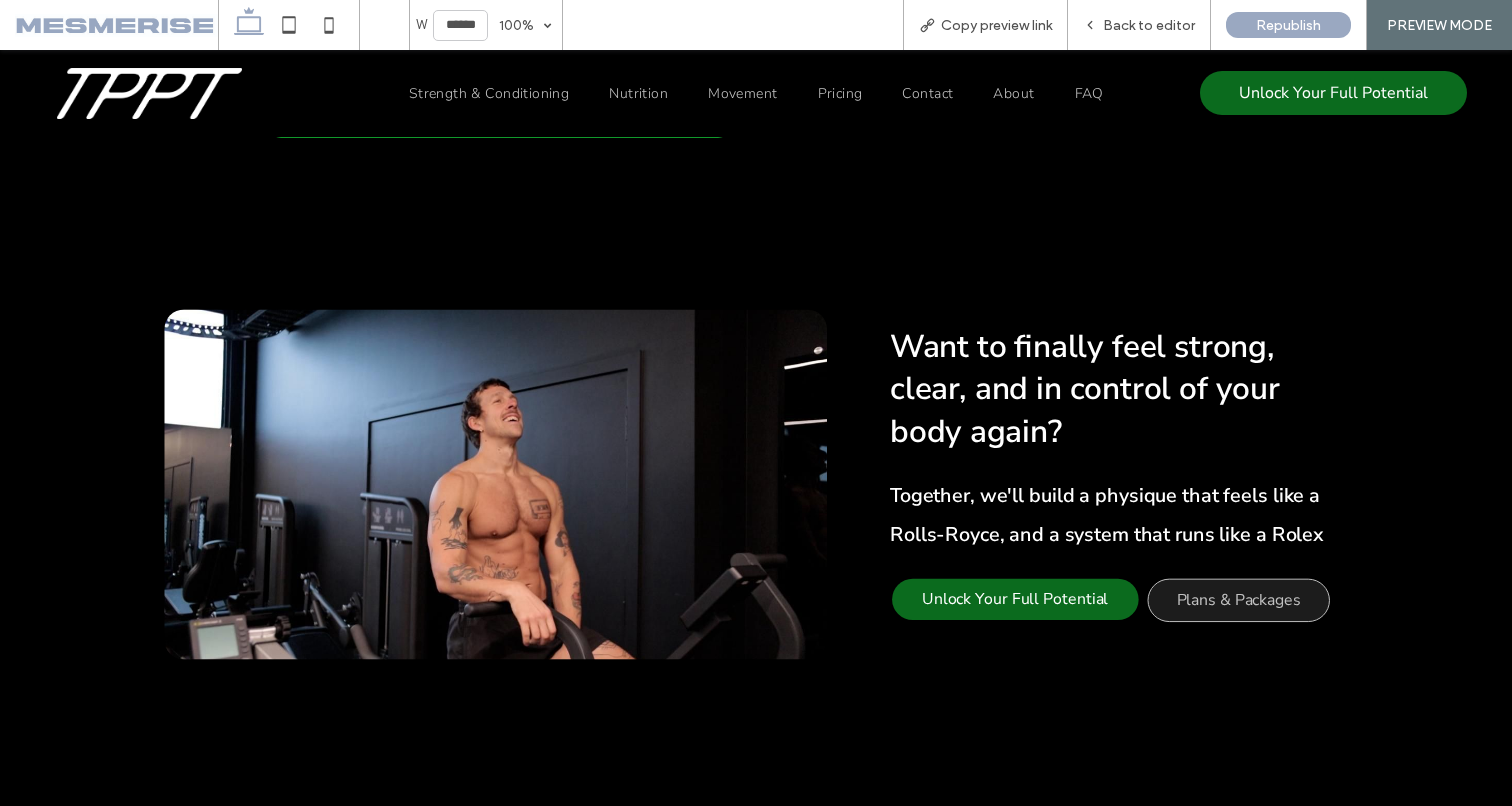 click on "Want to finally feel strong, clear, and in control of your body again?
Together, we'll build a physique that feels like a Rolls-Royce, and a system that runs like a Rolex
Unlock Your Full Potential
Plans & Packages" at bounding box center [755, 483] 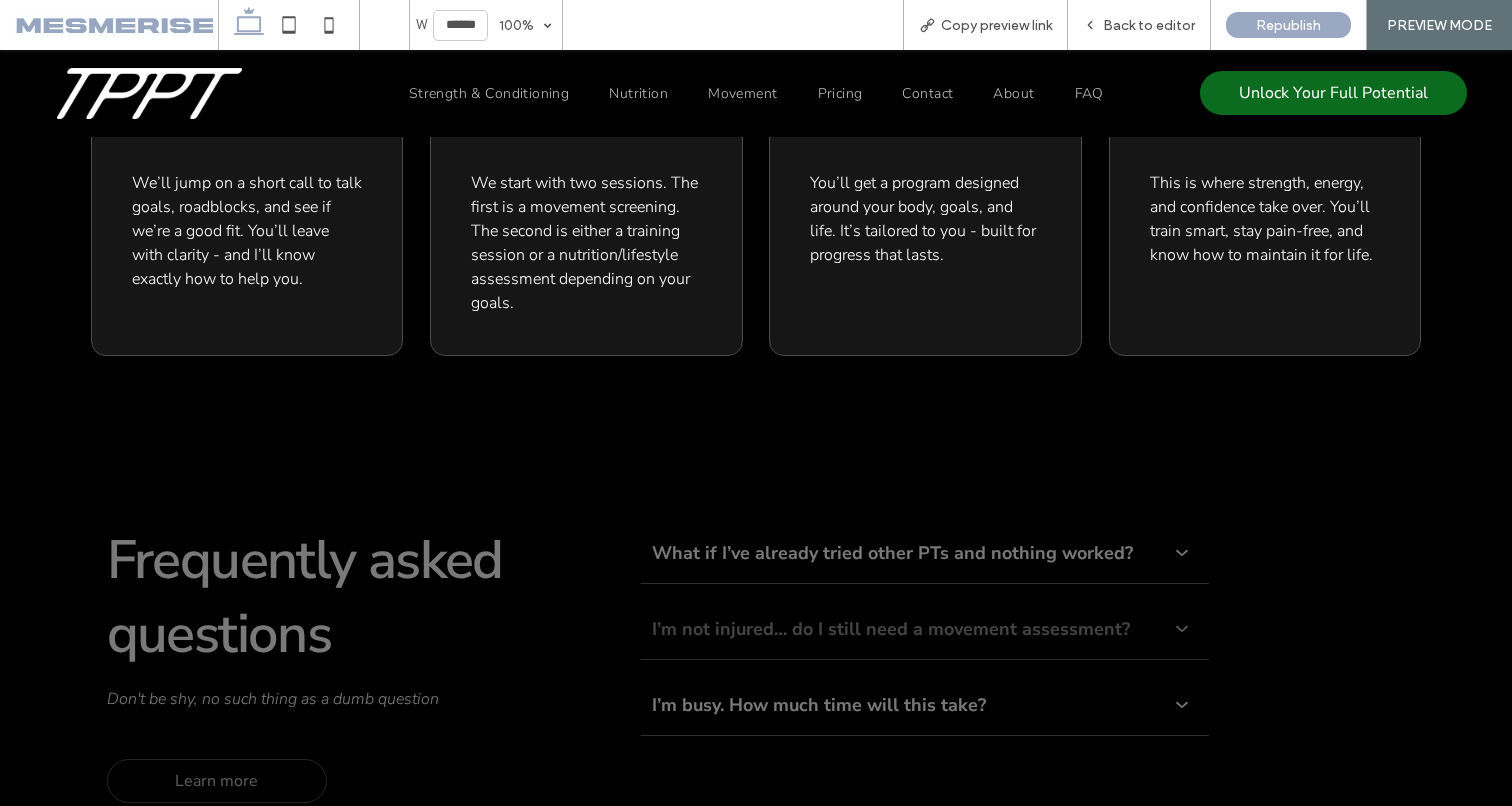 scroll, scrollTop: 9039, scrollLeft: 0, axis: vertical 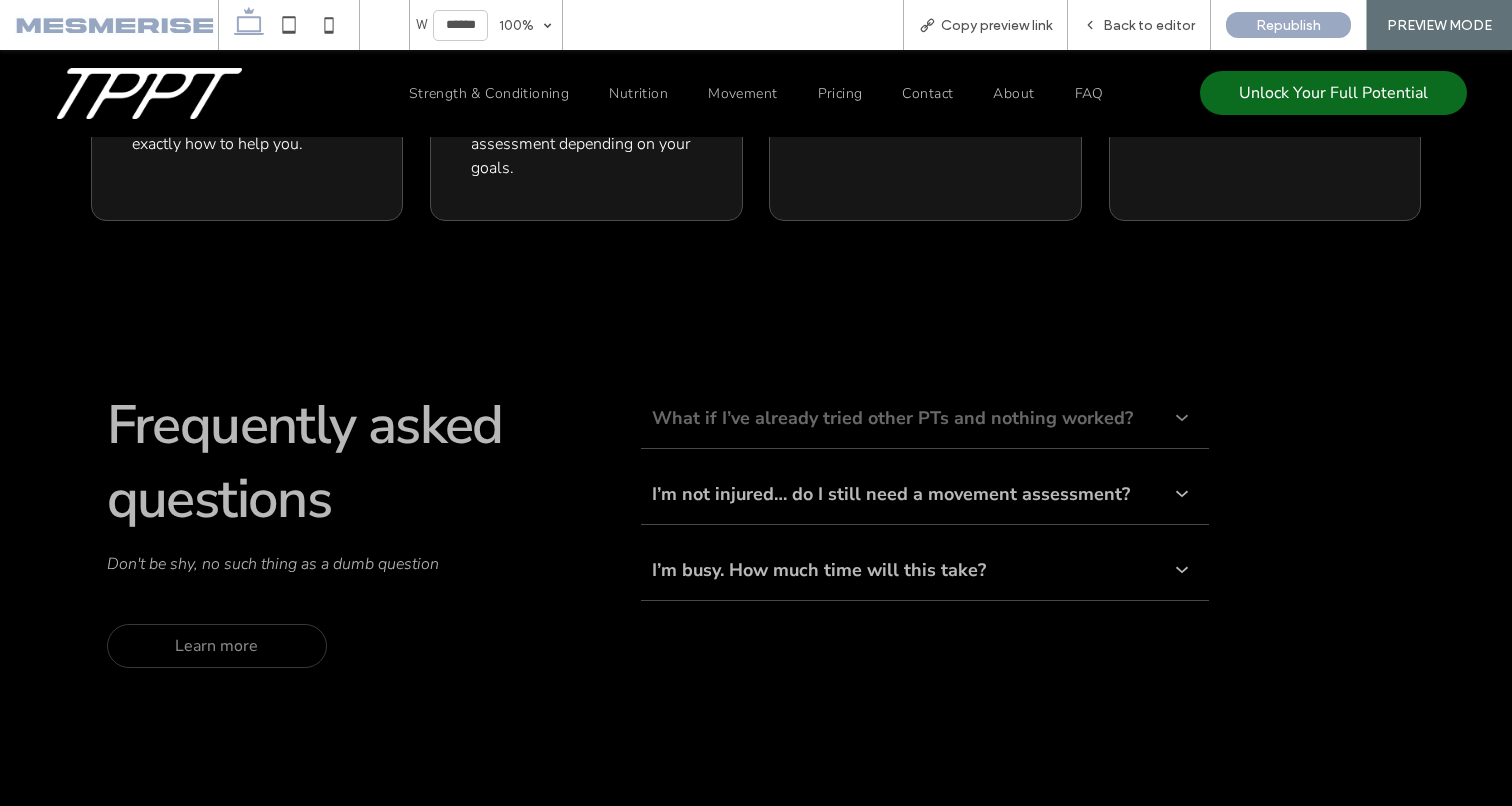 click on "What if I’ve already tried other PTs and nothing worked?" at bounding box center [925, 418] 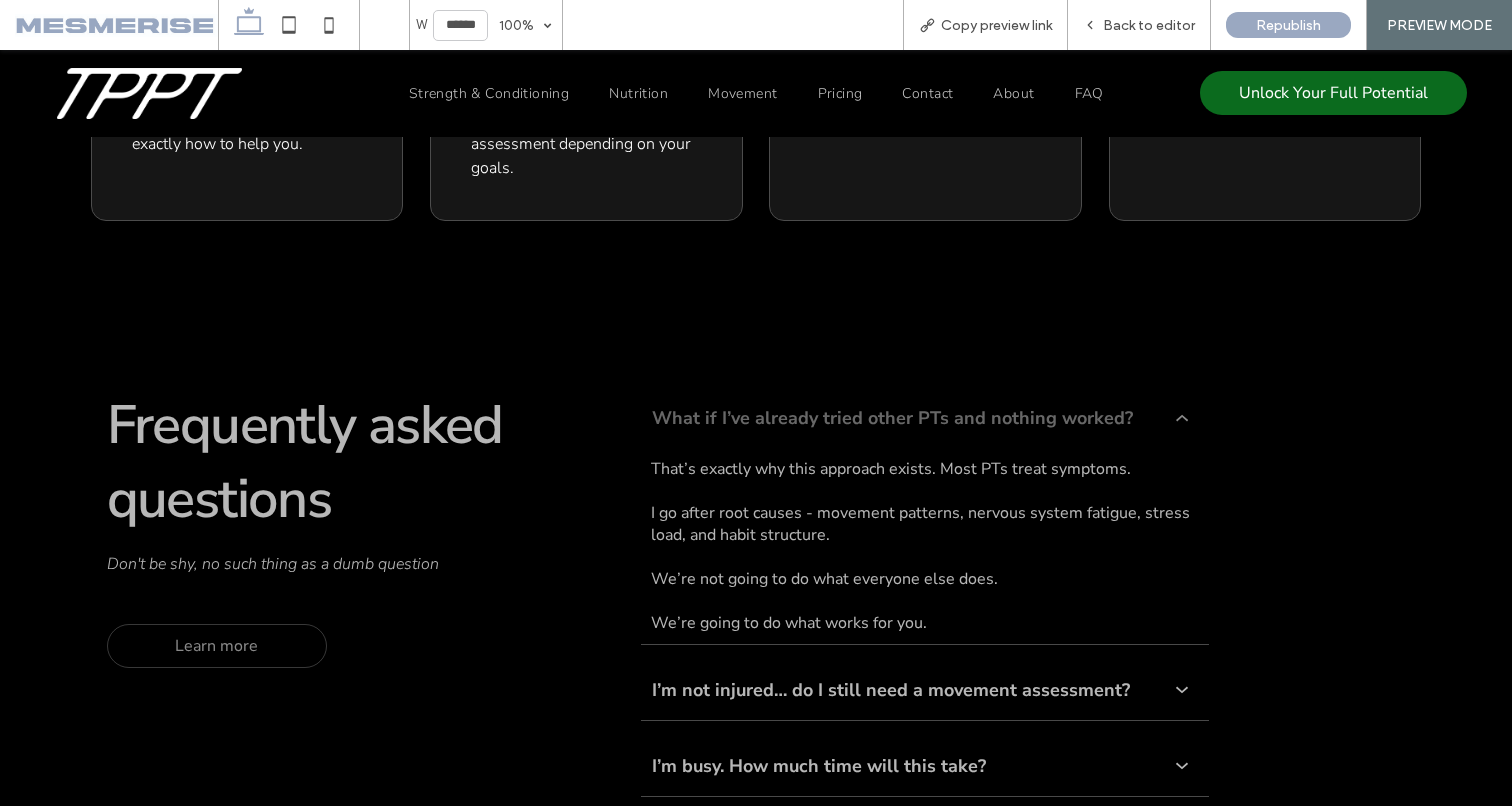 click on "What if I’ve already tried other PTs and nothing worked?" at bounding box center [903, 418] 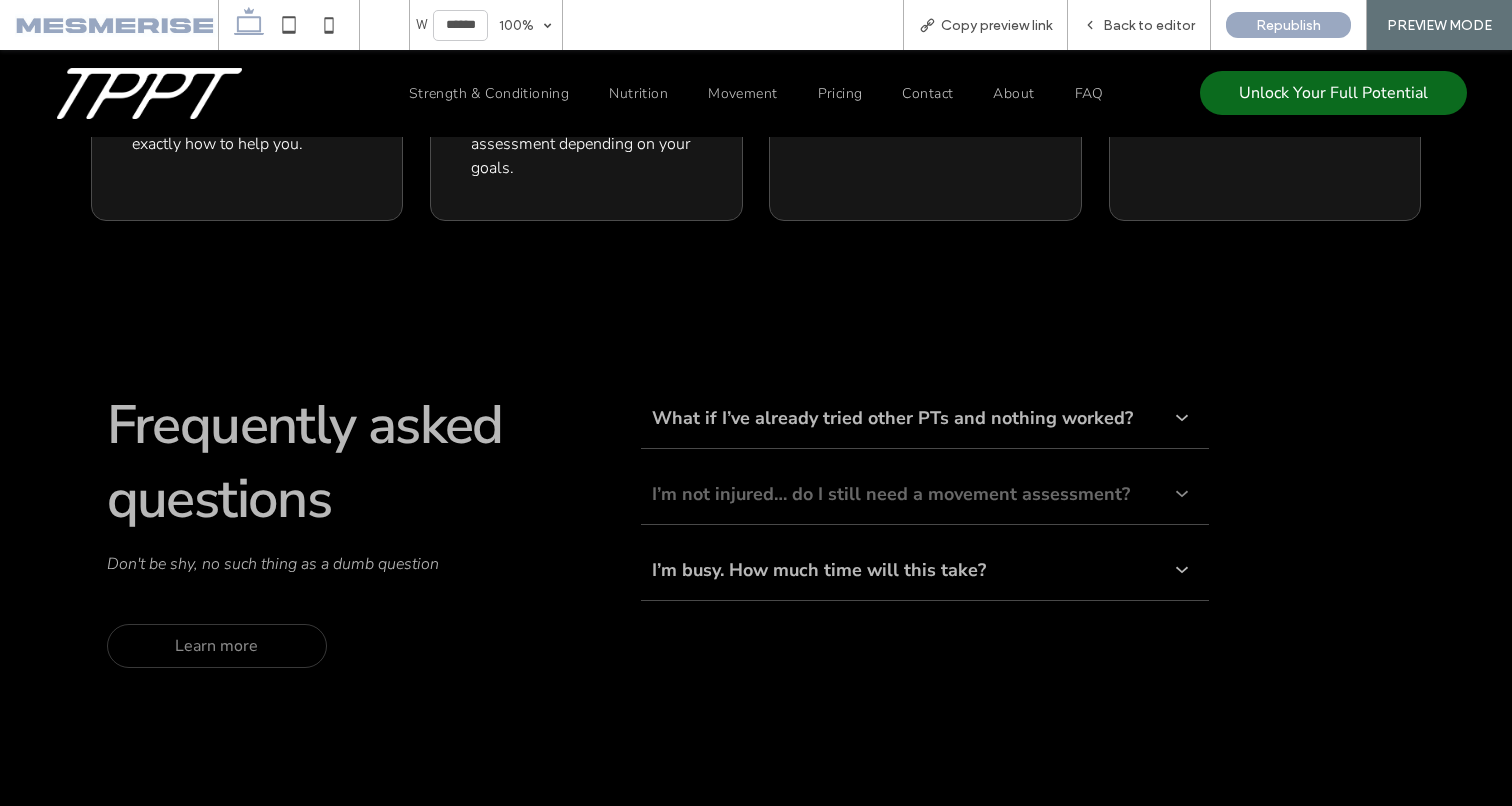 click on "I’m not injured… do I still need a movement assessment?" at bounding box center [903, 494] 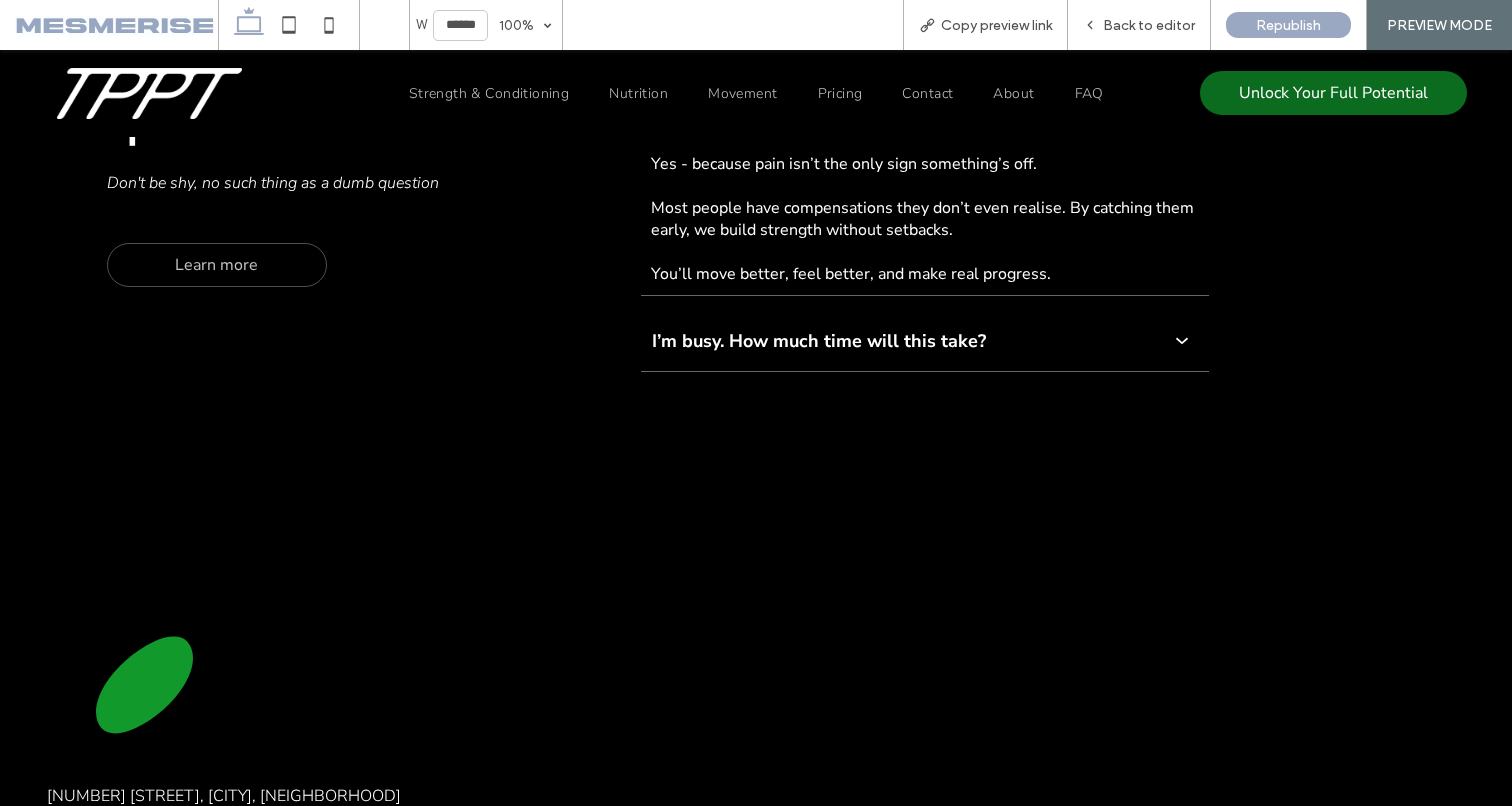 scroll, scrollTop: 9221, scrollLeft: 0, axis: vertical 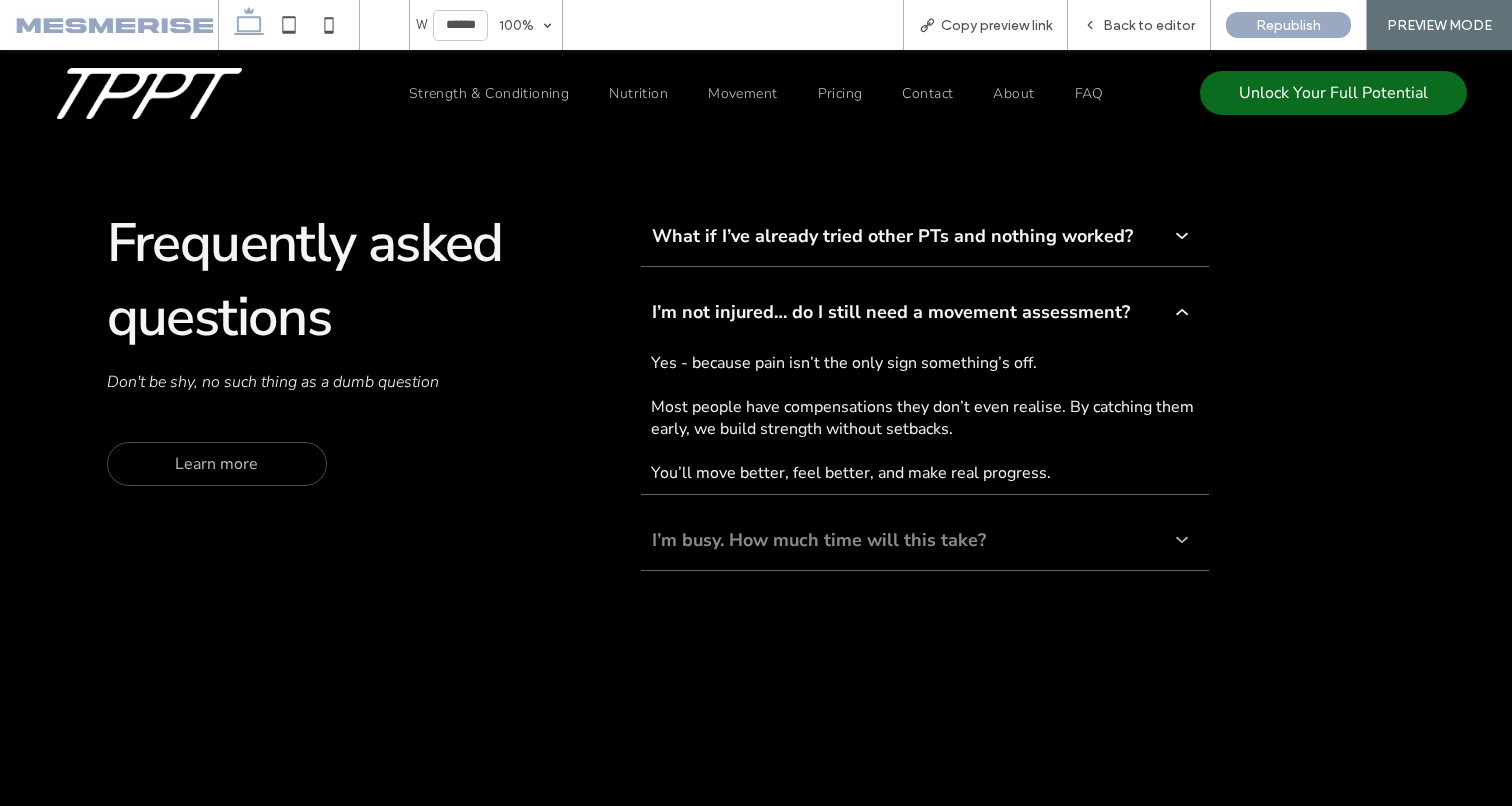 click on "I’m busy. How much time will this take?" at bounding box center (903, 540) 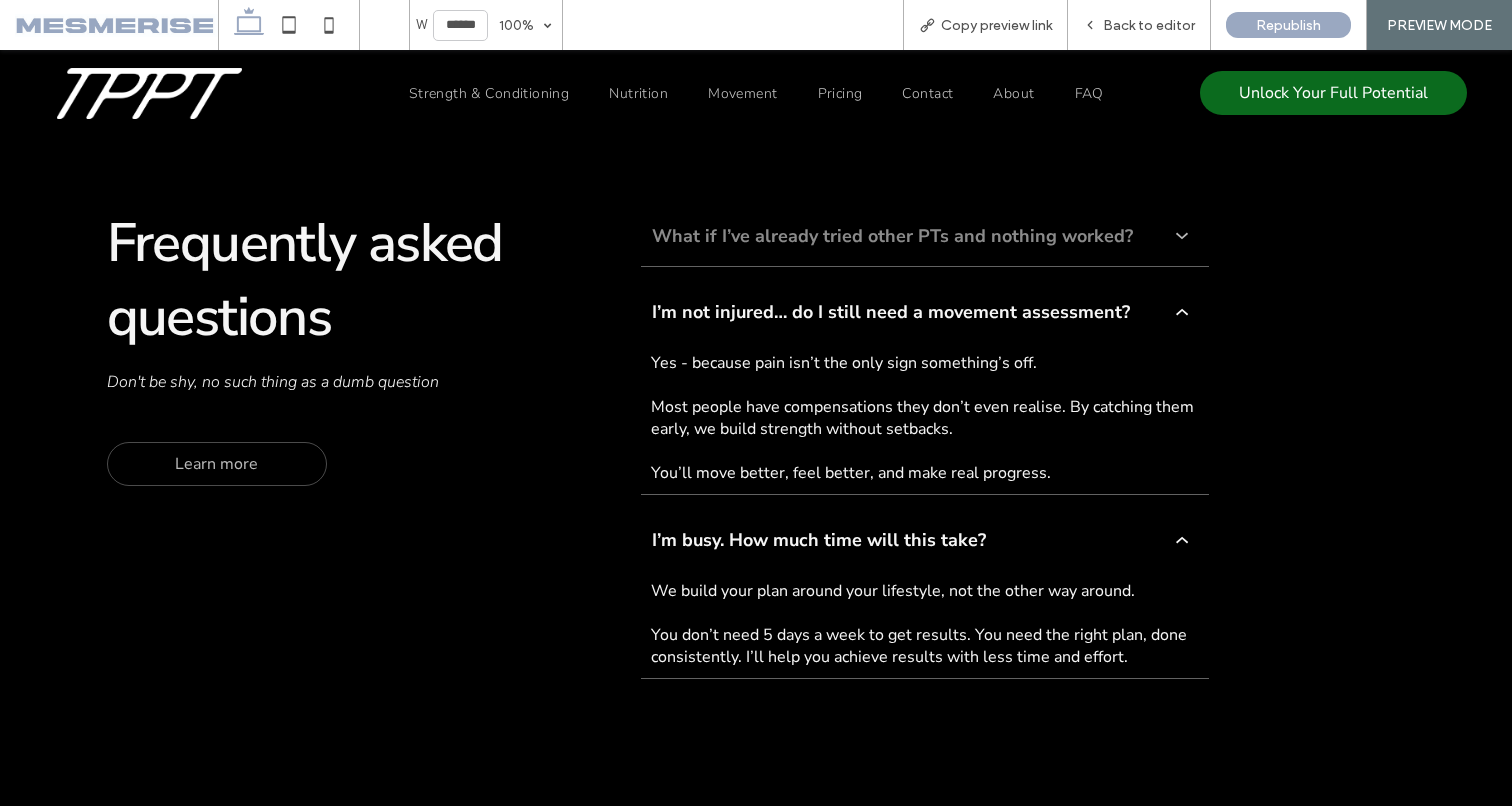 click on "What if I’ve already tried other PTs and nothing worked?" at bounding box center (925, 236) 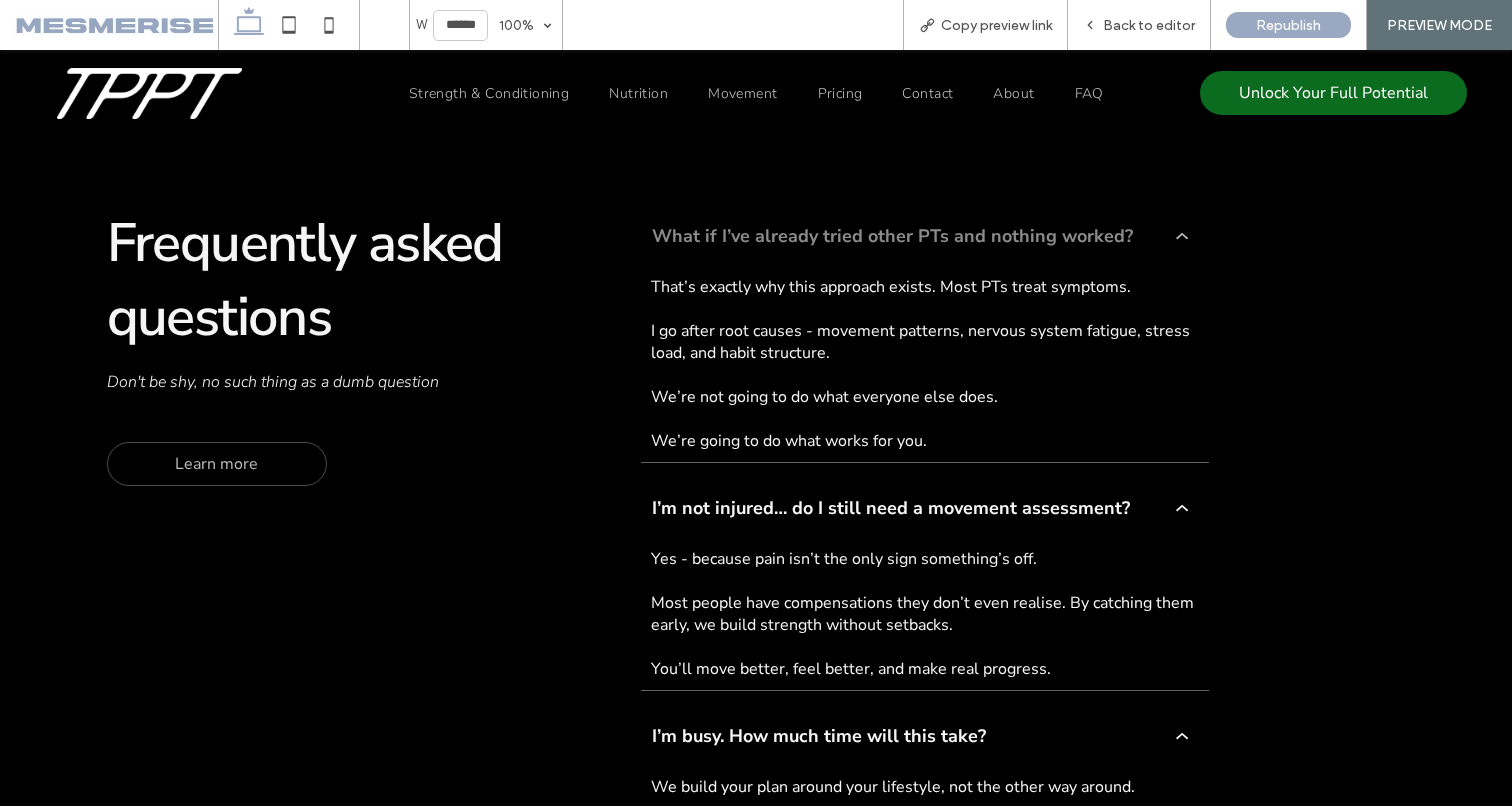 click on "What if I’ve already tried other PTs and nothing worked?" at bounding box center [903, 236] 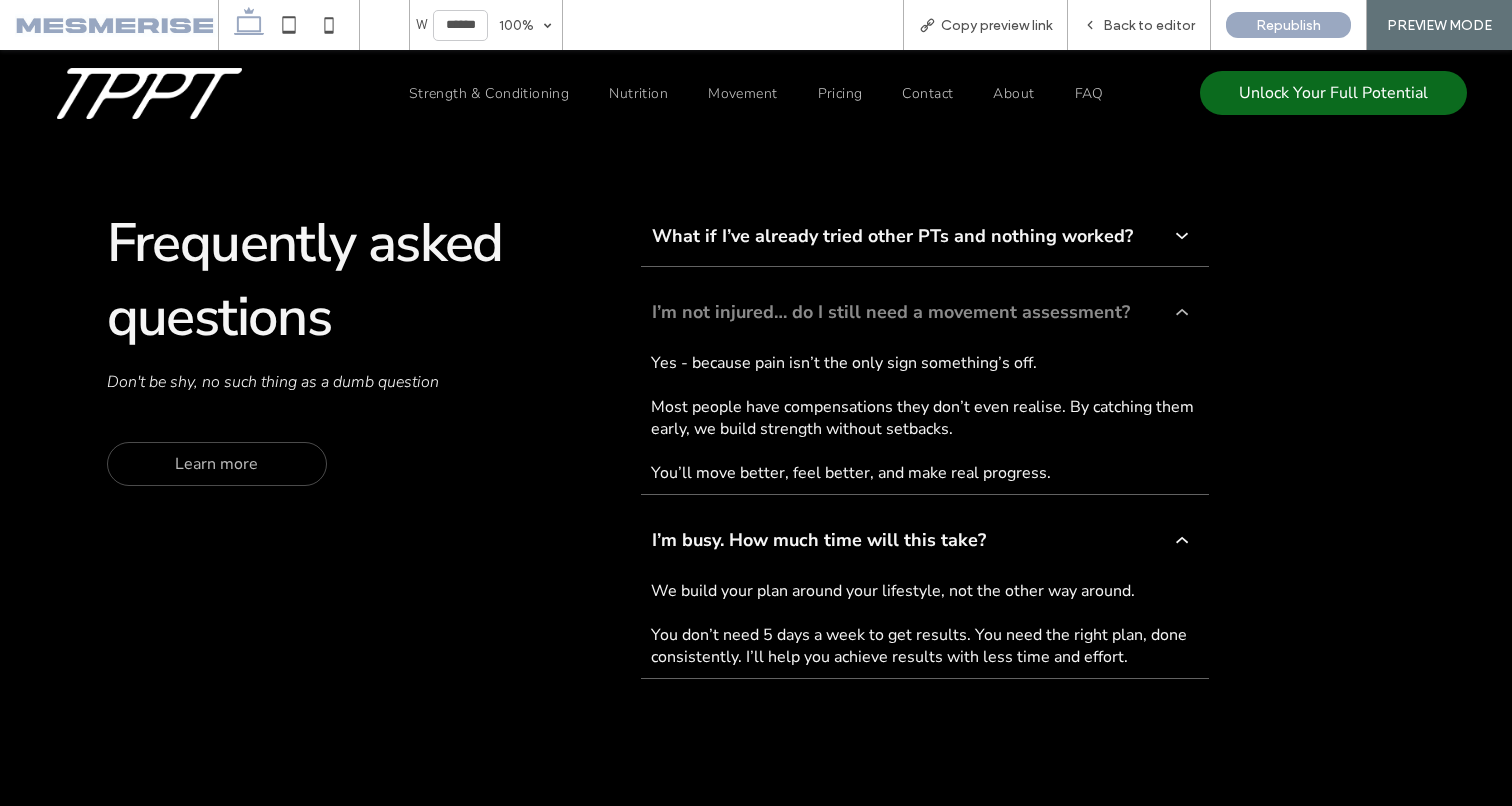 click on "I’m not injured… do I still need a movement assessment?" at bounding box center [903, 312] 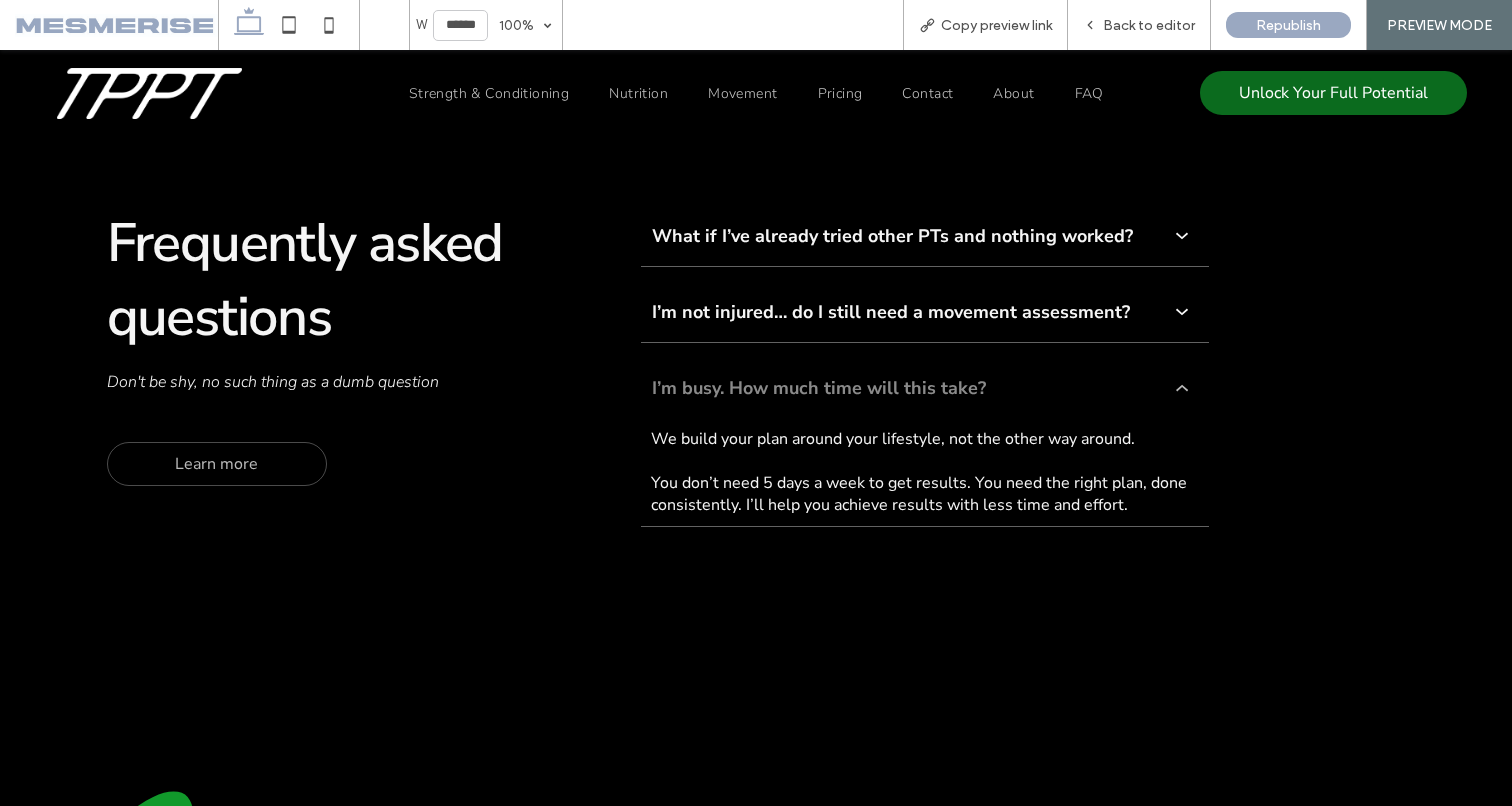 click on "I’m busy. How much time will this take?" at bounding box center (903, 388) 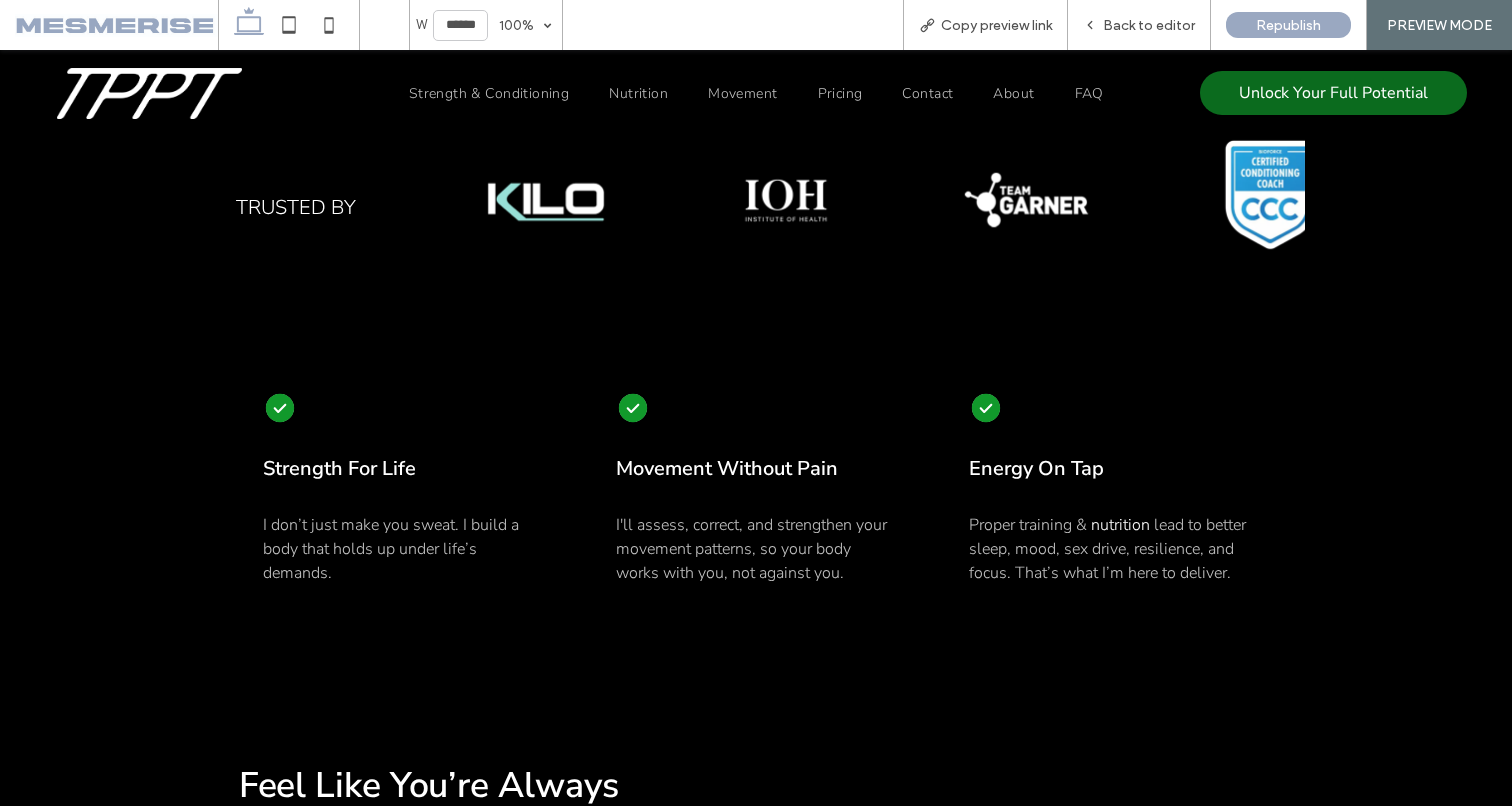scroll, scrollTop: 0, scrollLeft: 0, axis: both 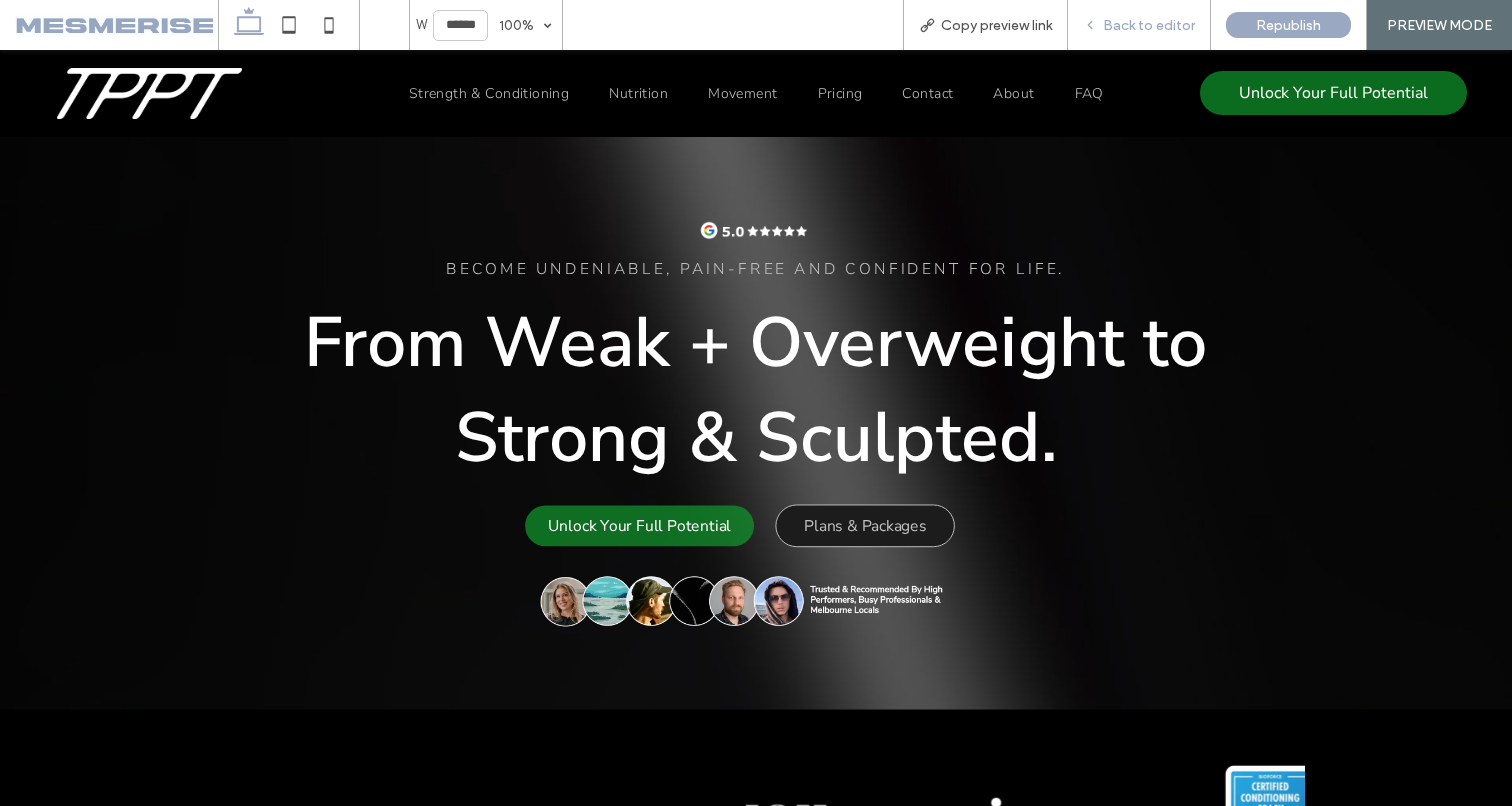 click on "Back to editor" at bounding box center [1149, 25] 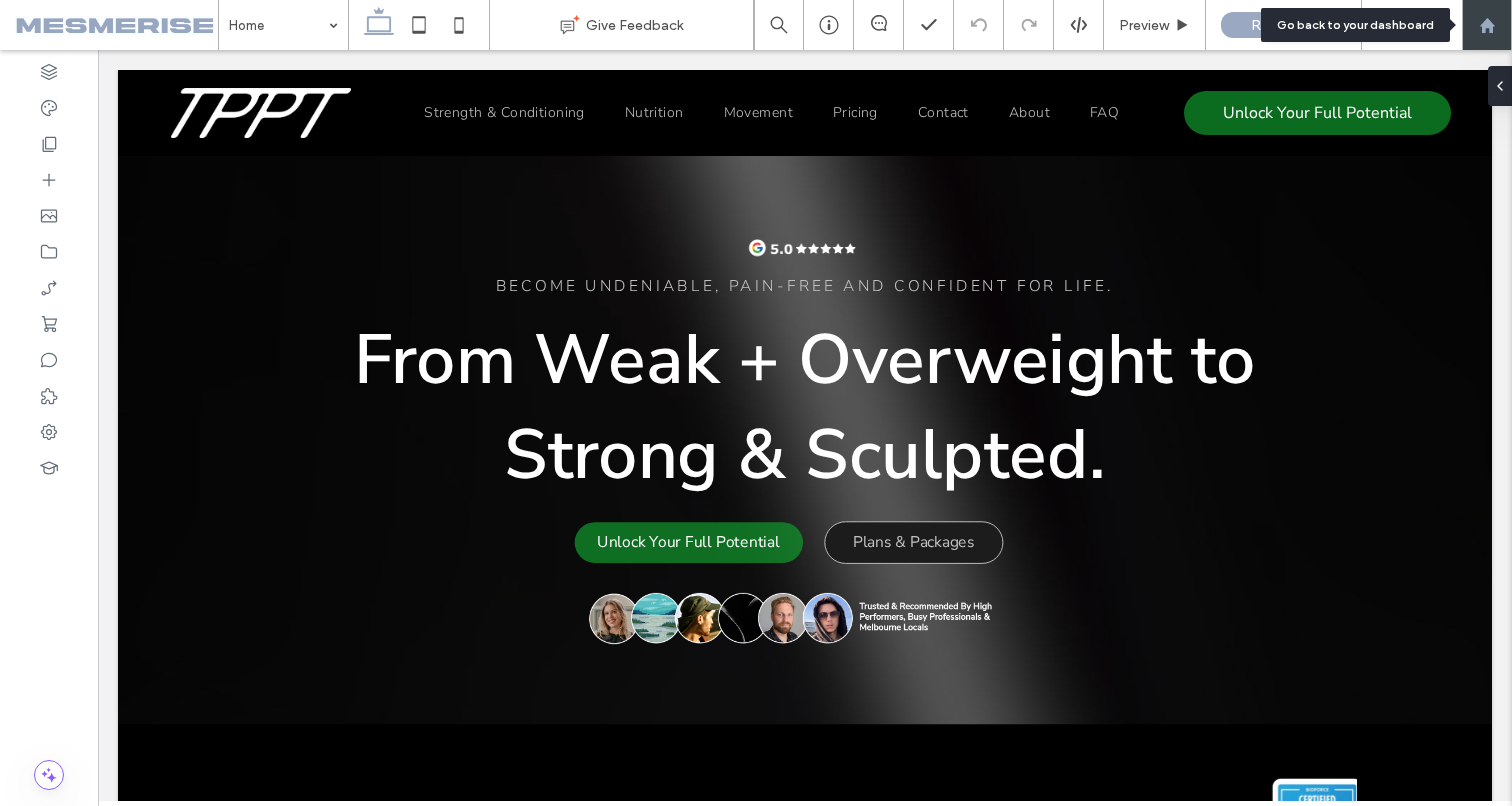 click 